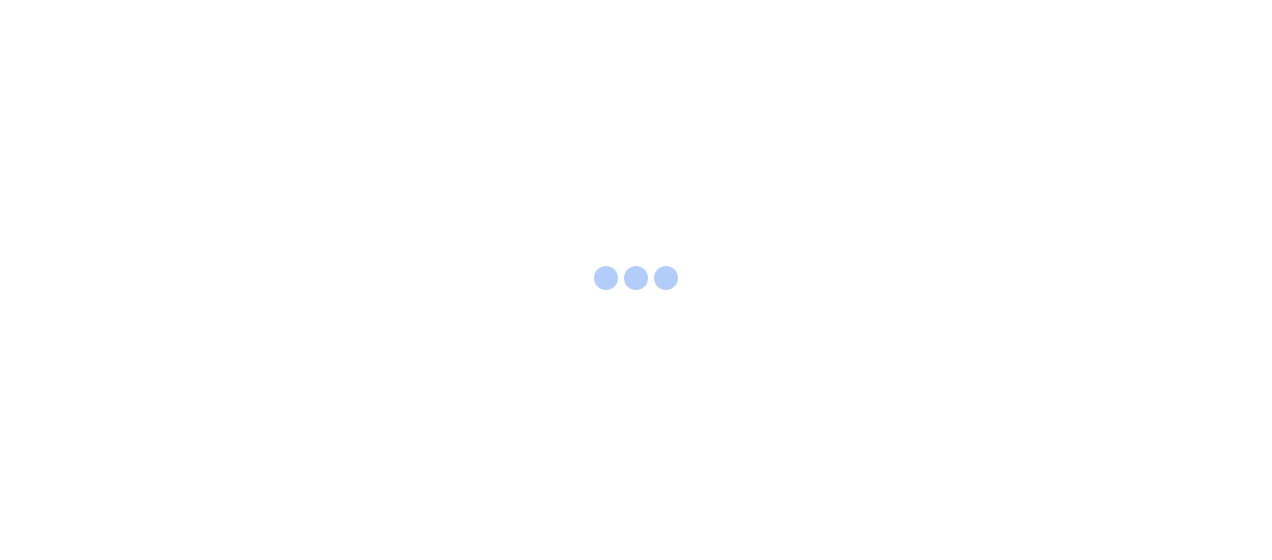 scroll, scrollTop: 0, scrollLeft: 0, axis: both 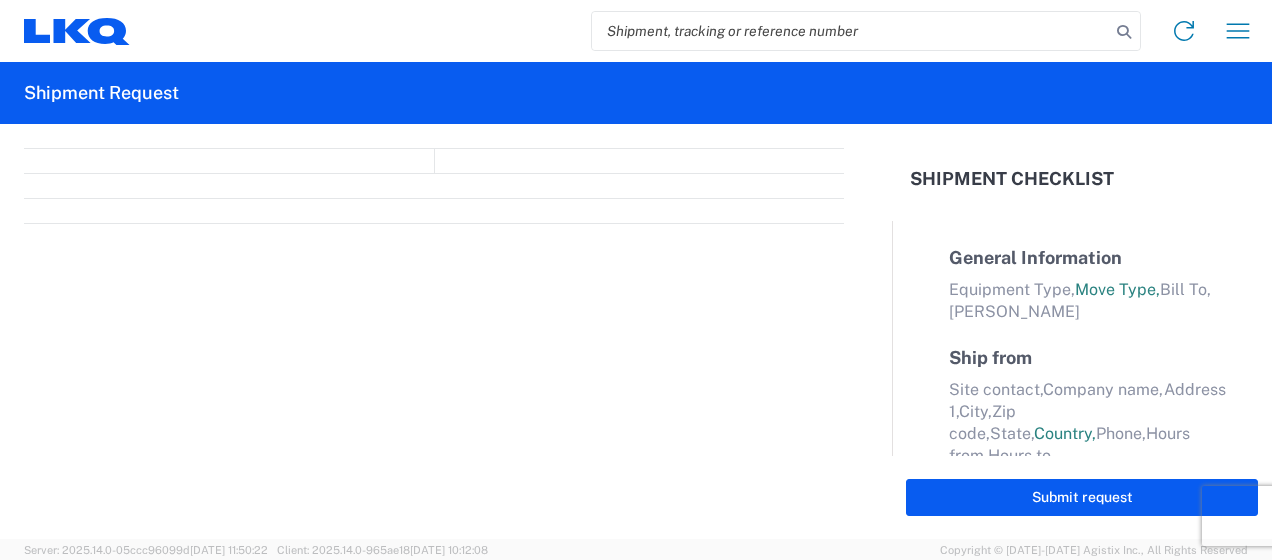 select on "FULL" 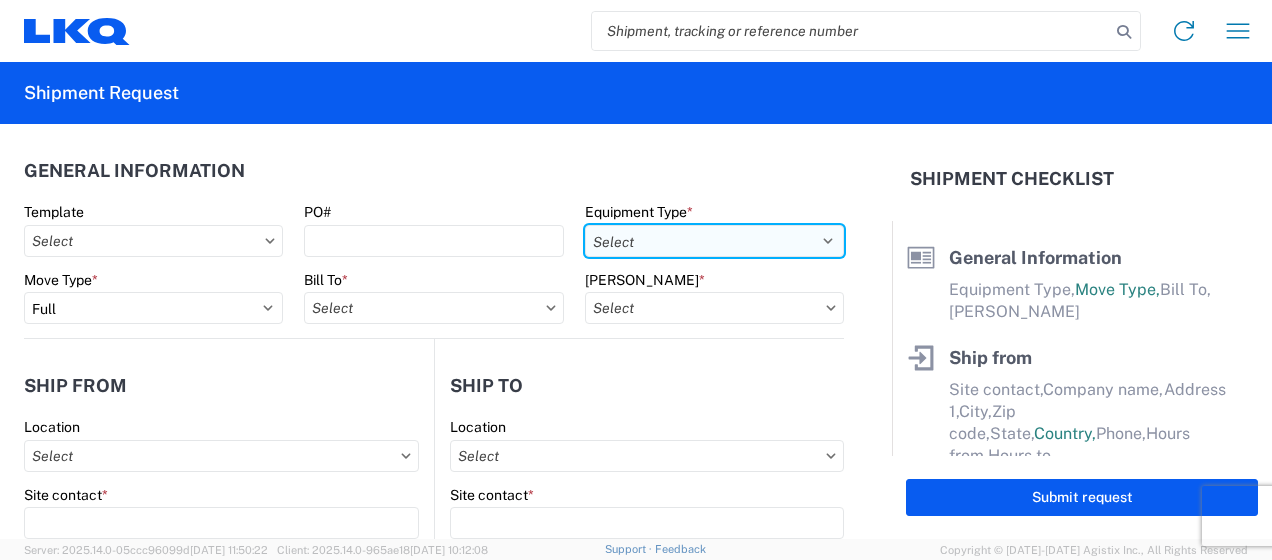 click on "Select 53’ Dry Van Flatbed Dropdeck (van) Lowboy (flatbed) Rail" at bounding box center [714, 241] 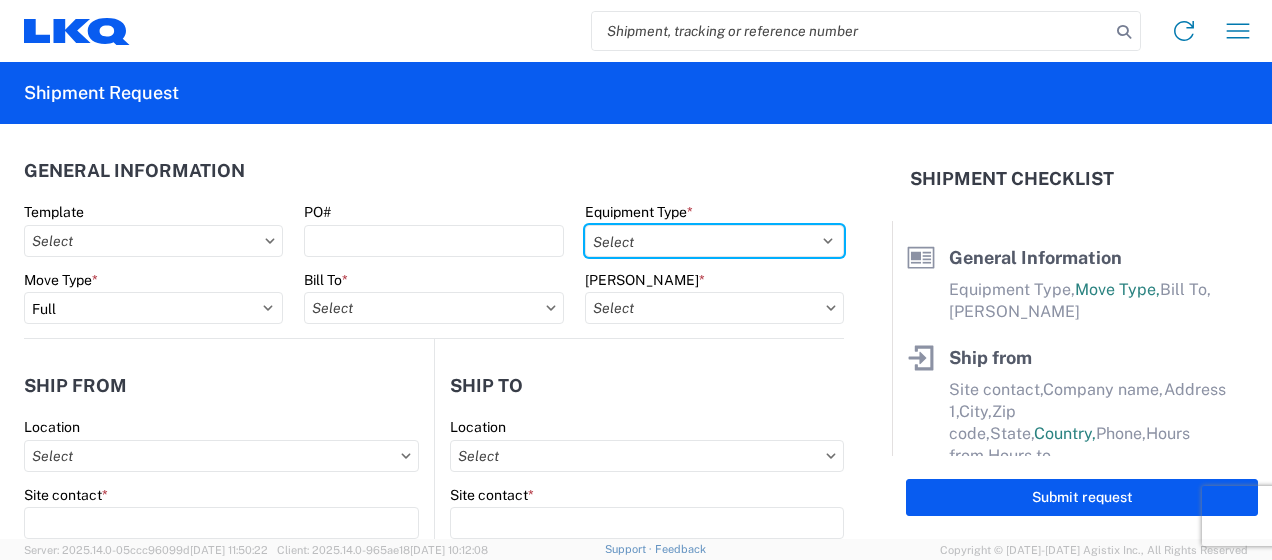 select on "STDV" 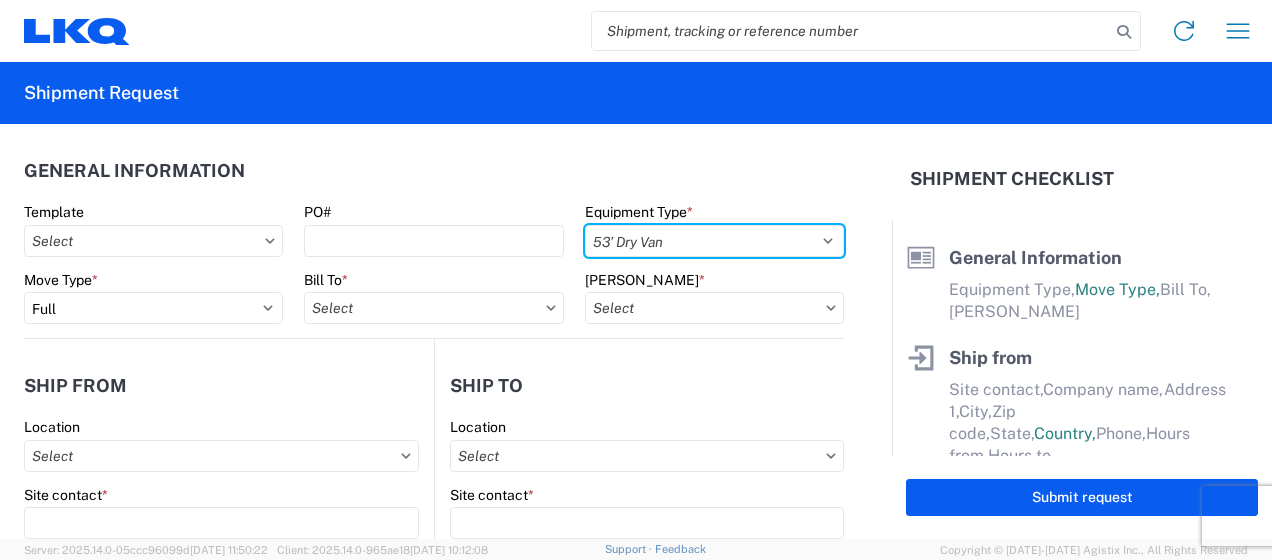 click on "Select 53’ Dry Van Flatbed Dropdeck (van) Lowboy (flatbed) Rail" at bounding box center (714, 241) 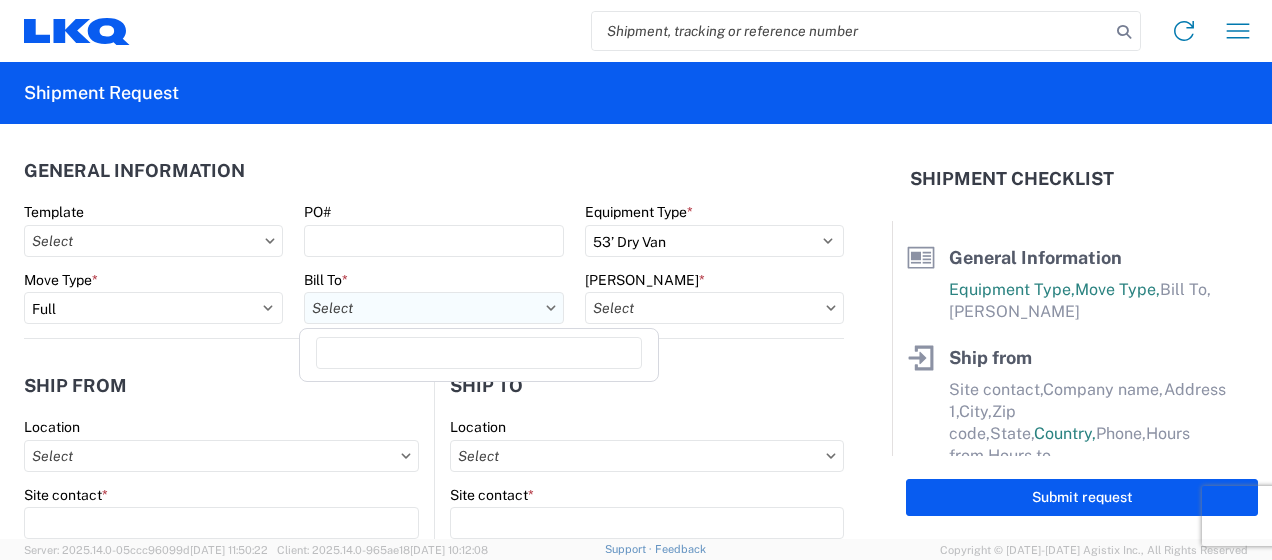 click on "Bill To  *" at bounding box center [433, 308] 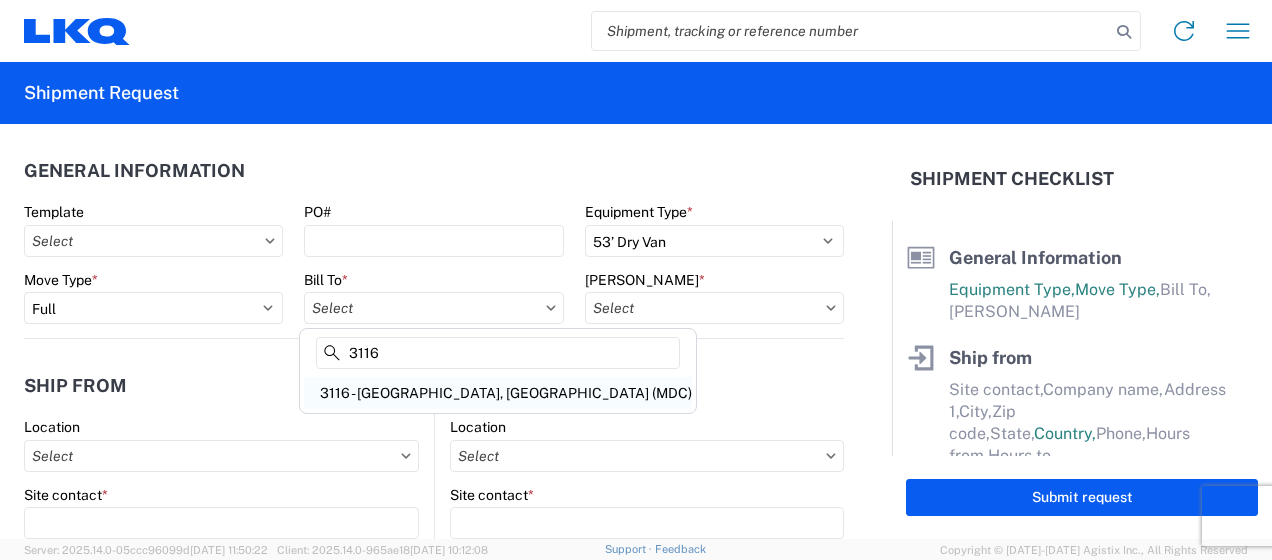 type on "3116" 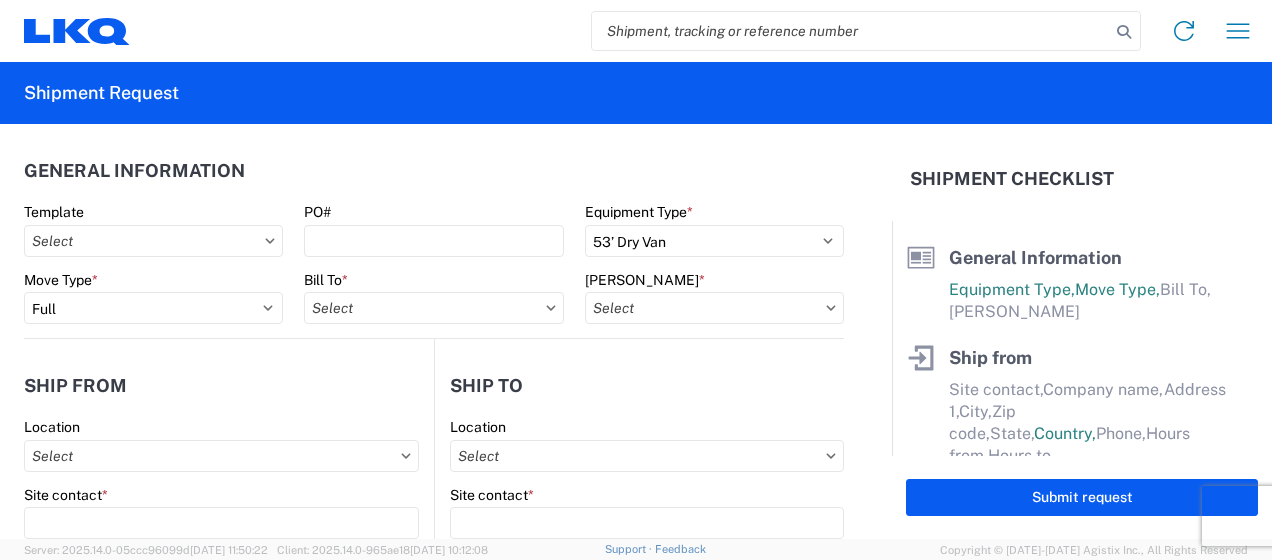 type on "3116 - [GEOGRAPHIC_DATA], [GEOGRAPHIC_DATA] (MDC)" 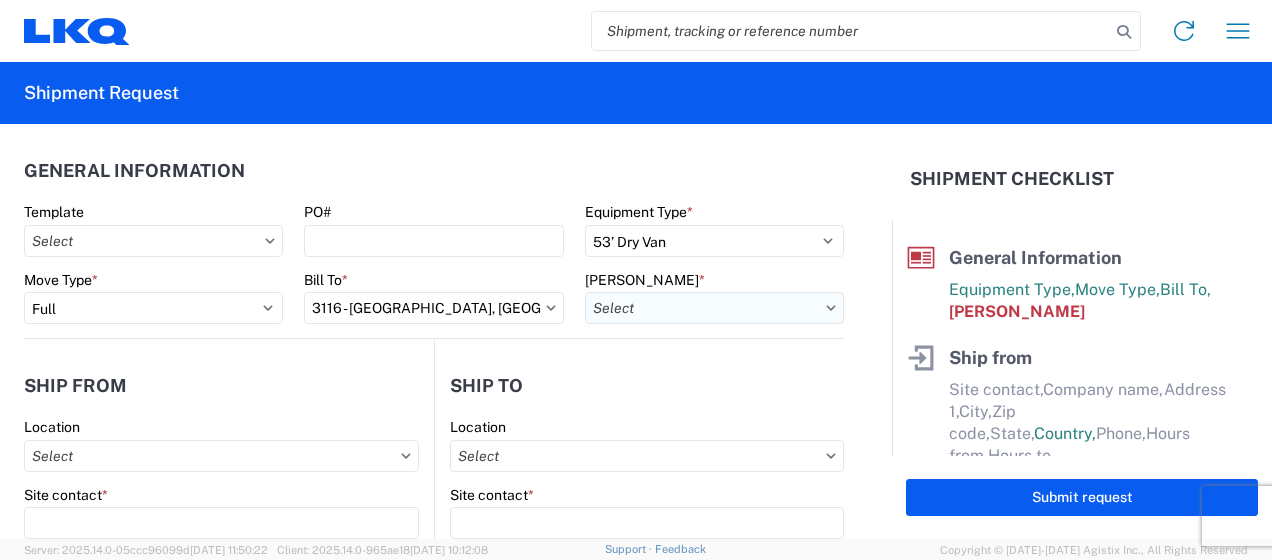 click on "Bill Code  *" at bounding box center (714, 308) 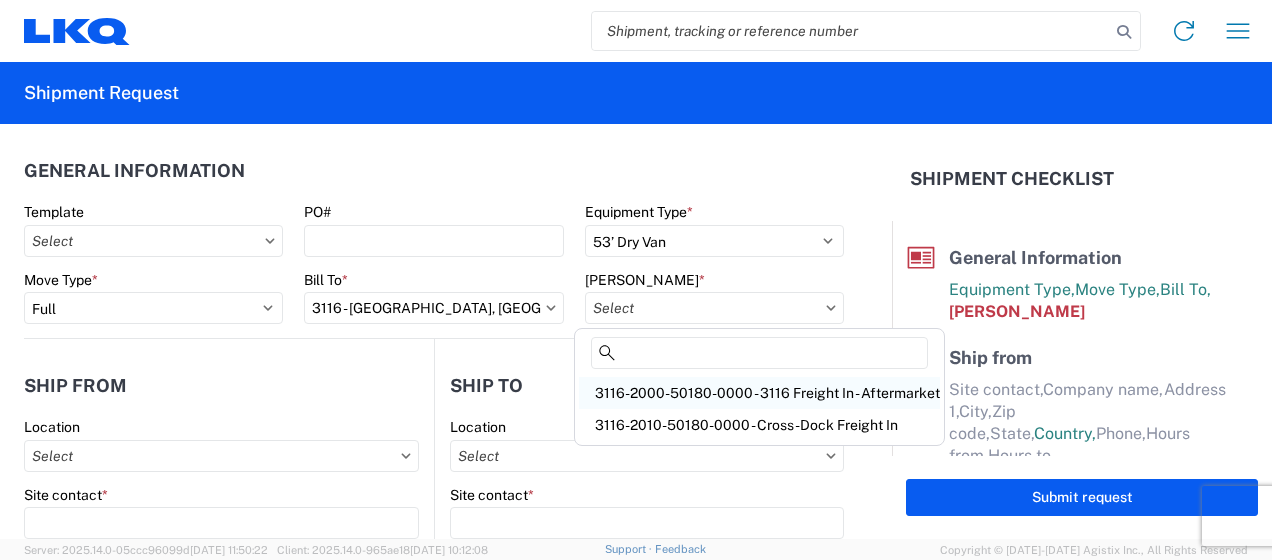 click on "3116-2000-50180-0000 - 3116 Freight In - Aftermarket" 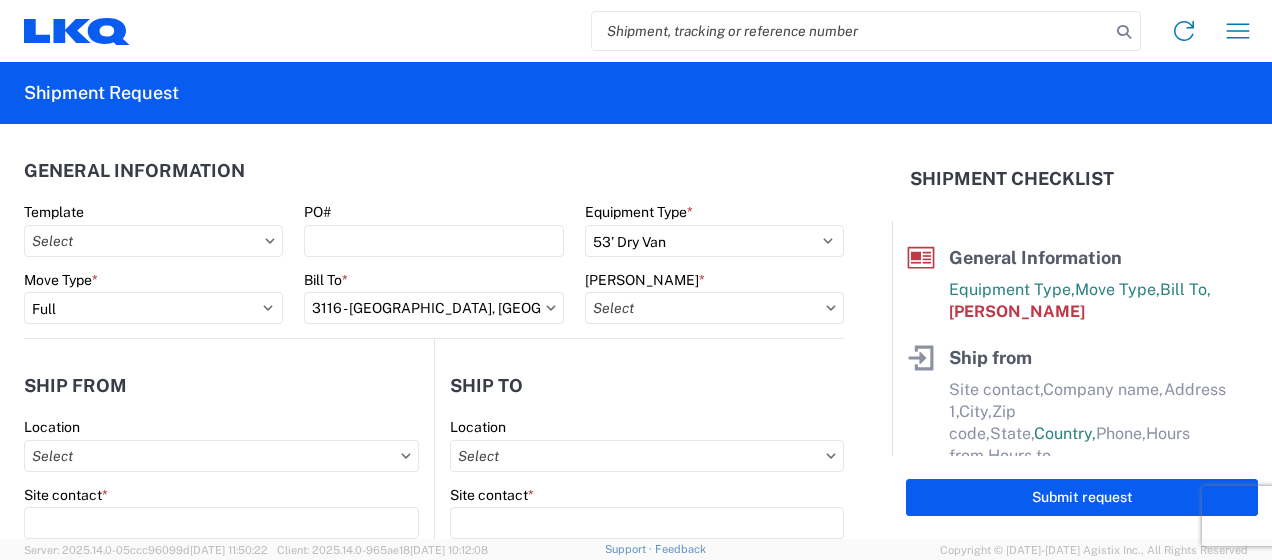 type on "3116-2000-50180-0000 - 3116 Freight In - Aftermarket" 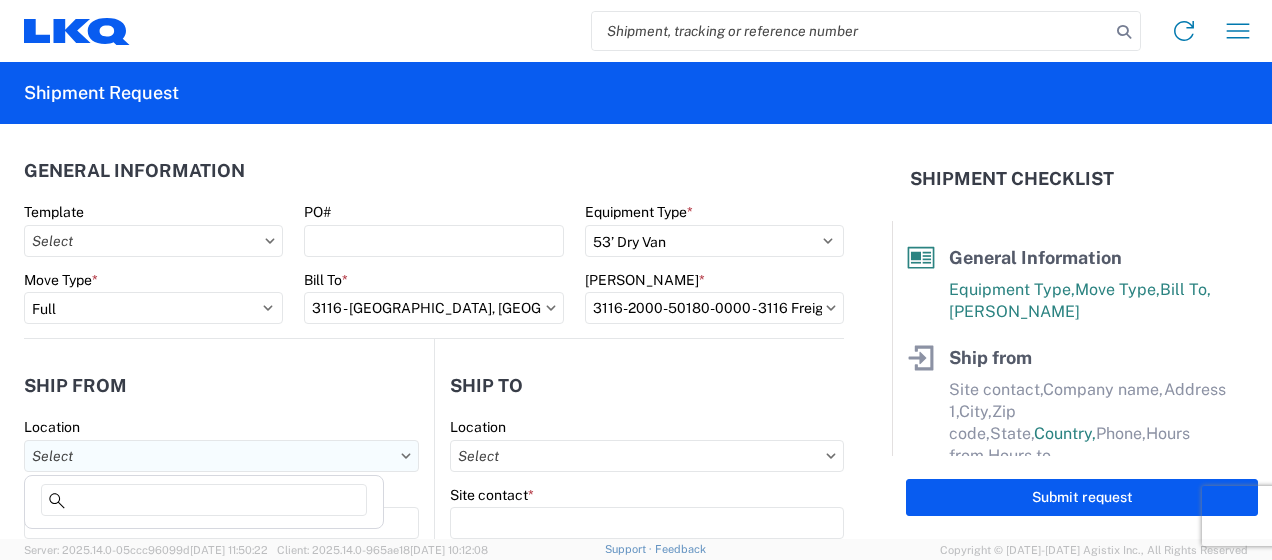 click on "Location" at bounding box center [221, 456] 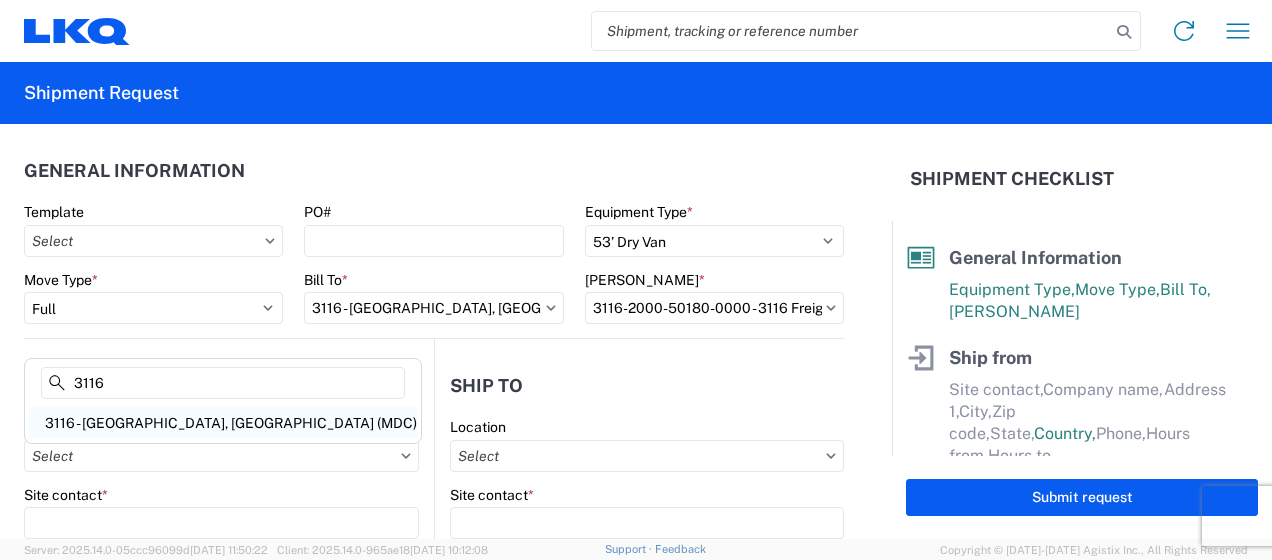 type on "3116" 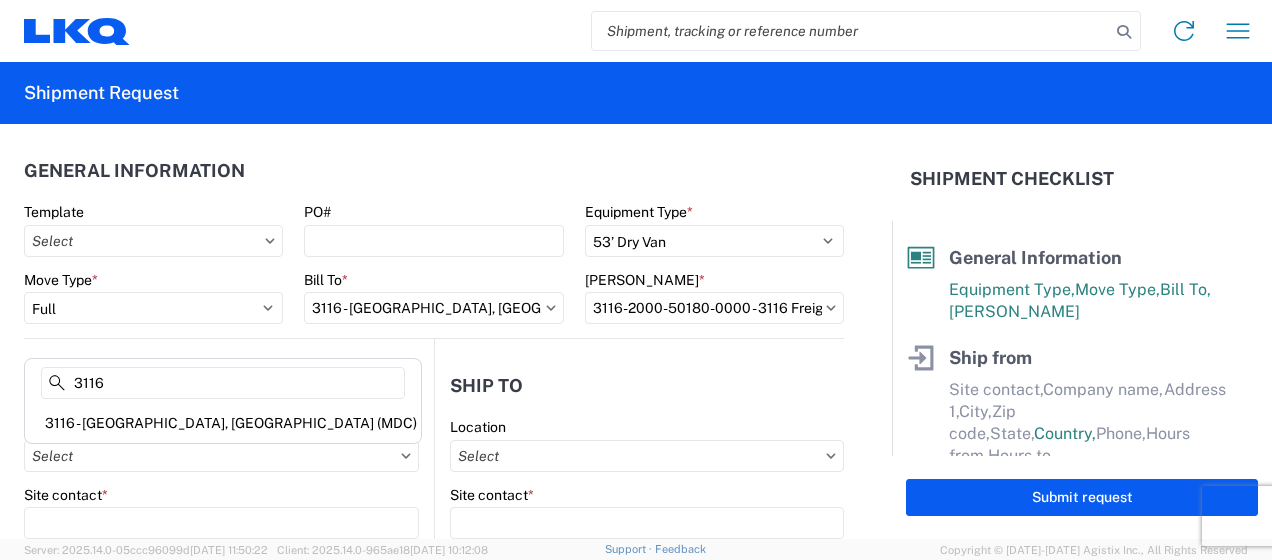 drag, startPoint x: 110, startPoint y: 418, endPoint x: 114, endPoint y: 429, distance: 11.7046995 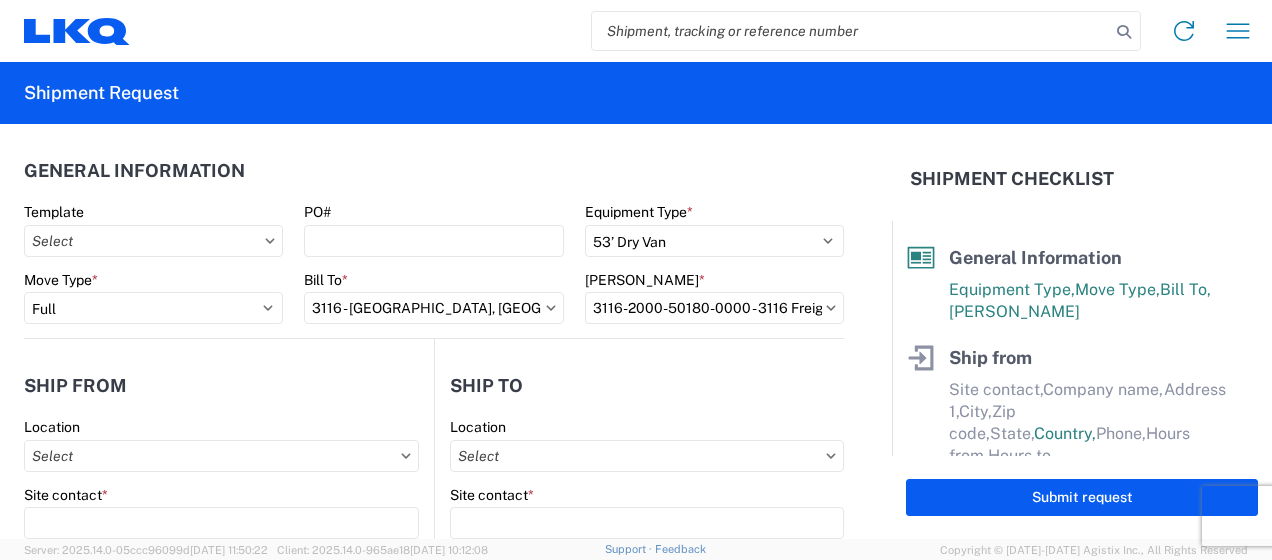 type on "3116 - [GEOGRAPHIC_DATA], [GEOGRAPHIC_DATA] (MDC)" 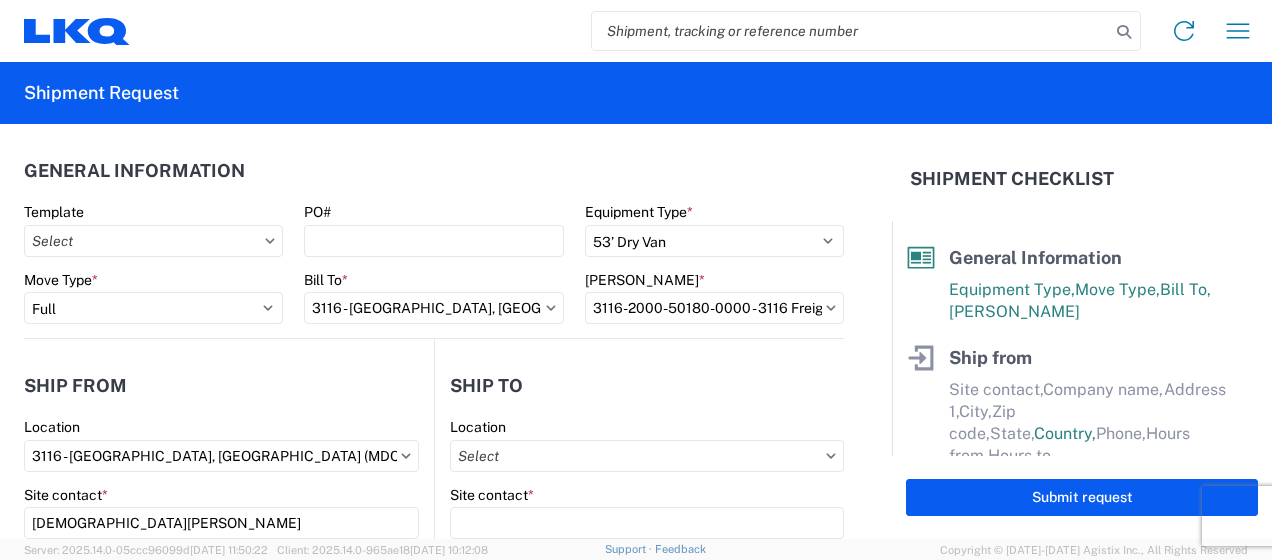 type on "[PERSON_NAME][EMAIL_ADDRESS][DOMAIN_NAME]" 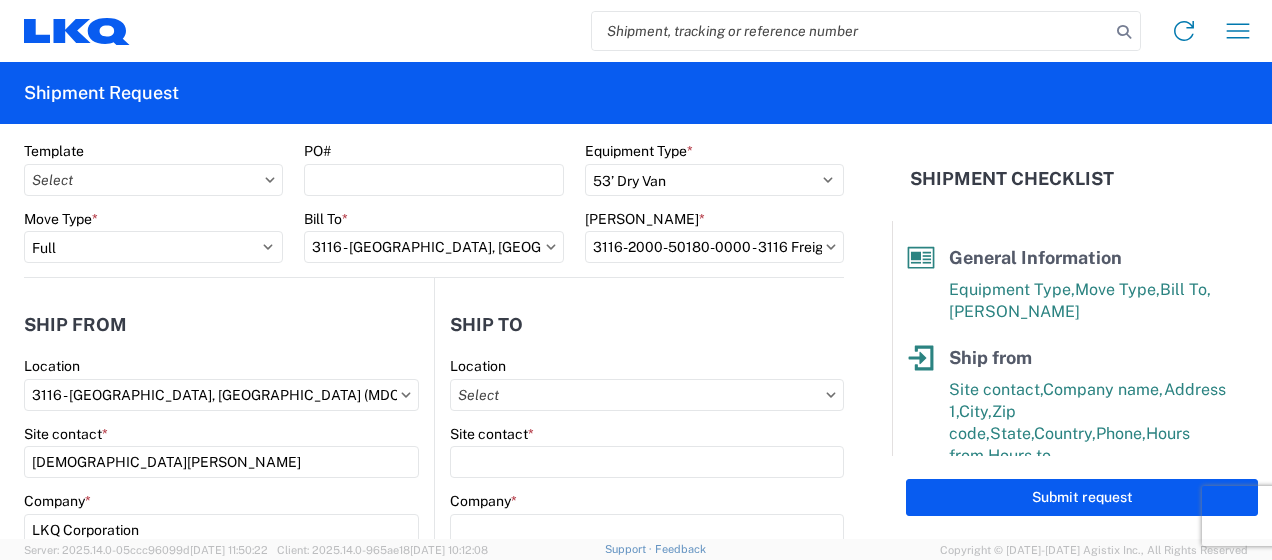 scroll, scrollTop: 0, scrollLeft: 0, axis: both 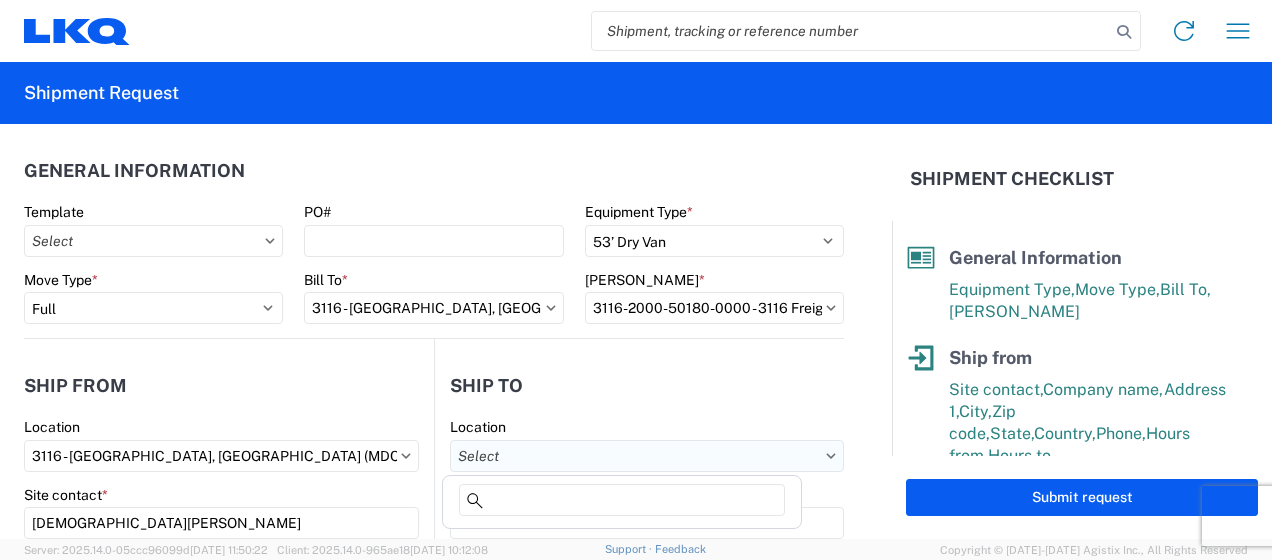 click on "Location" at bounding box center (647, 456) 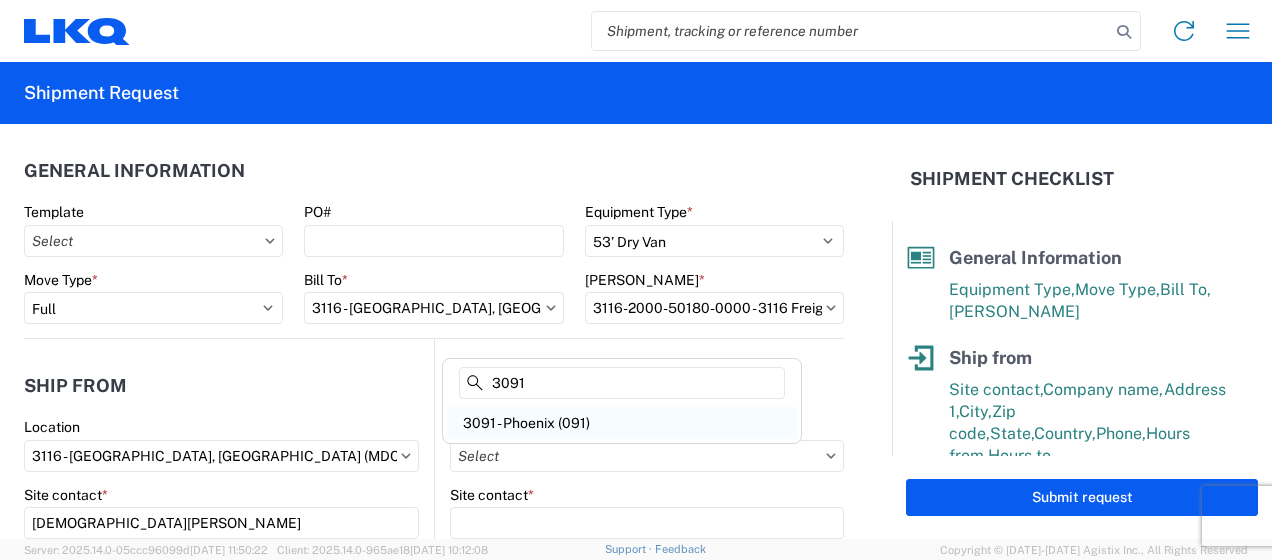 type on "3091" 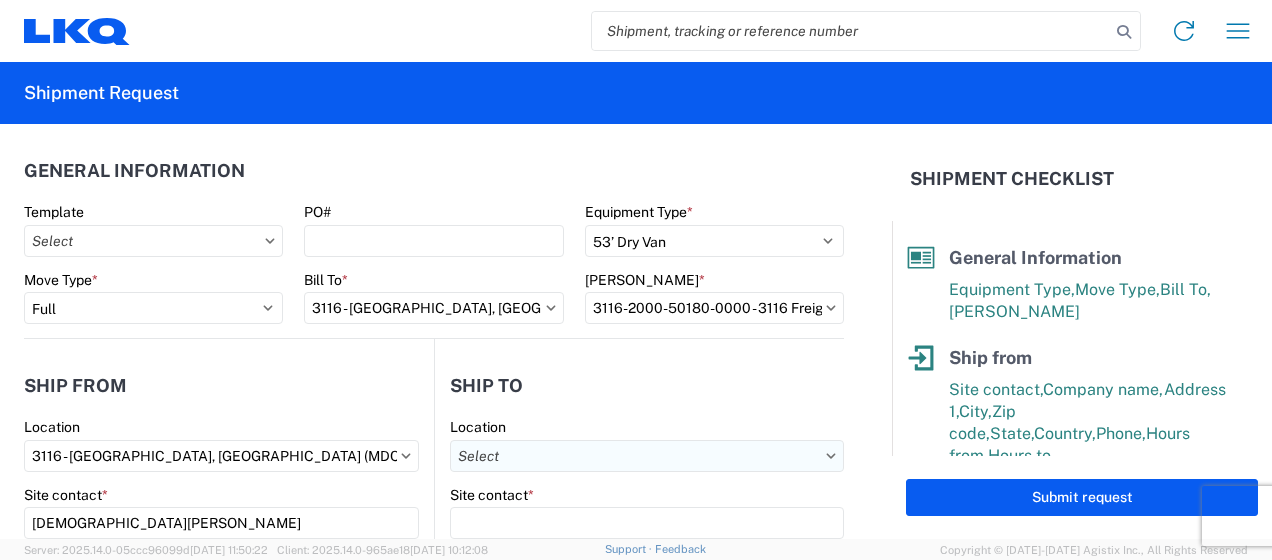 type on "3091 - Phoenix (091)" 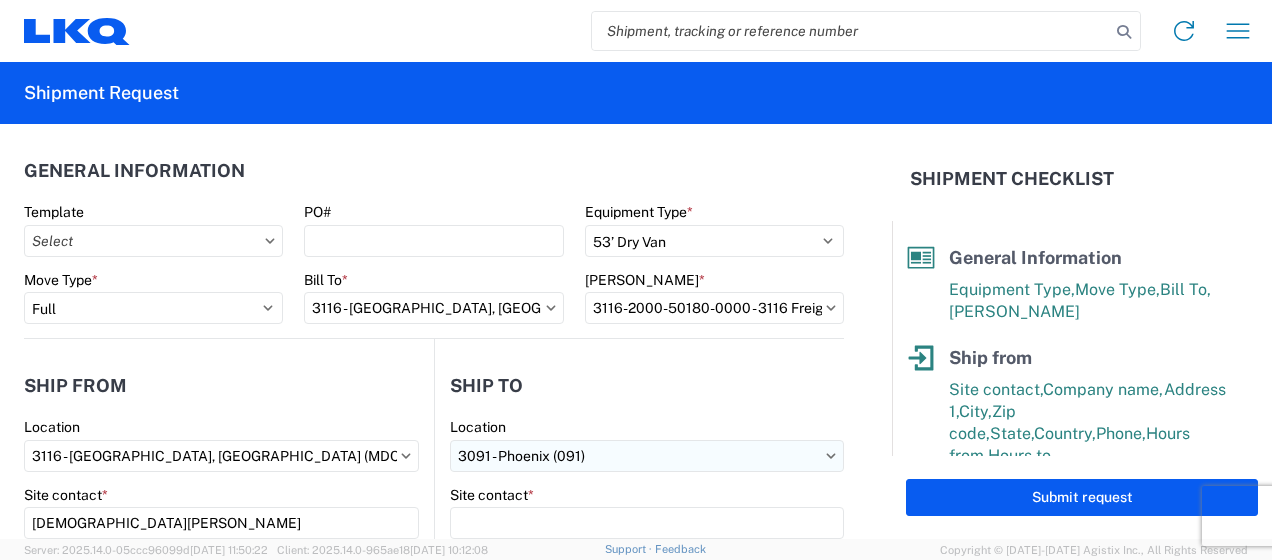 select on "AZ" 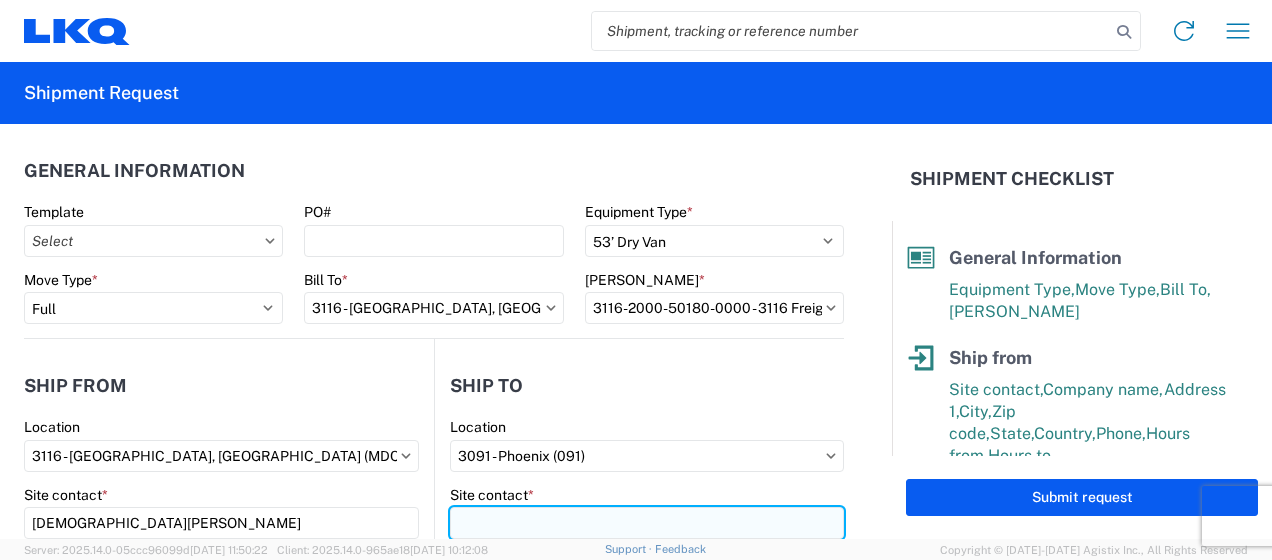 click on "Site contact  *" at bounding box center (647, 523) 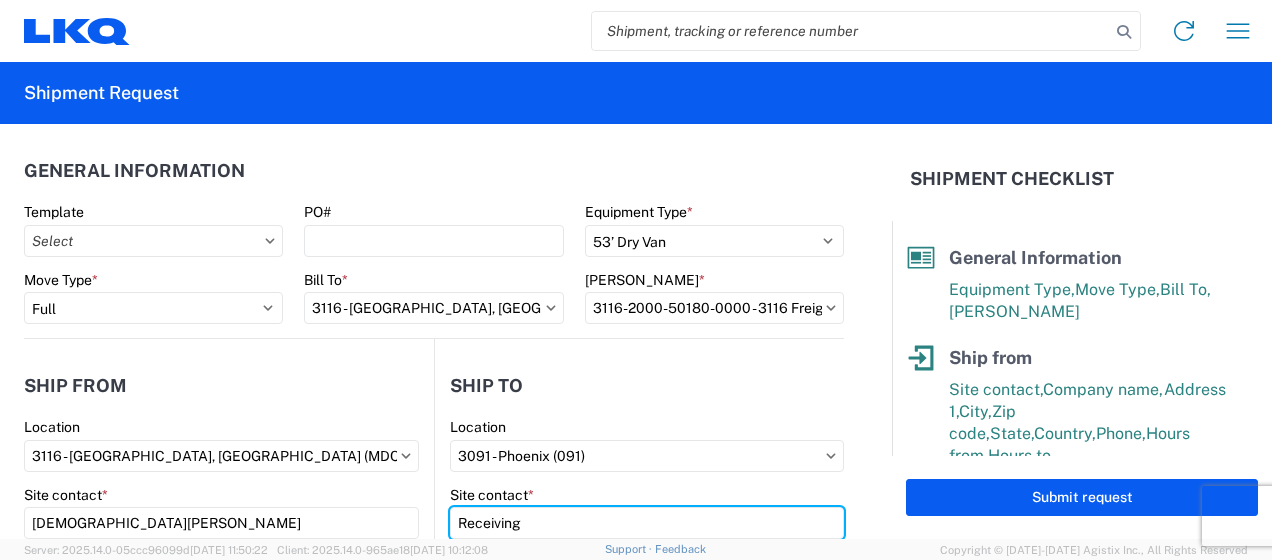 type on "Receiving" 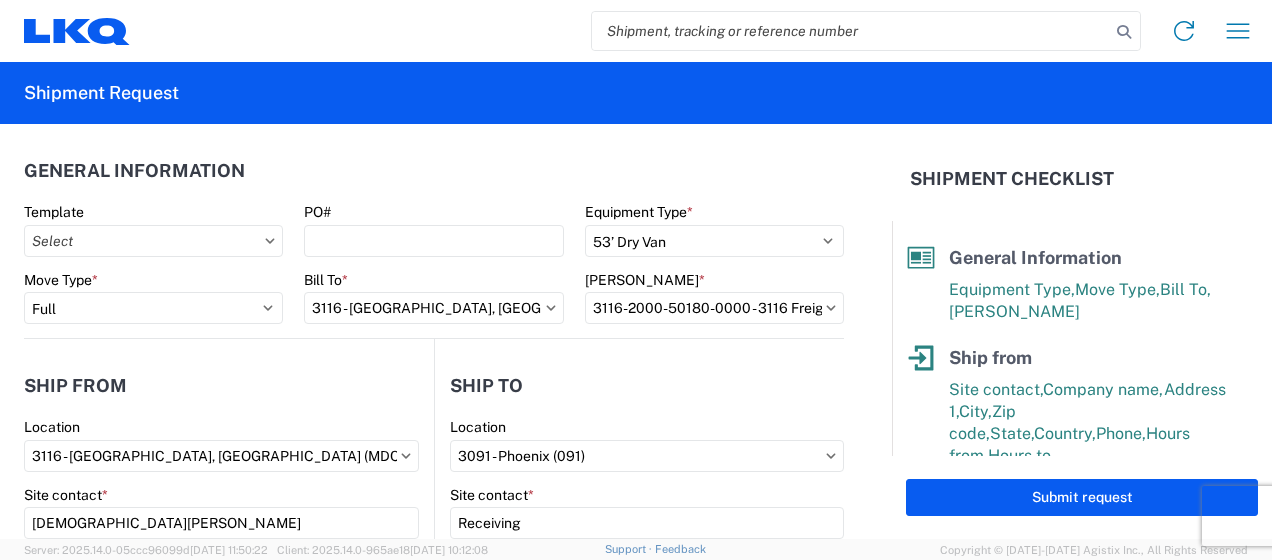 scroll, scrollTop: 258, scrollLeft: 0, axis: vertical 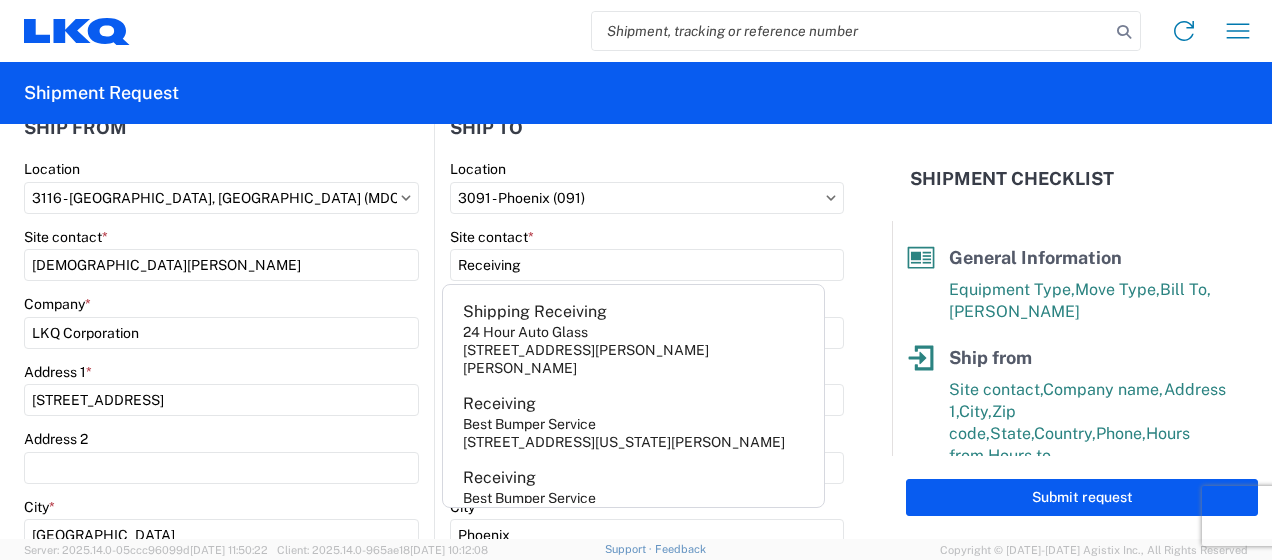 click on "Site contact  *" 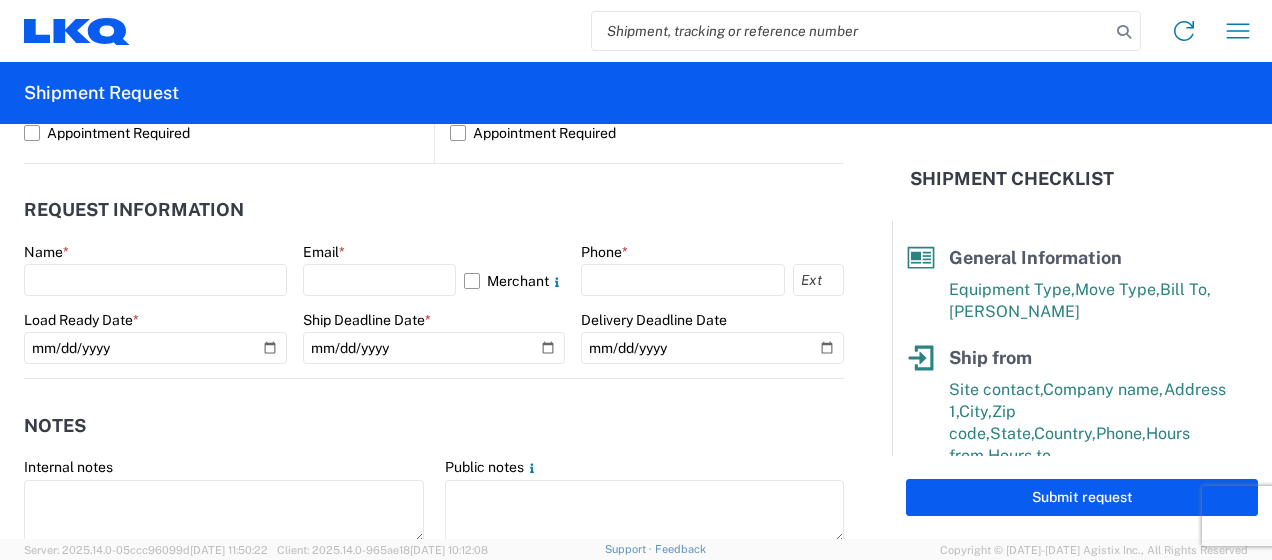 scroll, scrollTop: 1058, scrollLeft: 0, axis: vertical 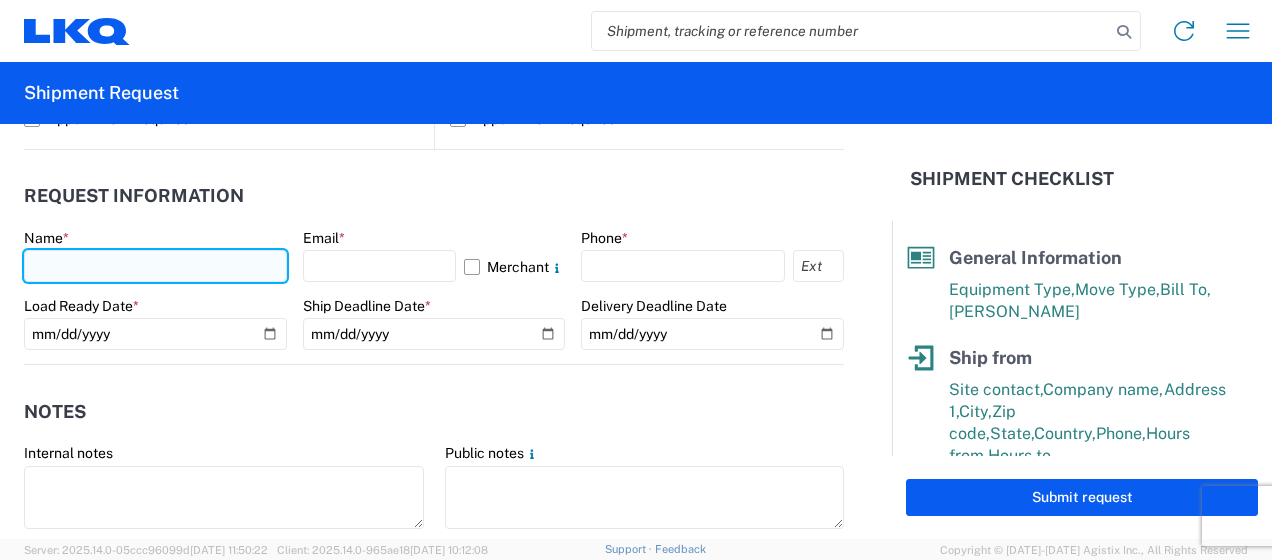 click 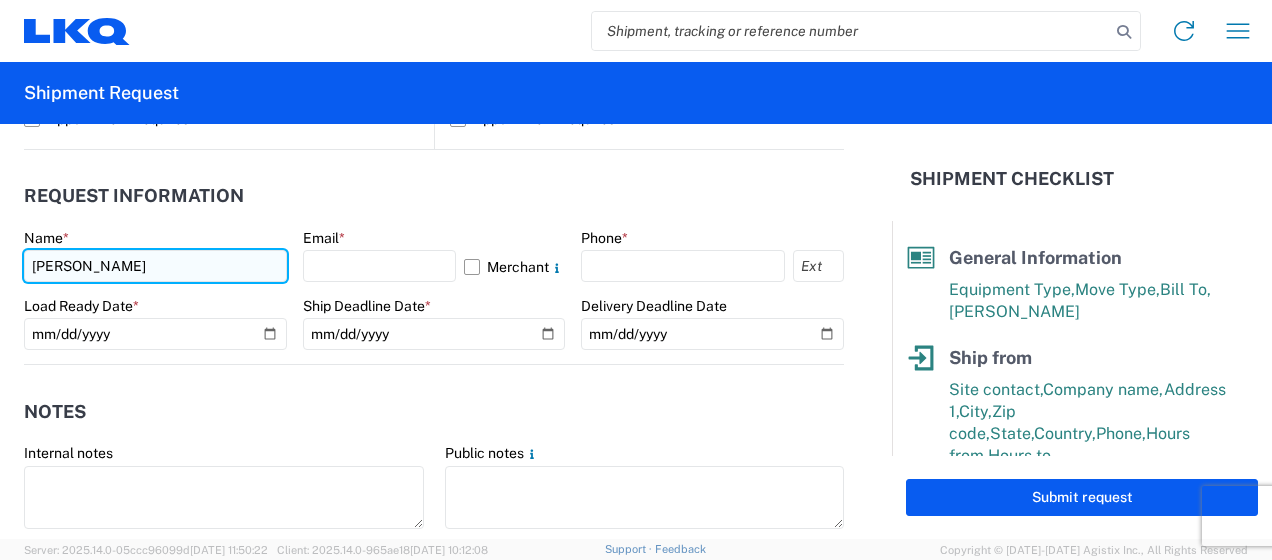 type on "[DEMOGRAPHIC_DATA][PERSON_NAME]" 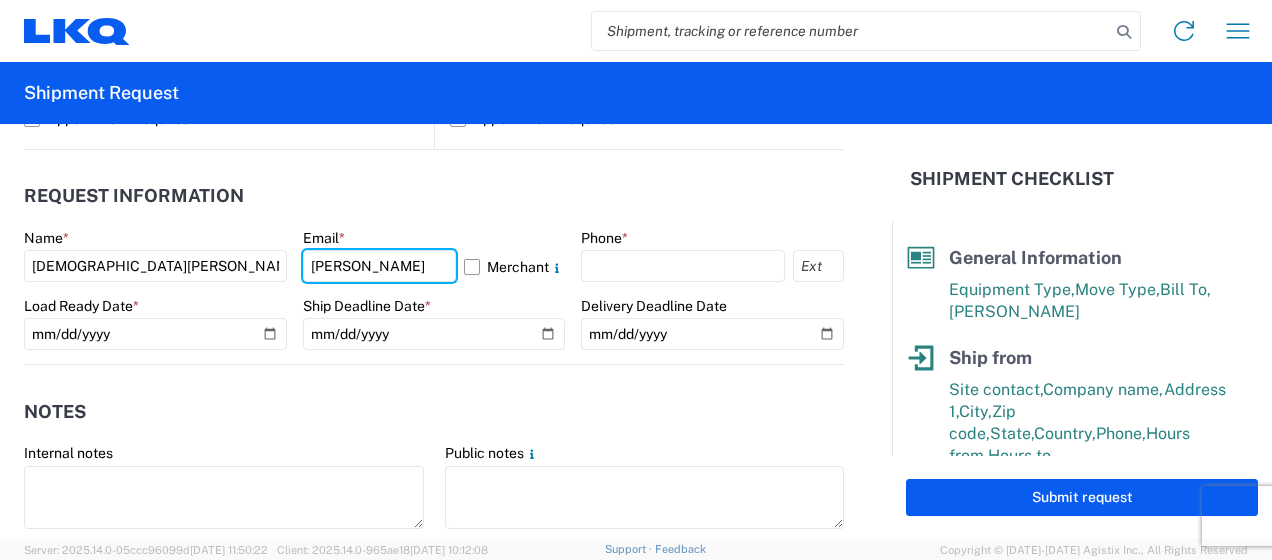type on "[PERSON_NAME][EMAIL_ADDRESS][DOMAIN_NAME]" 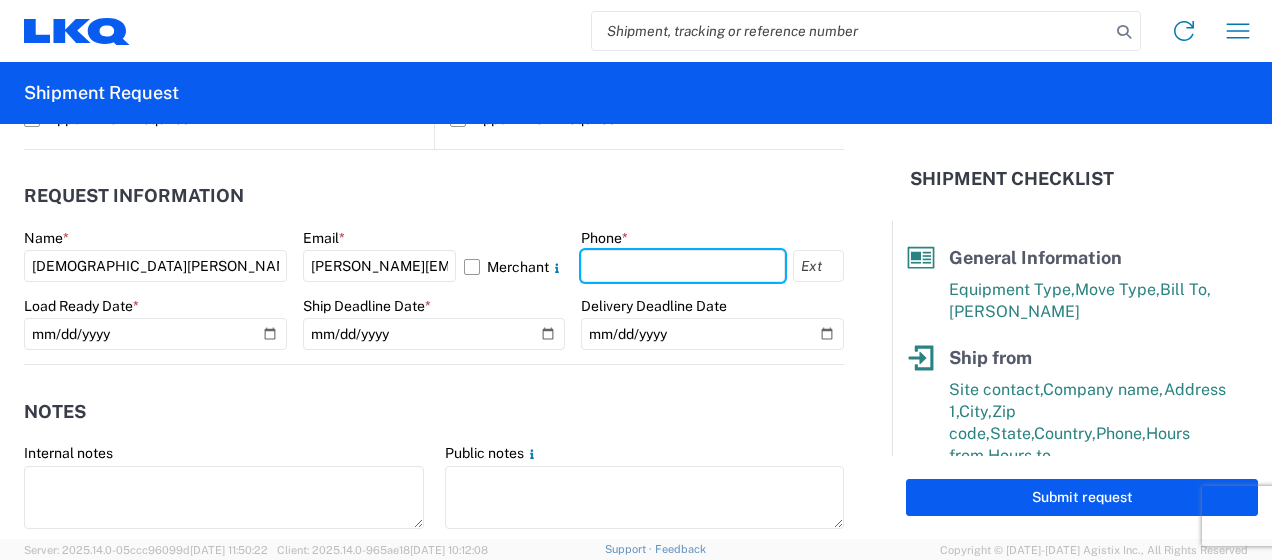 type on "6167541500" 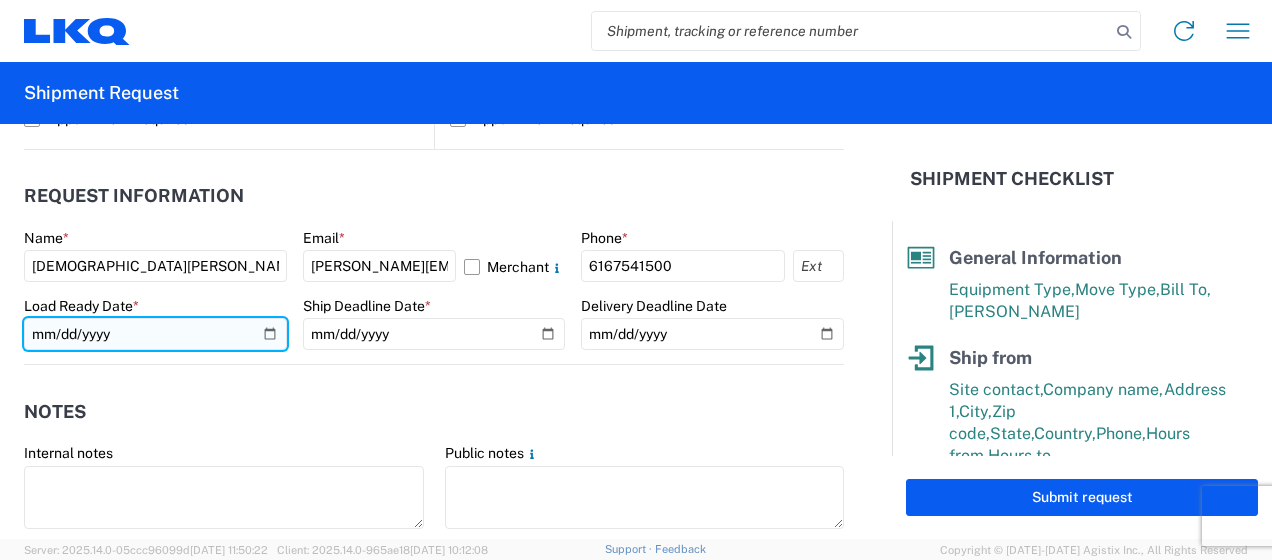 click 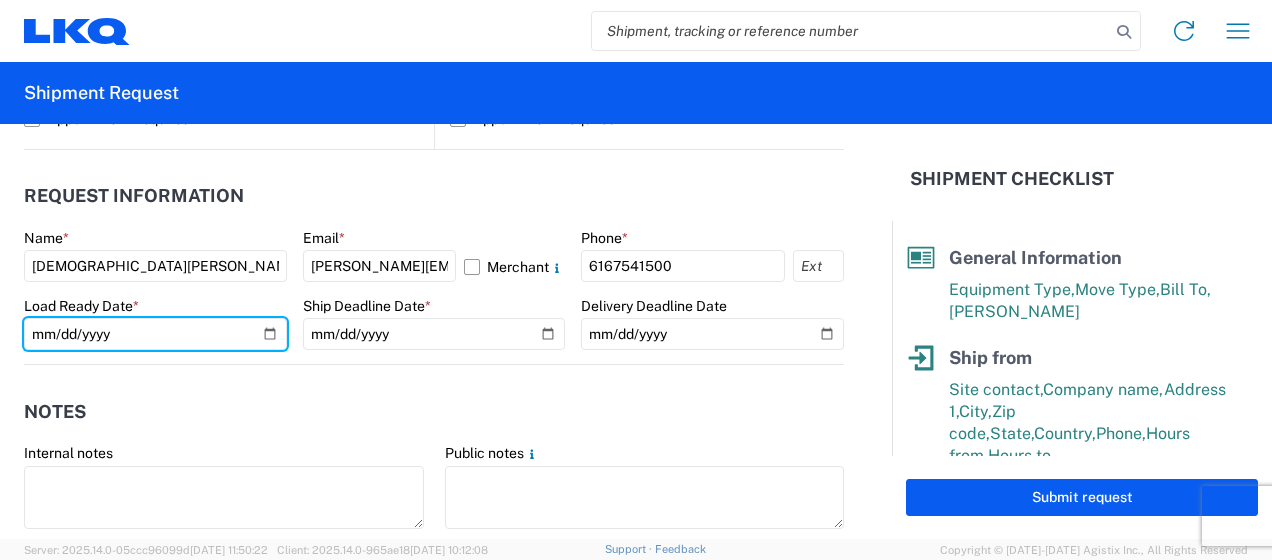 type on "2025-07-11" 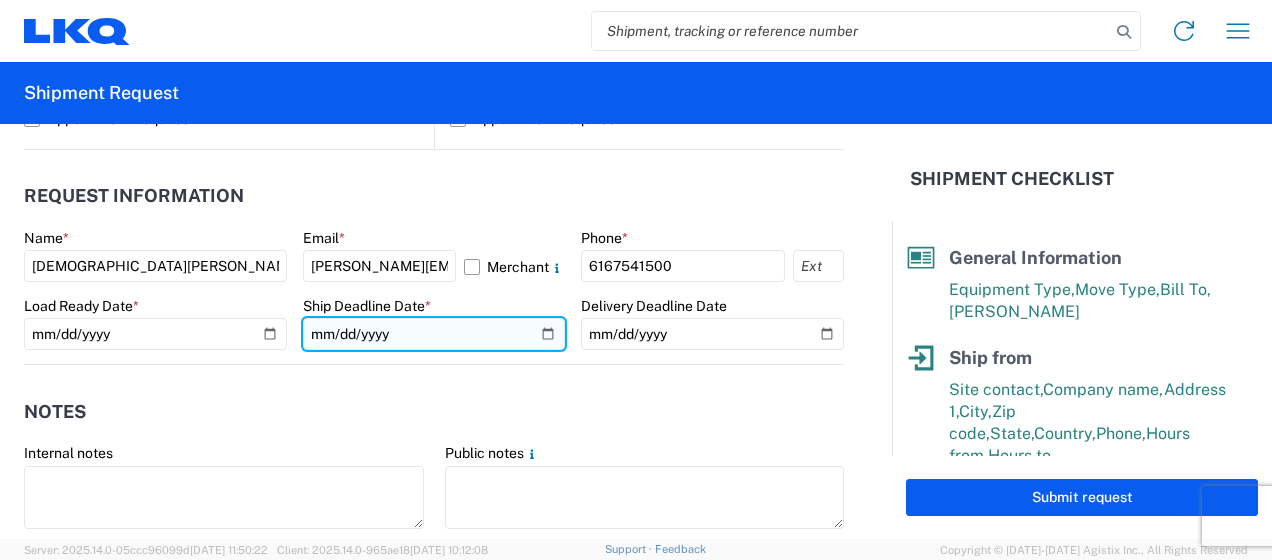 click 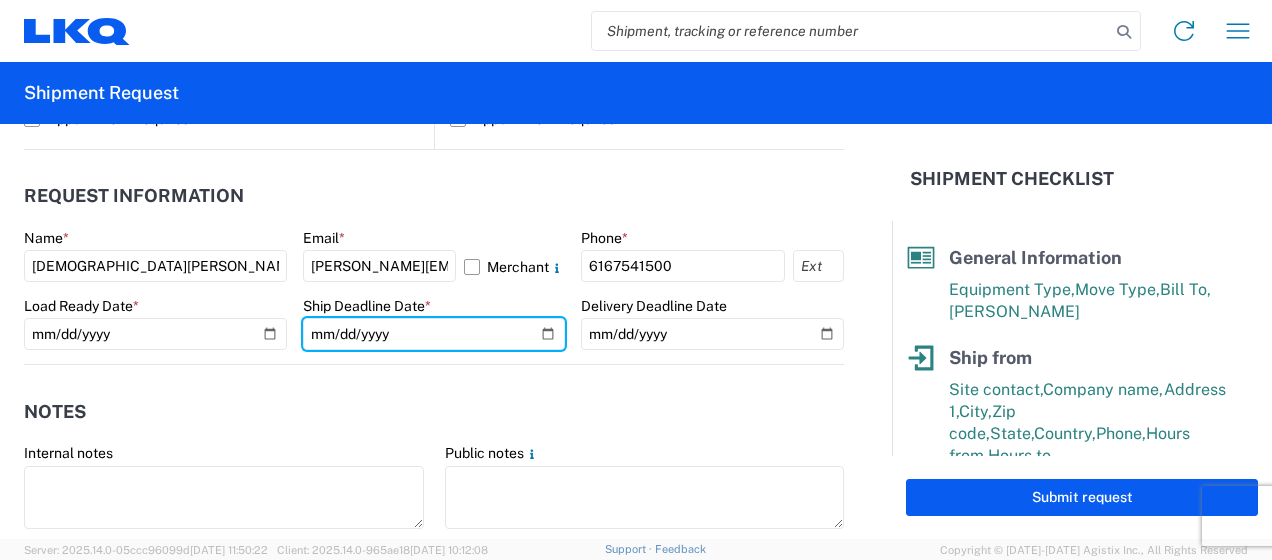 type on "2025-07-11" 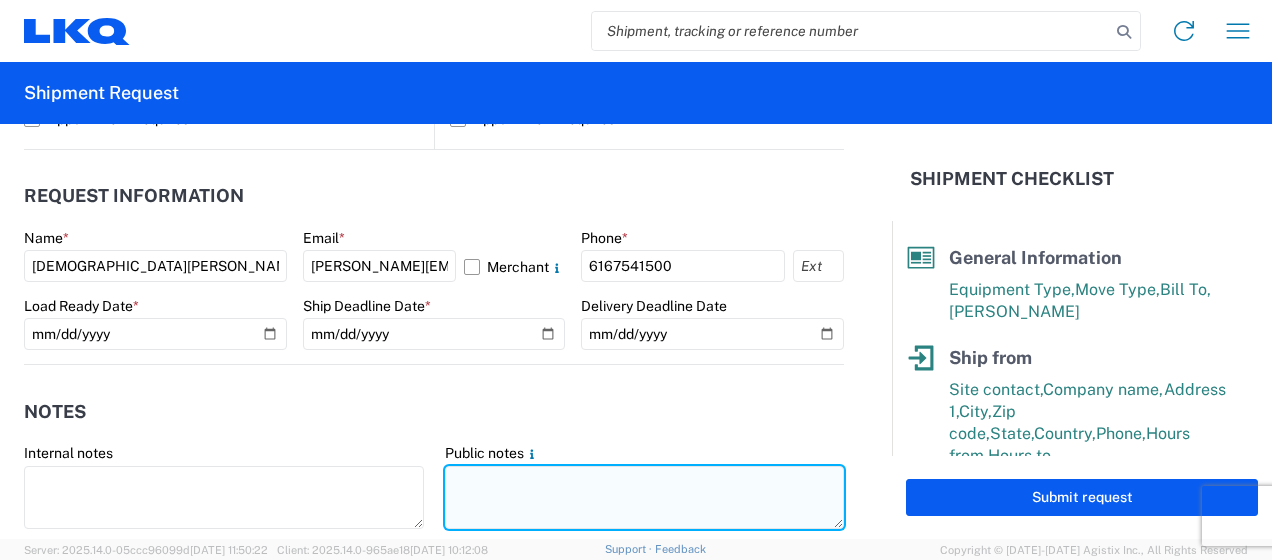 click 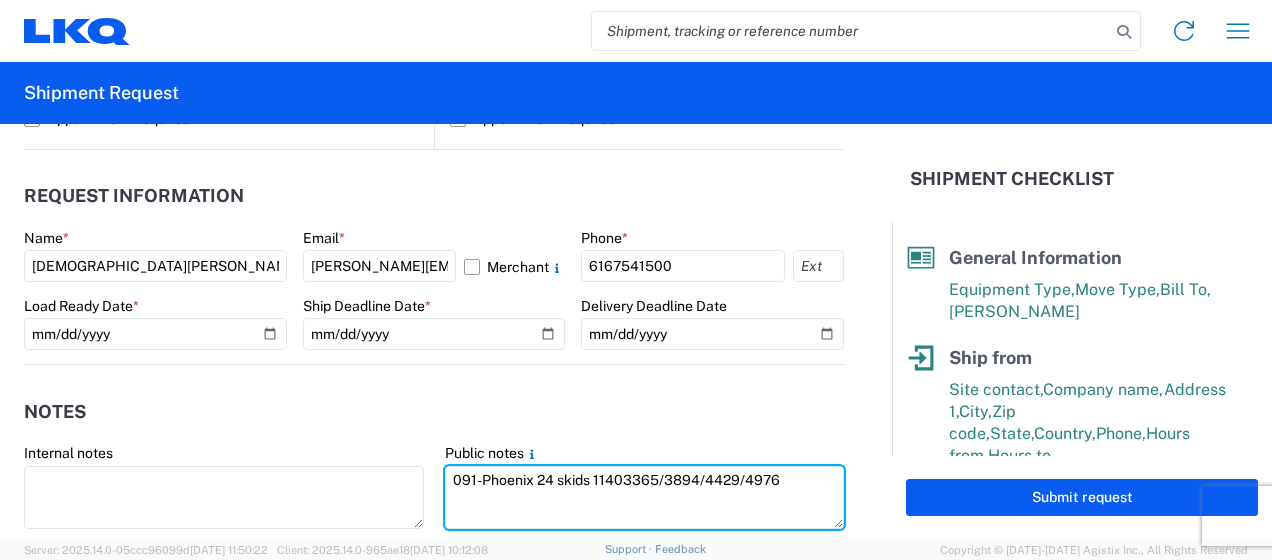 drag, startPoint x: 442, startPoint y: 478, endPoint x: 844, endPoint y: 495, distance: 402.35928 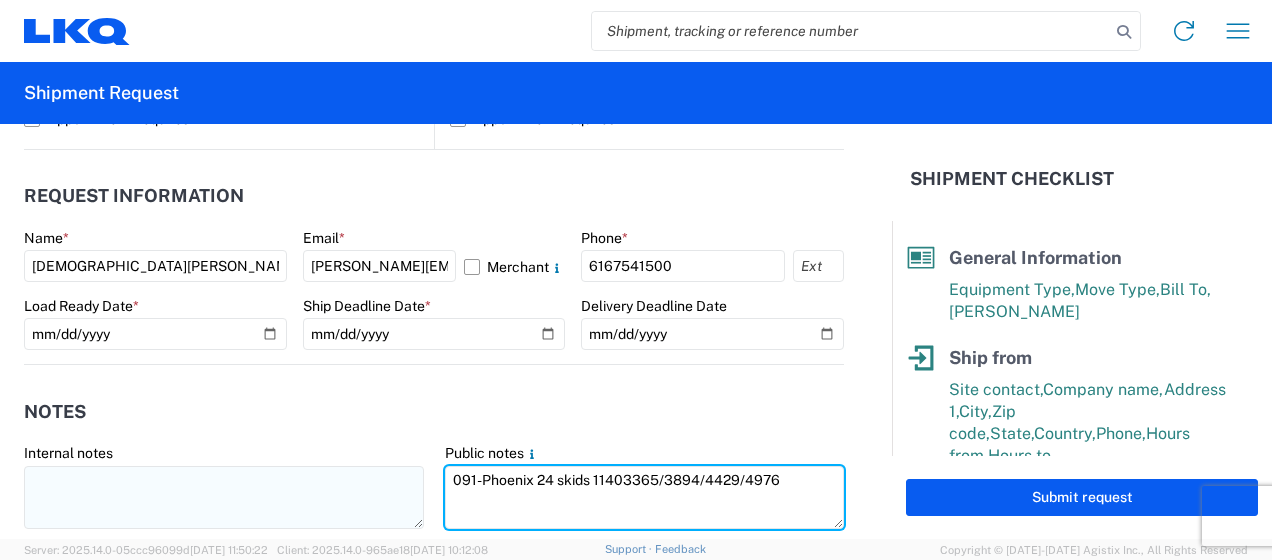 type on "091-Phoenix 24 skids 11403365/3894/4429/4976" 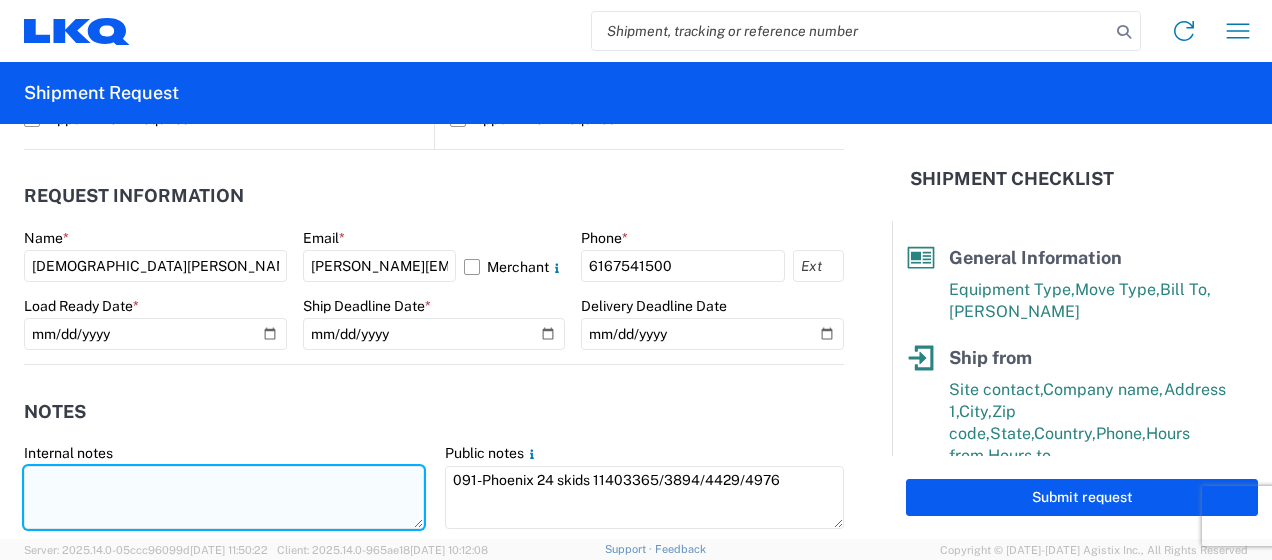 click 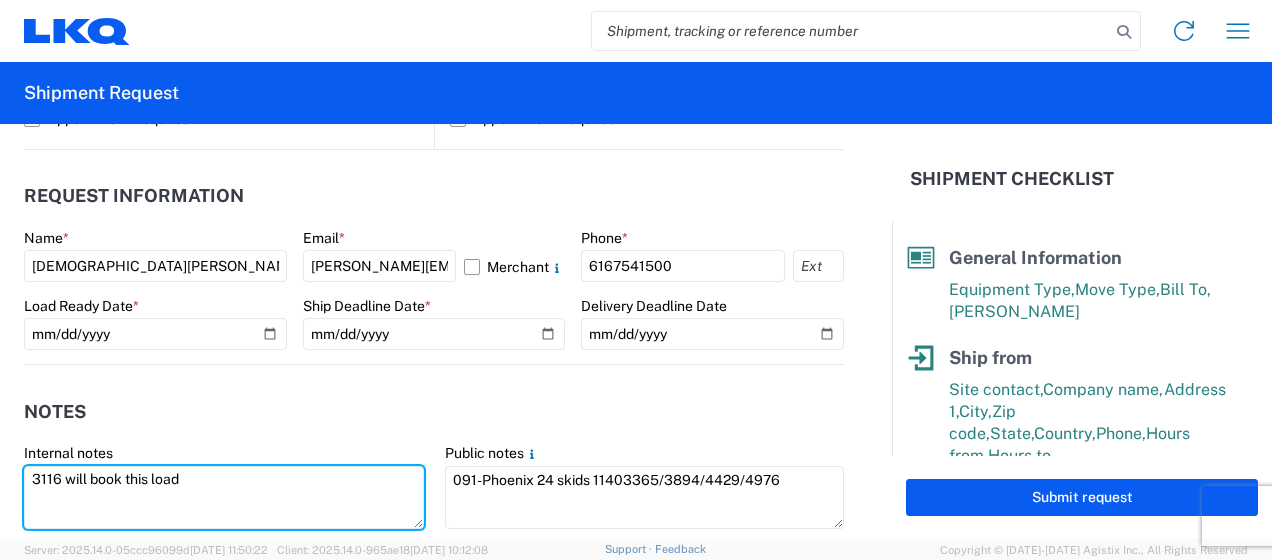 type on "3116 will book this load" 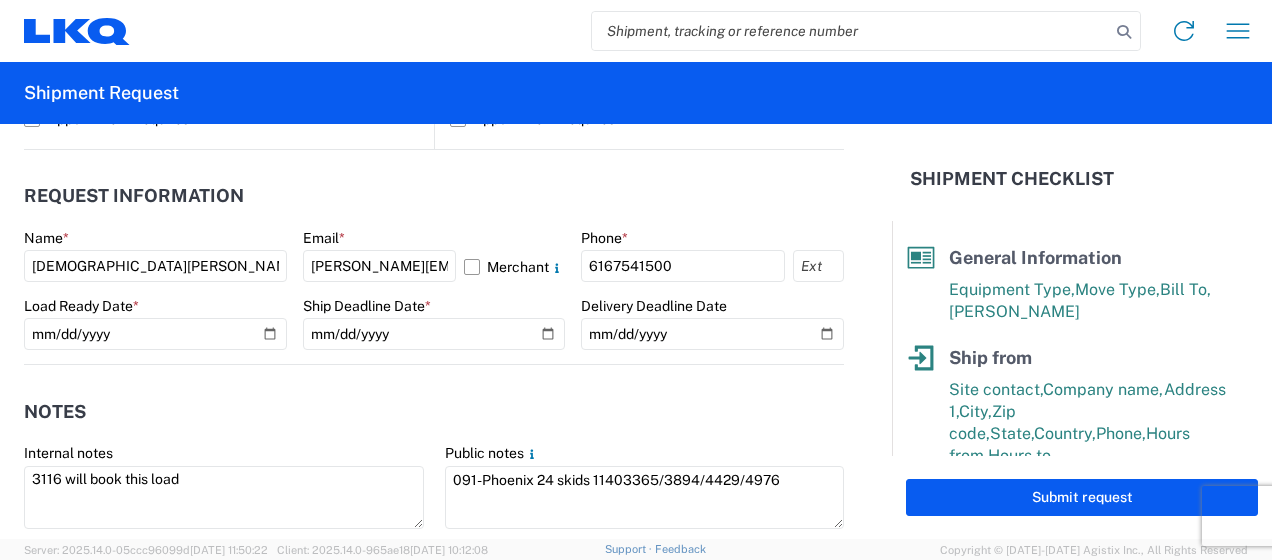 click on "Notes" 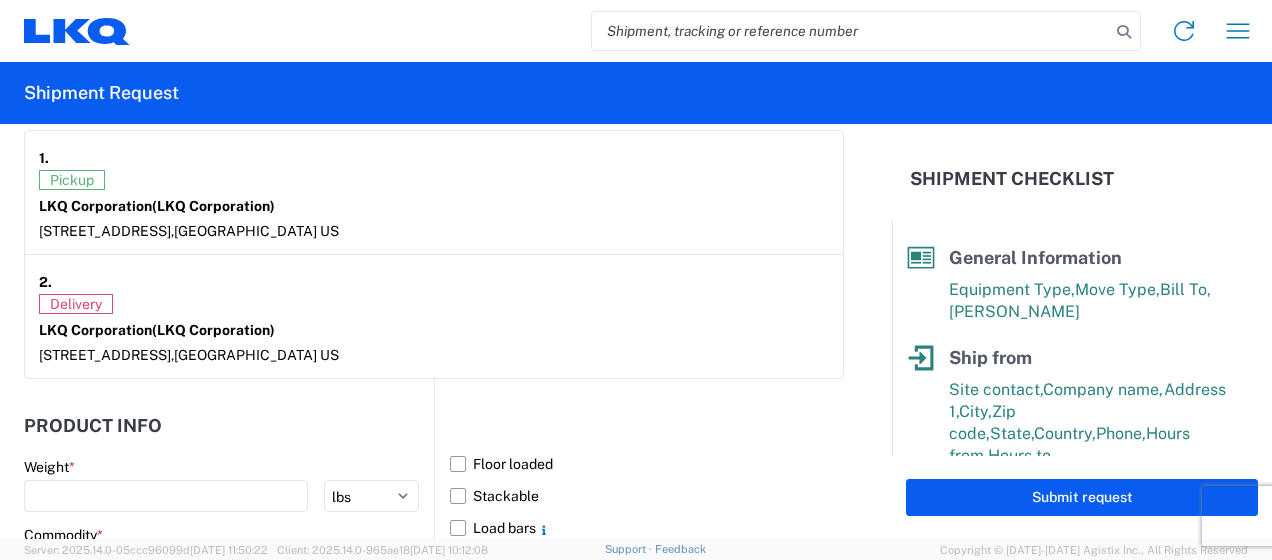 scroll, scrollTop: 1658, scrollLeft: 0, axis: vertical 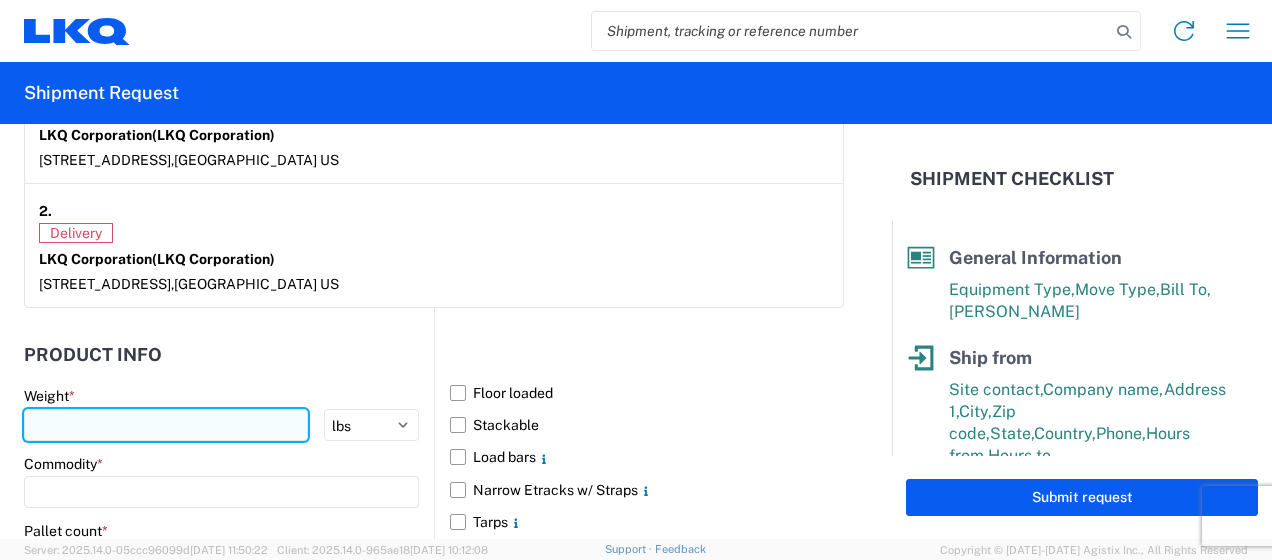 click 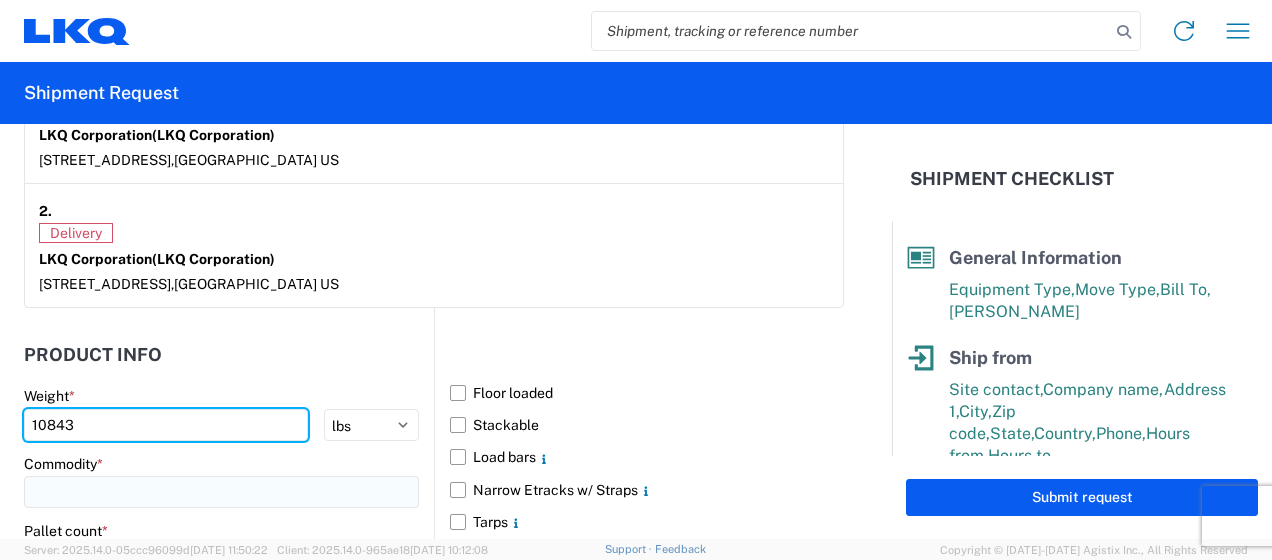 type on "10843" 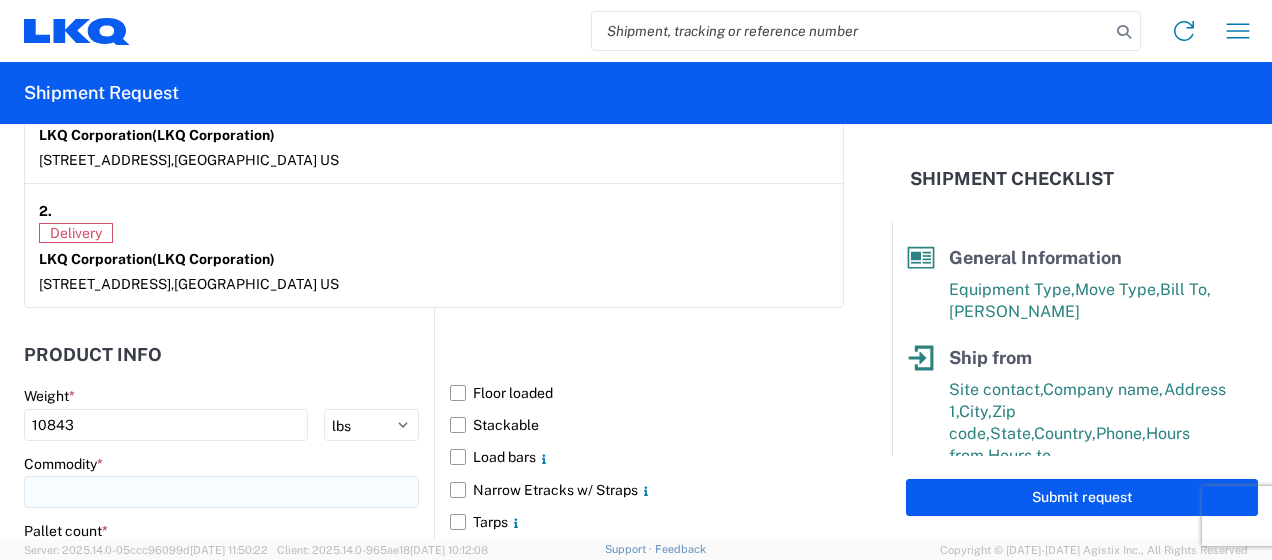 click 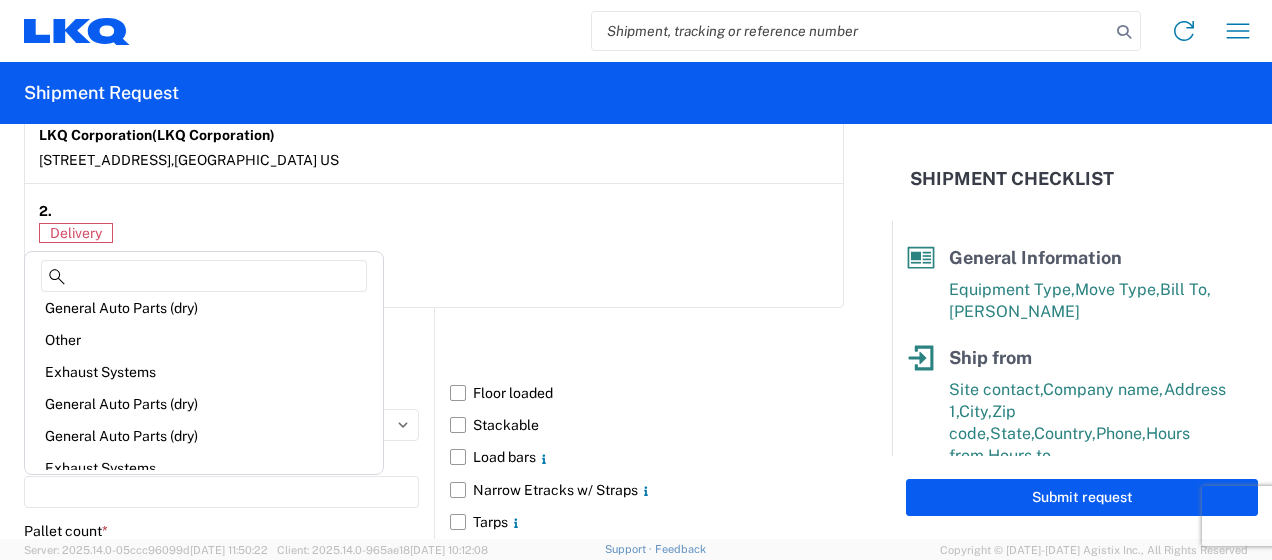scroll, scrollTop: 300, scrollLeft: 0, axis: vertical 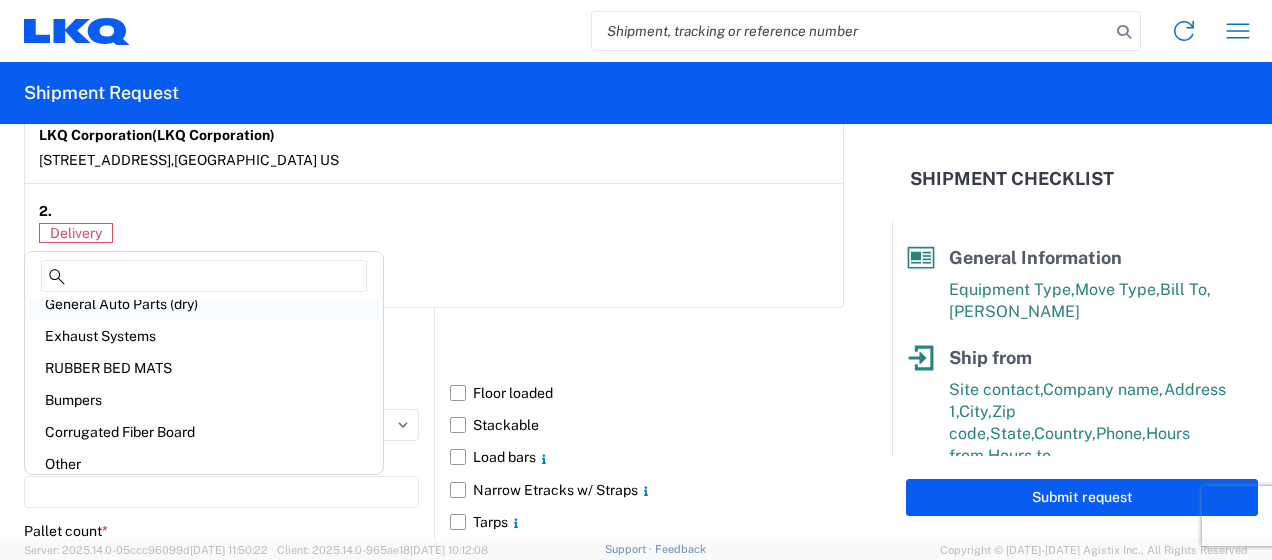 click on "General Auto Parts (dry)" 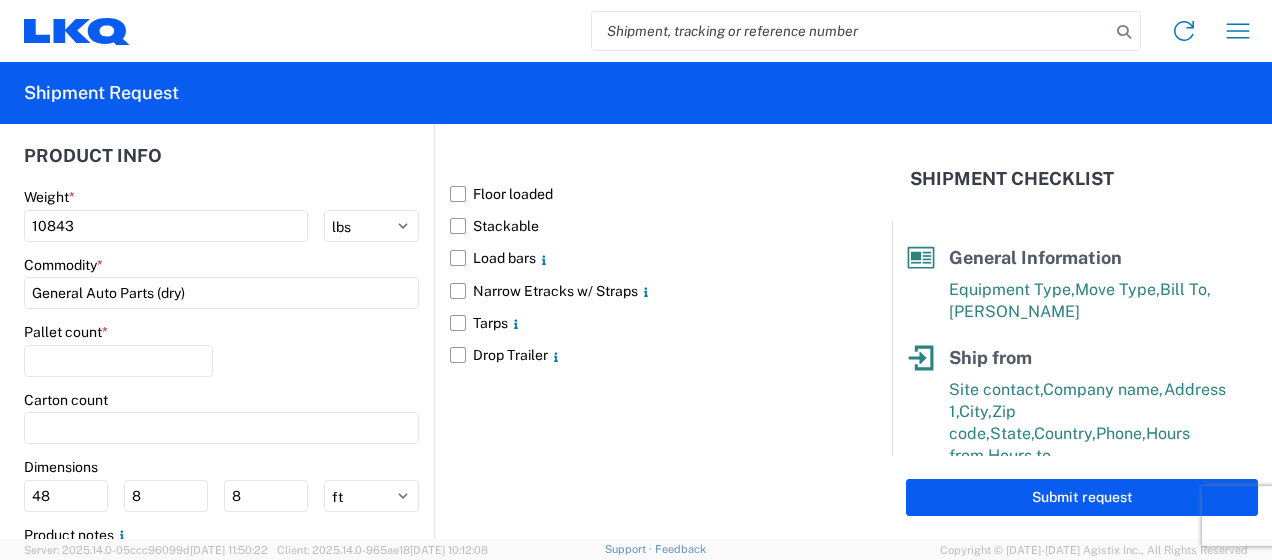 scroll, scrollTop: 1858, scrollLeft: 0, axis: vertical 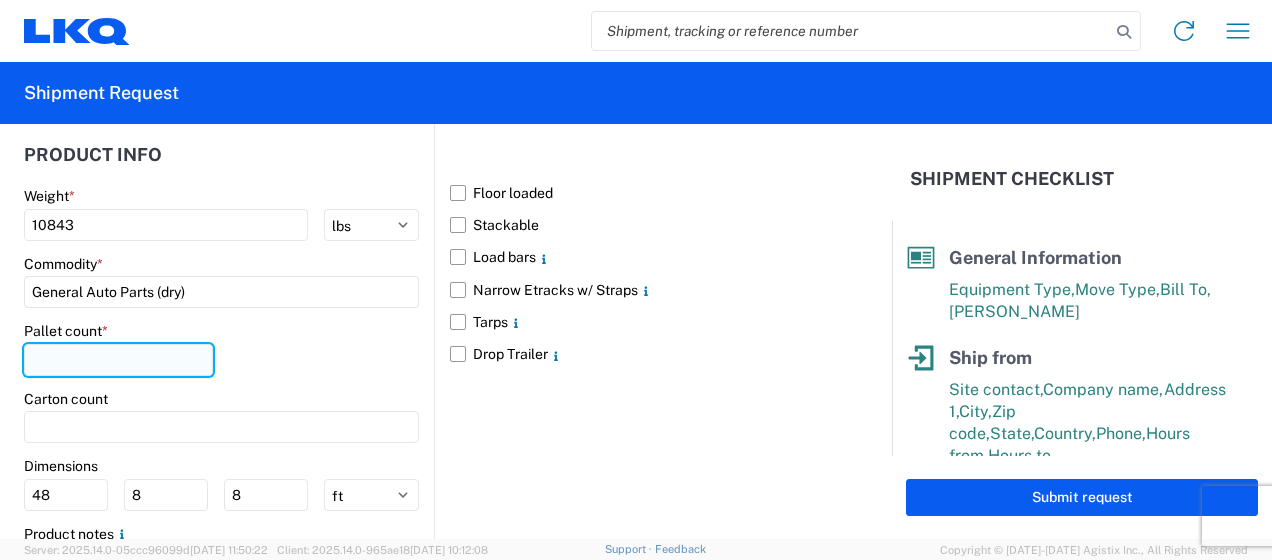 click 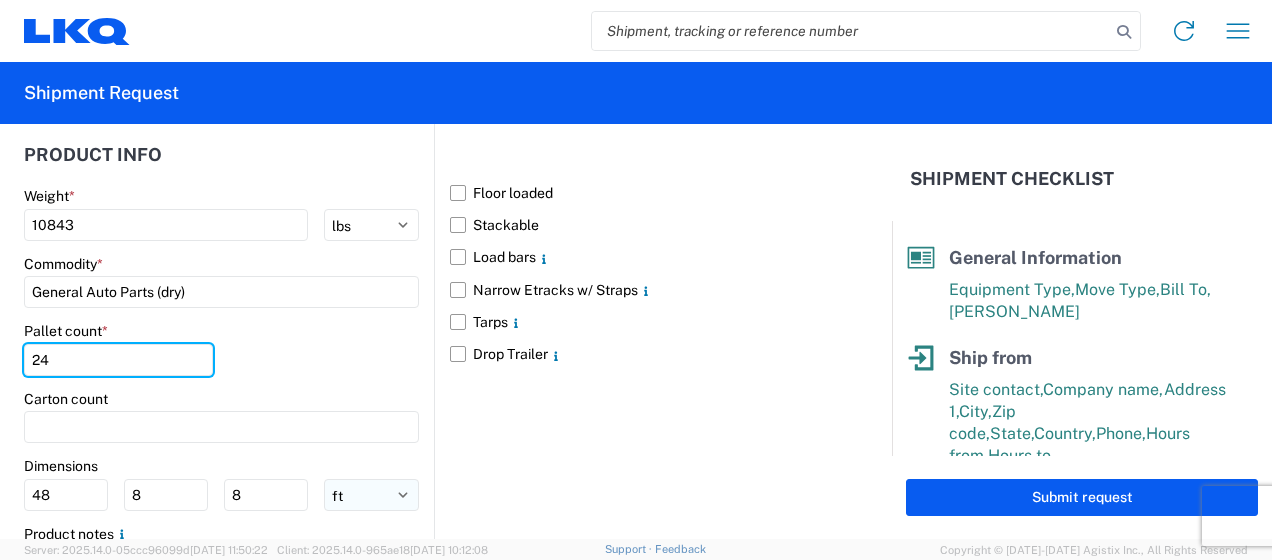 type on "24" 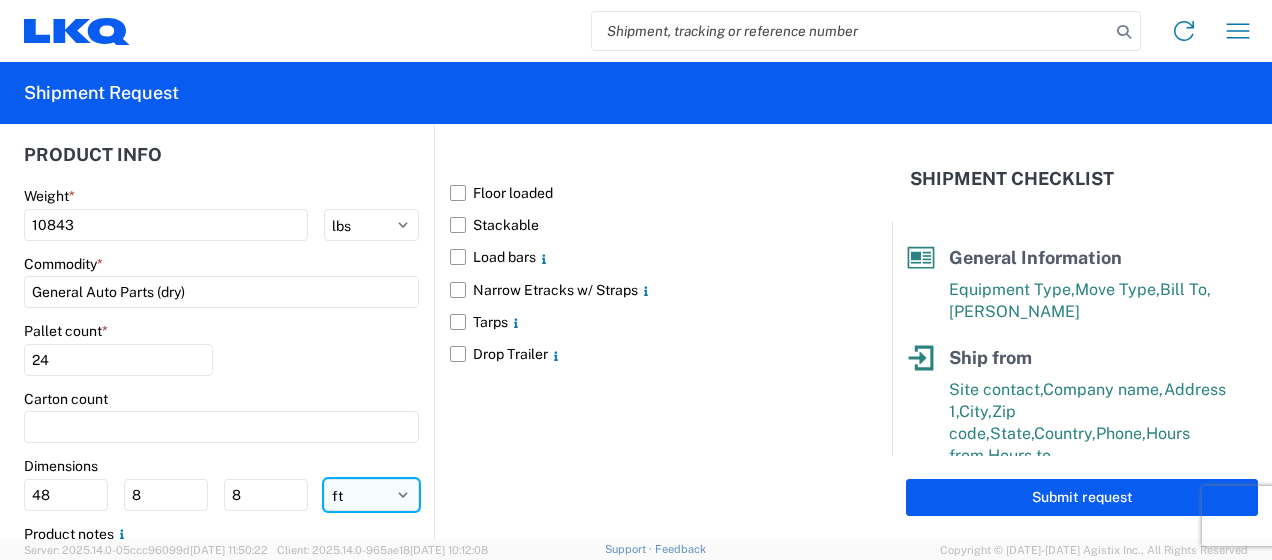 drag, startPoint x: 355, startPoint y: 494, endPoint x: 354, endPoint y: 475, distance: 19.026299 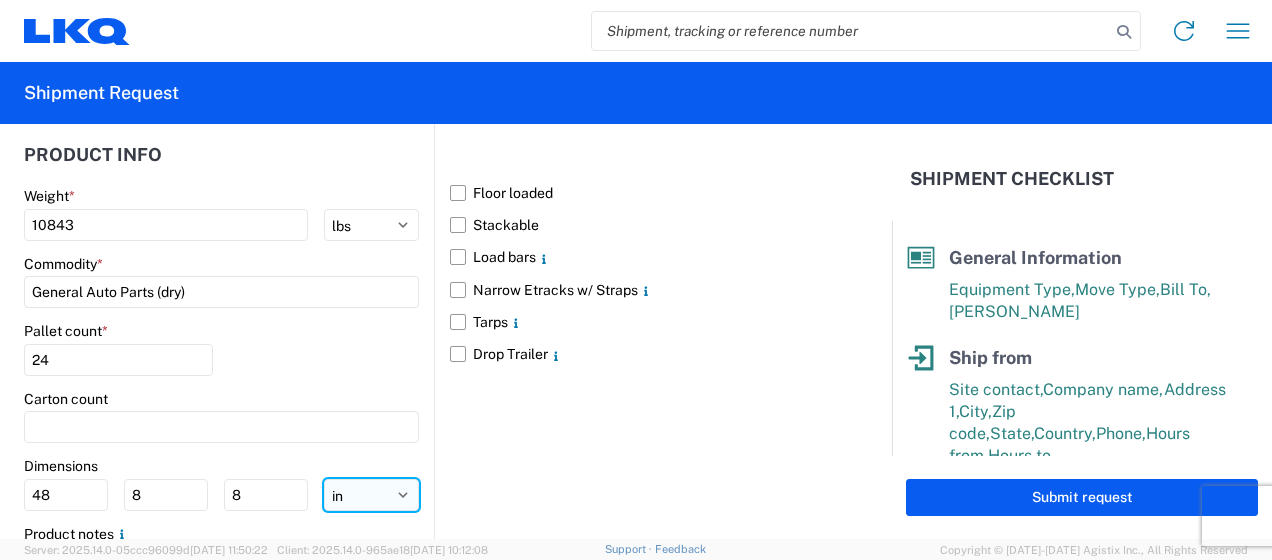 click on "ft in cm" 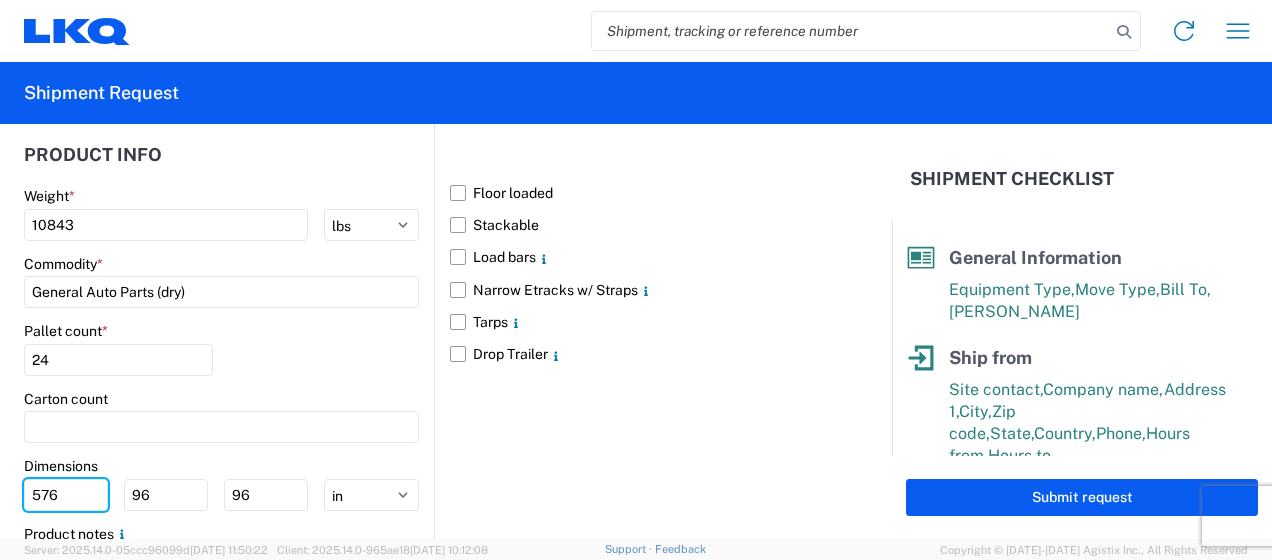 drag, startPoint x: 58, startPoint y: 482, endPoint x: 0, endPoint y: 462, distance: 61.351448 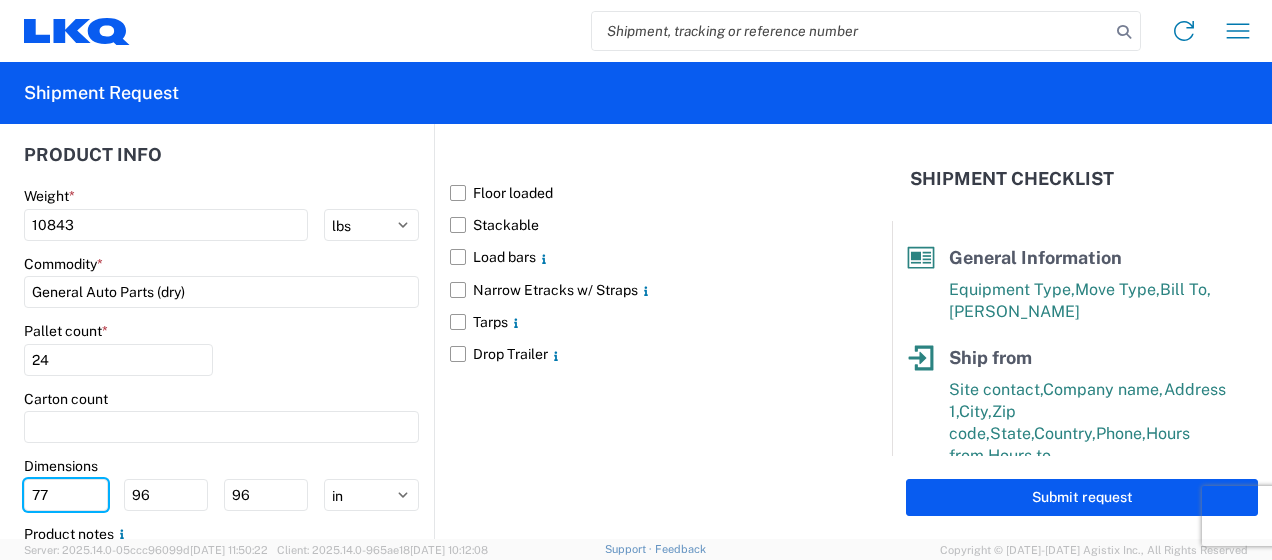 type on "77" 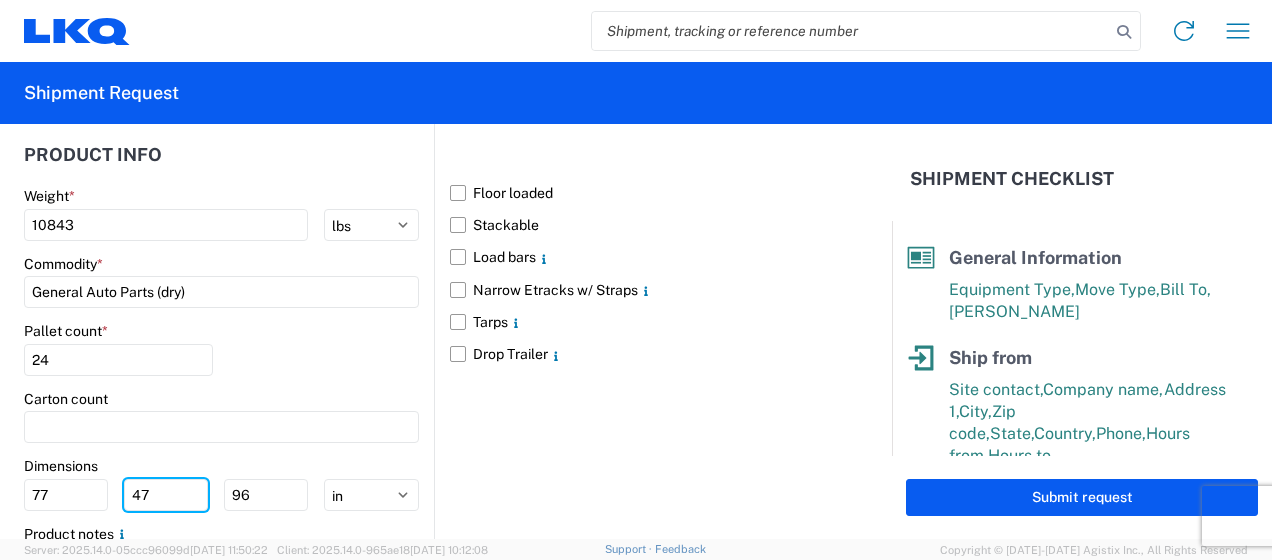type on "47" 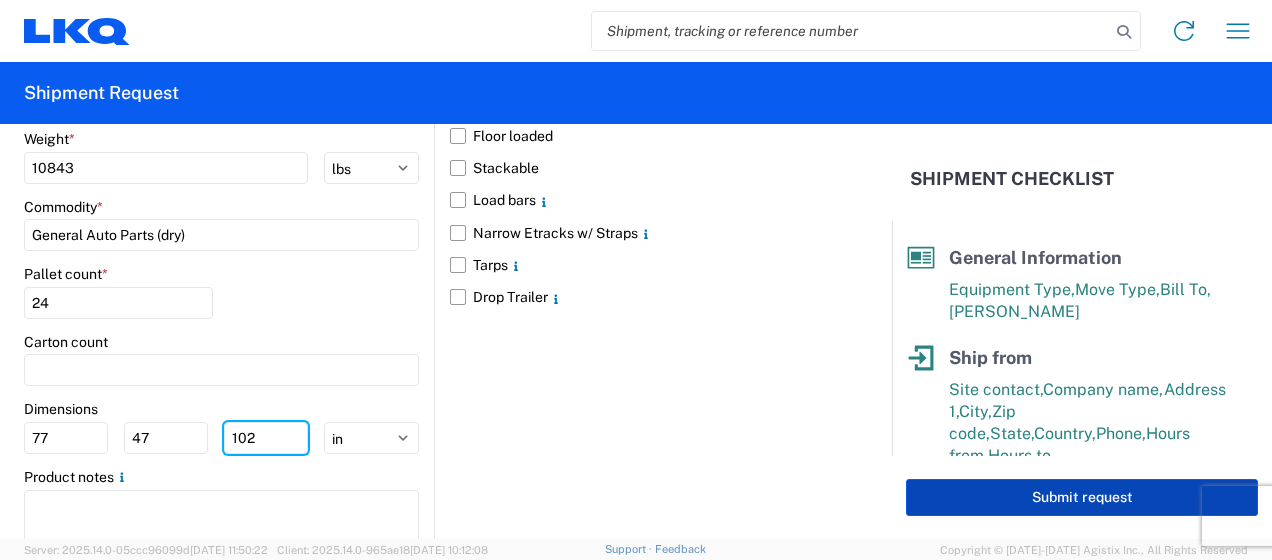 scroll, scrollTop: 1977, scrollLeft: 0, axis: vertical 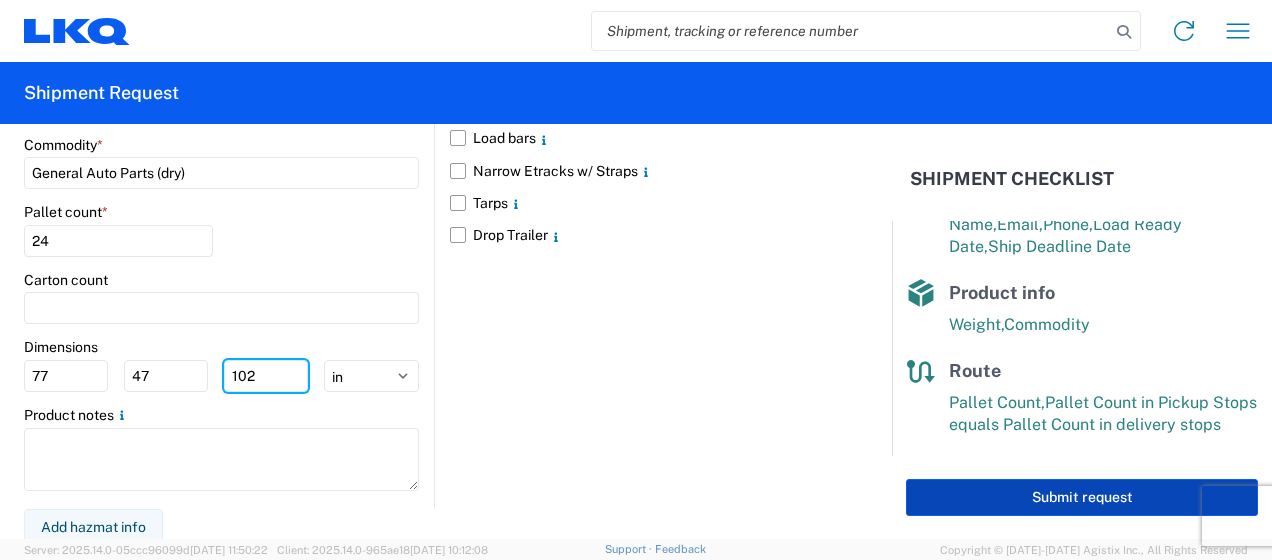 type on "102" 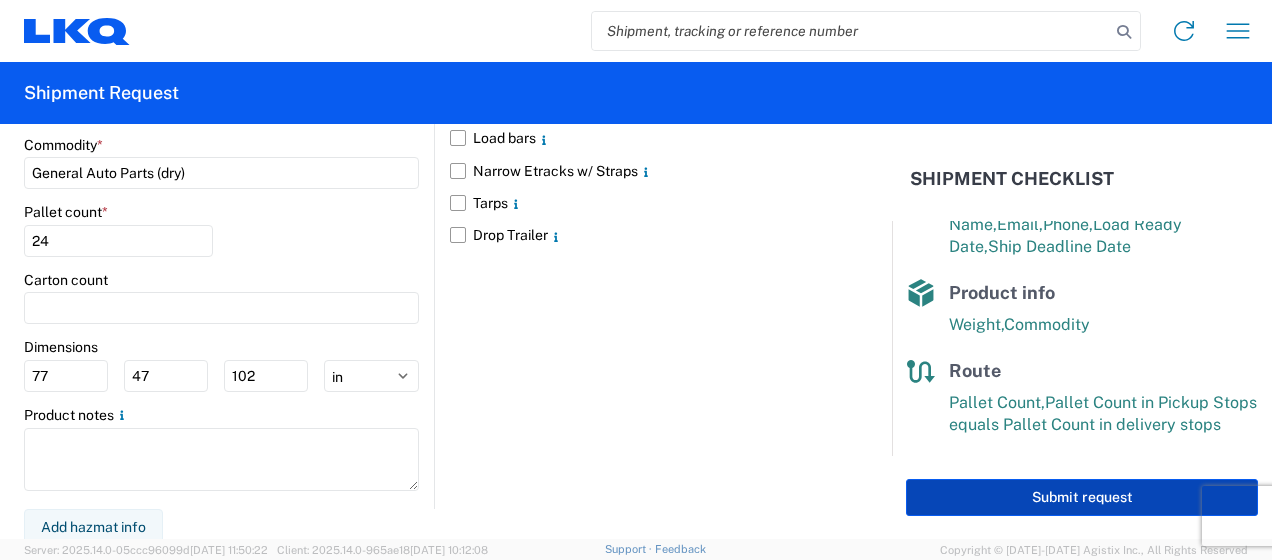 click on "Submit request" 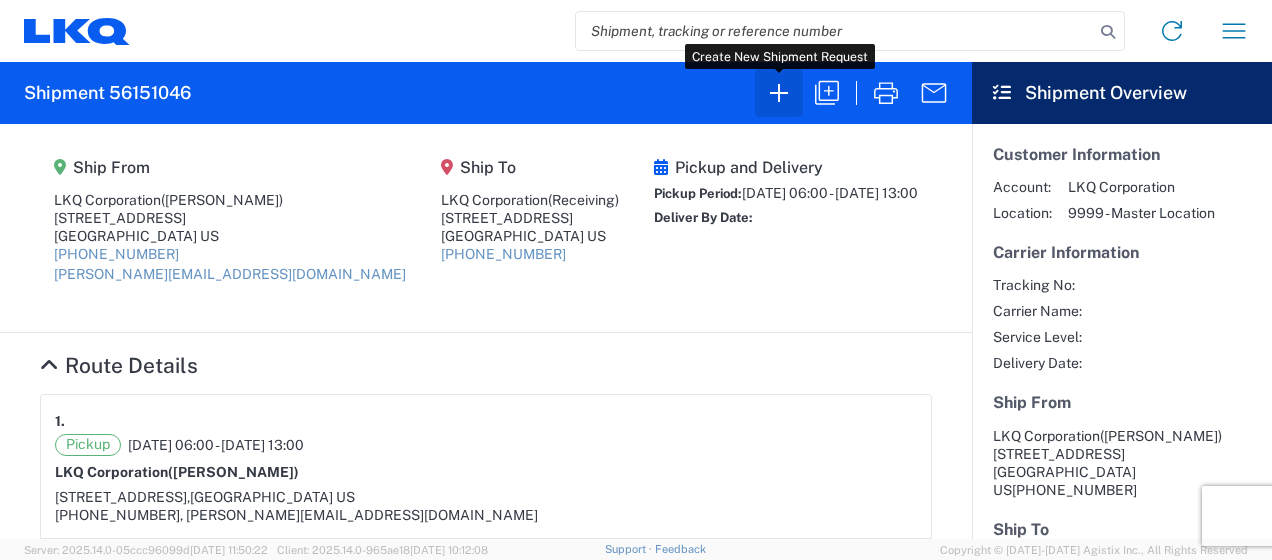 click 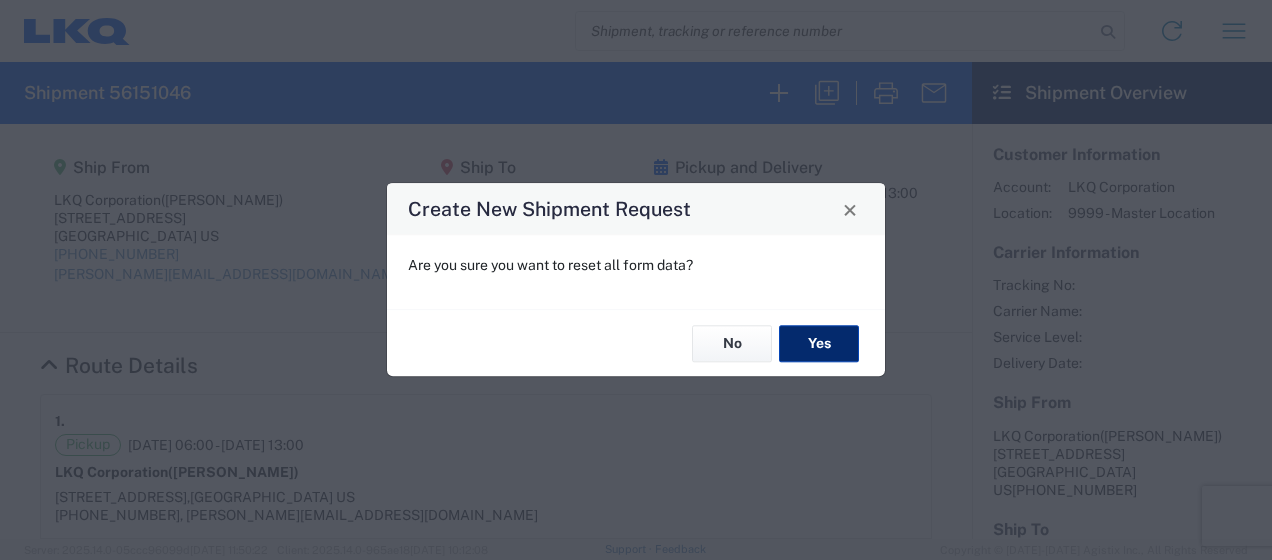 click on "Yes" 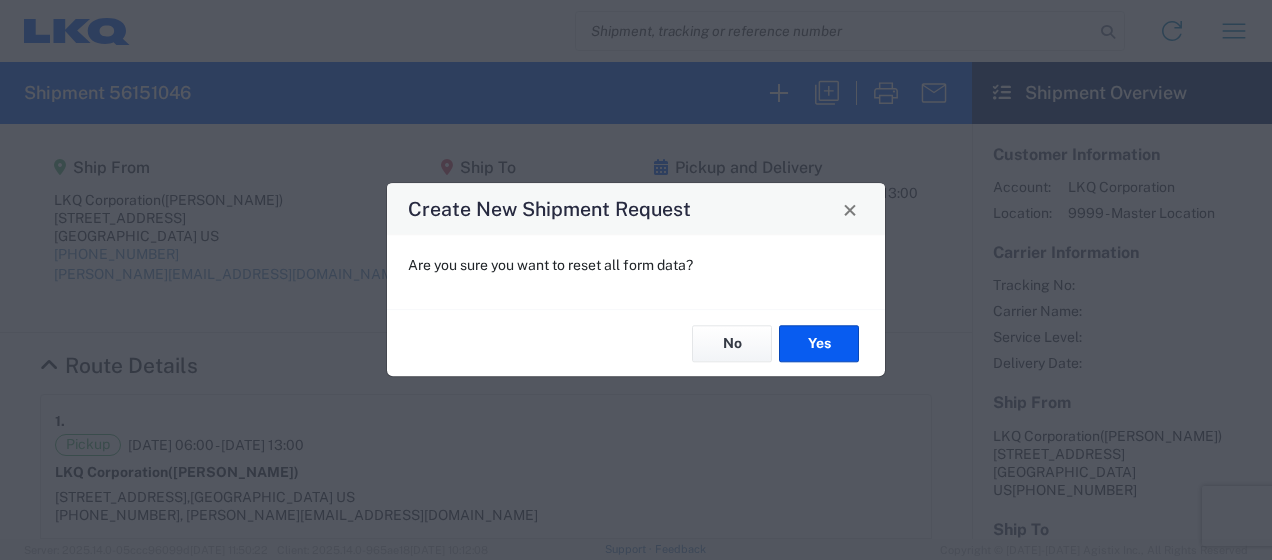 select on "FULL" 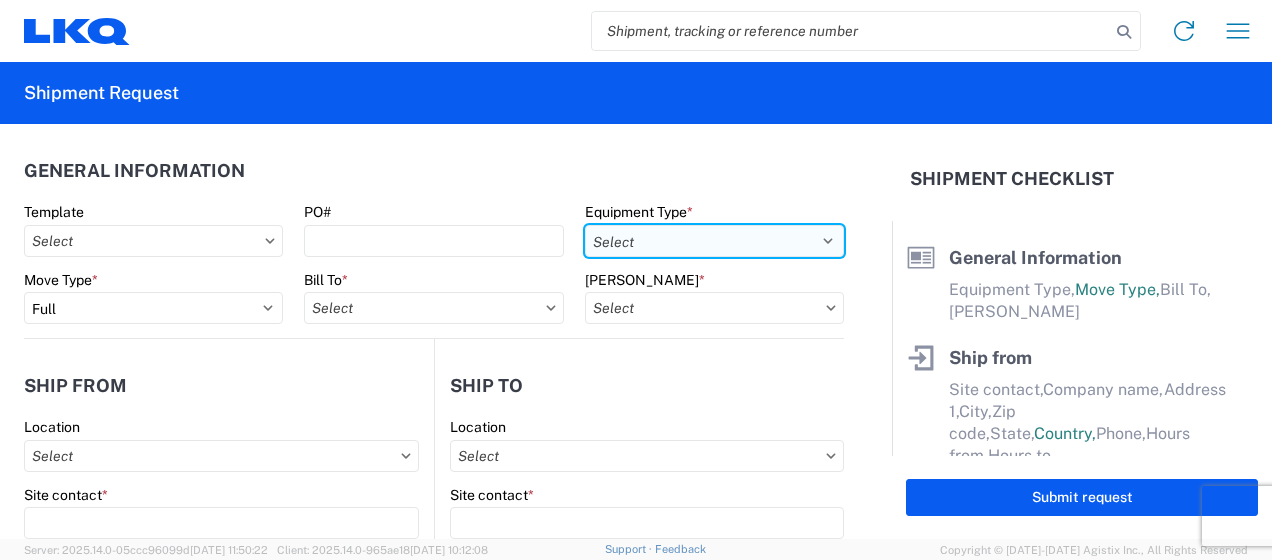 click on "Select 53’ Dry Van Flatbed Dropdeck (van) Lowboy (flatbed) Rail" at bounding box center [714, 241] 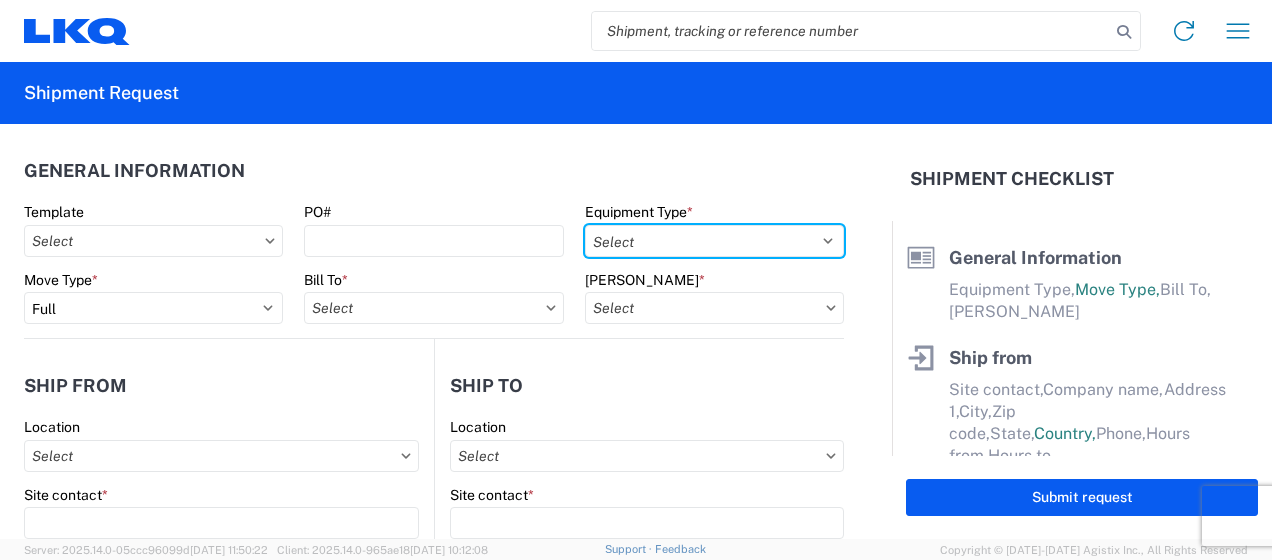 select on "STDV" 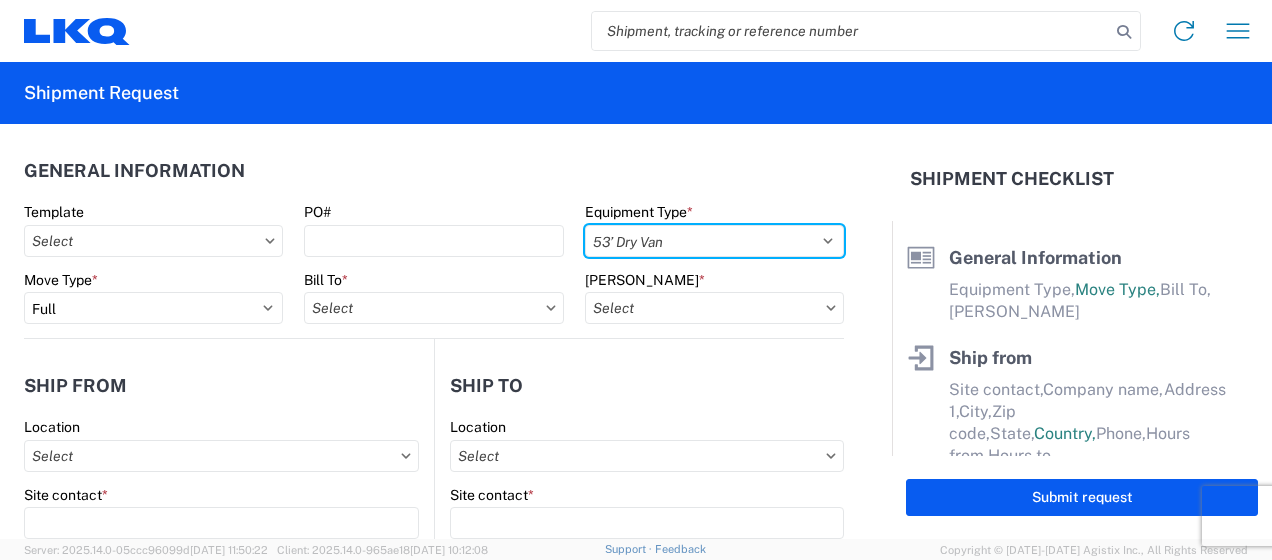 click on "Select 53’ Dry Van Flatbed Dropdeck (van) Lowboy (flatbed) Rail" at bounding box center (714, 241) 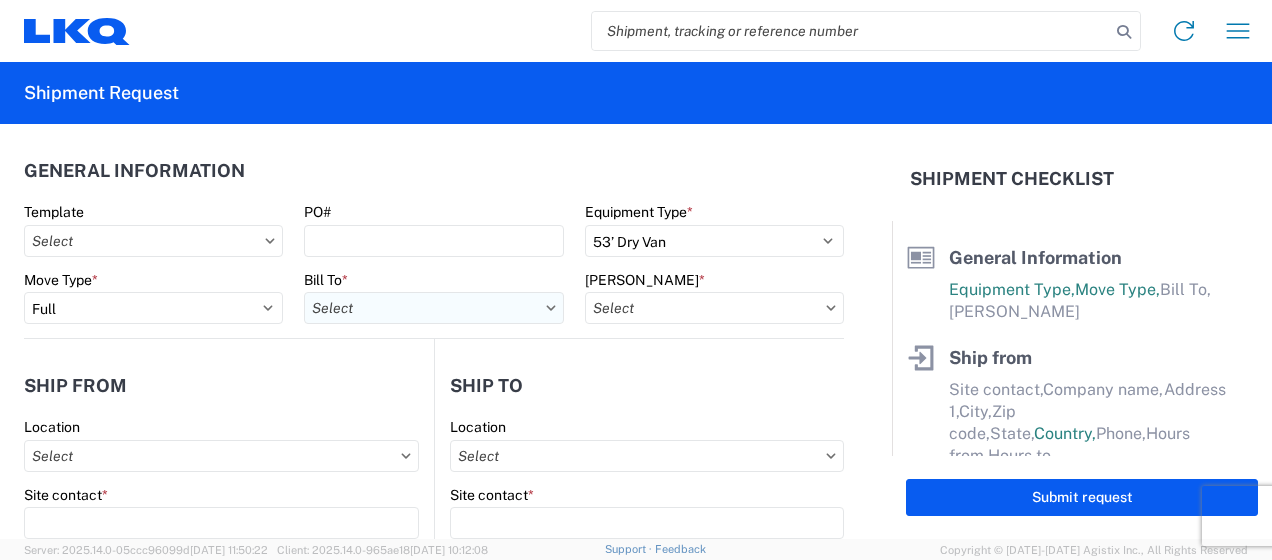 click on "Bill To  *" at bounding box center (433, 308) 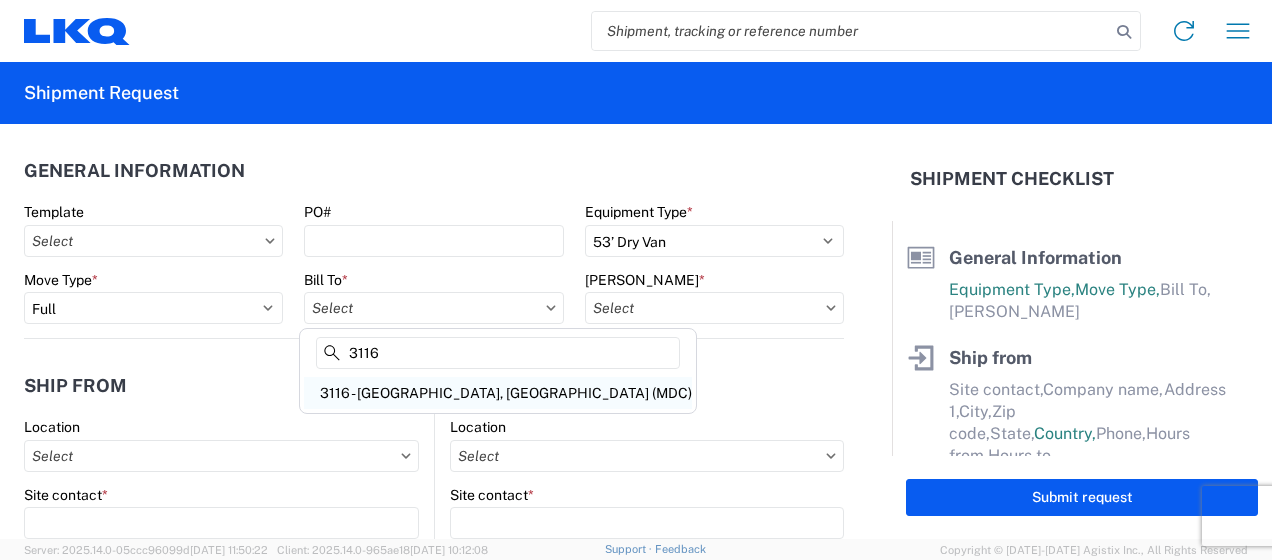type on "3116" 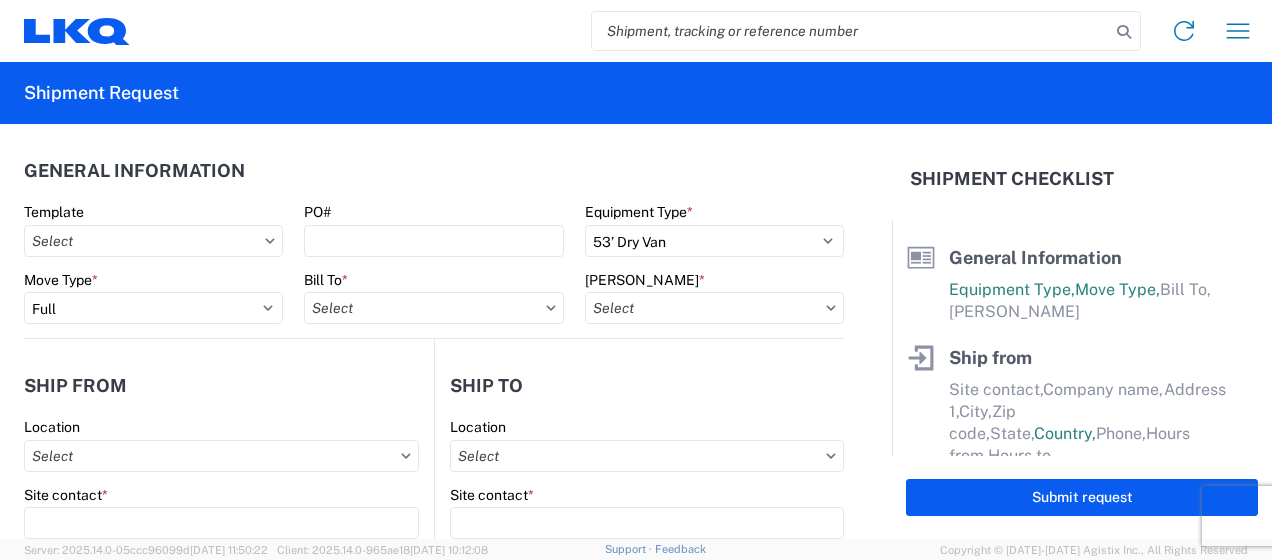 type on "3116 - [GEOGRAPHIC_DATA], [GEOGRAPHIC_DATA] (MDC)" 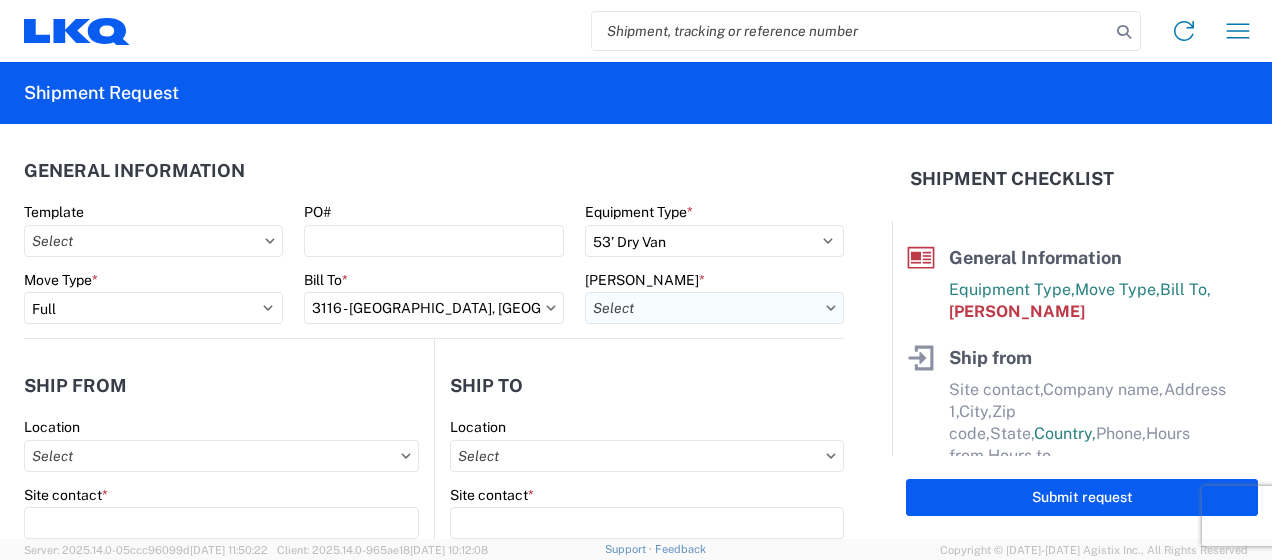 click on "Bill Code  *" at bounding box center [714, 308] 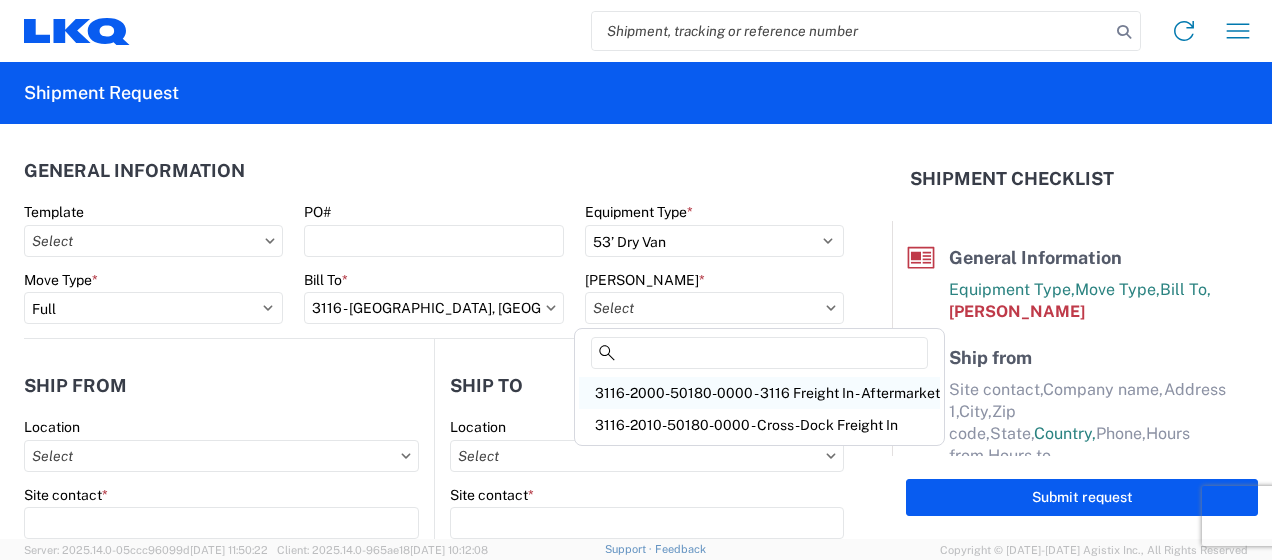 click on "3116-2000-50180-0000 - 3116 Freight In - Aftermarket" 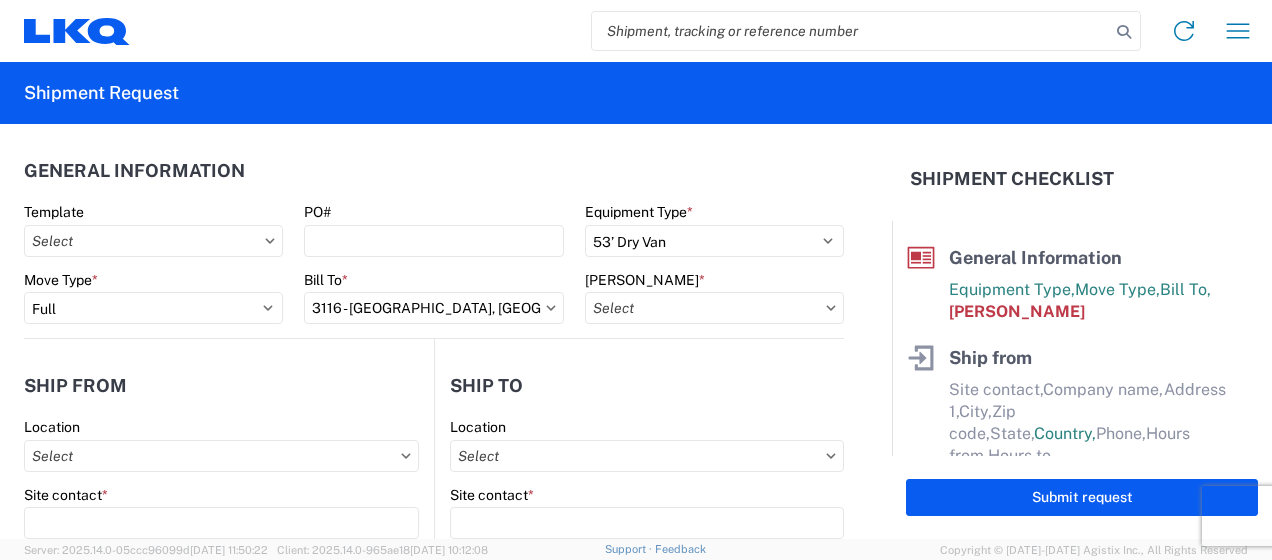 type on "3116-2000-50180-0000 - 3116 Freight In - Aftermarket" 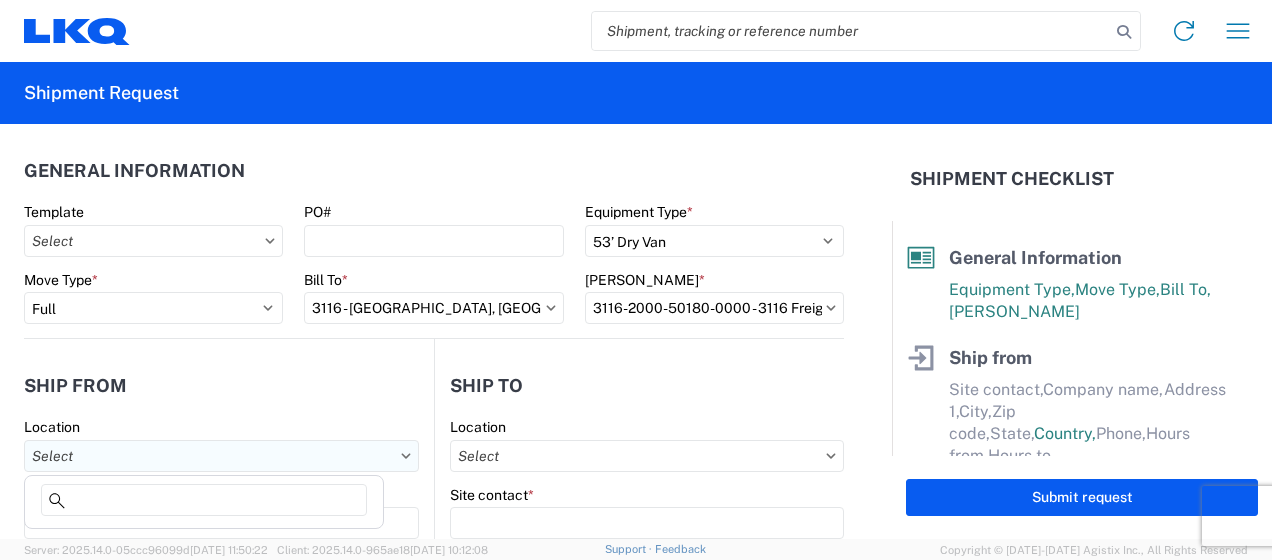click on "Location" at bounding box center (221, 456) 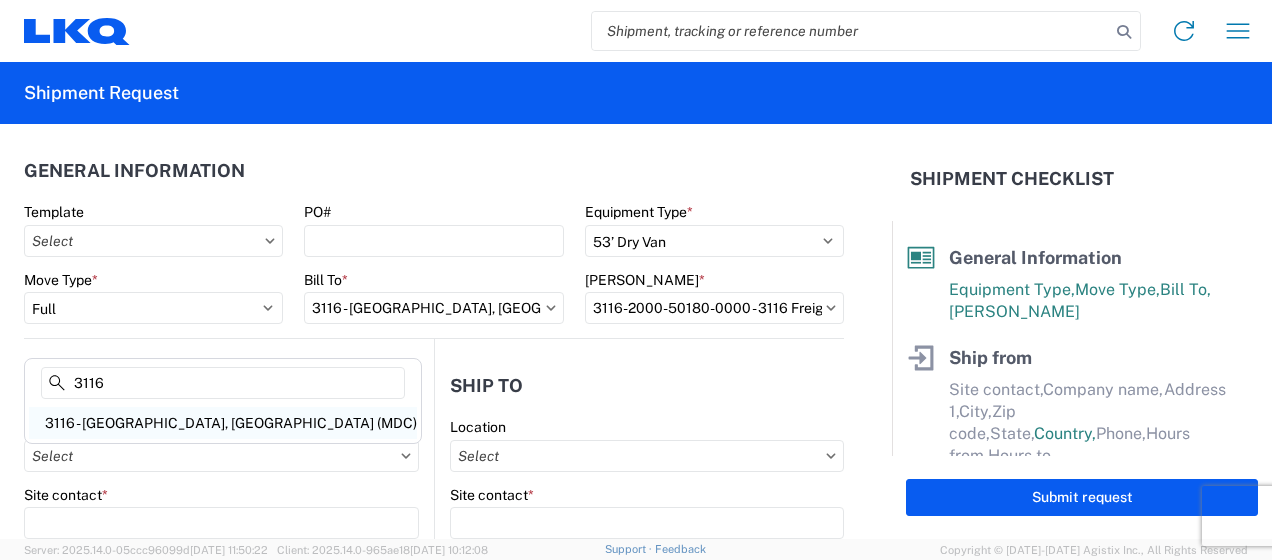 type on "3116" 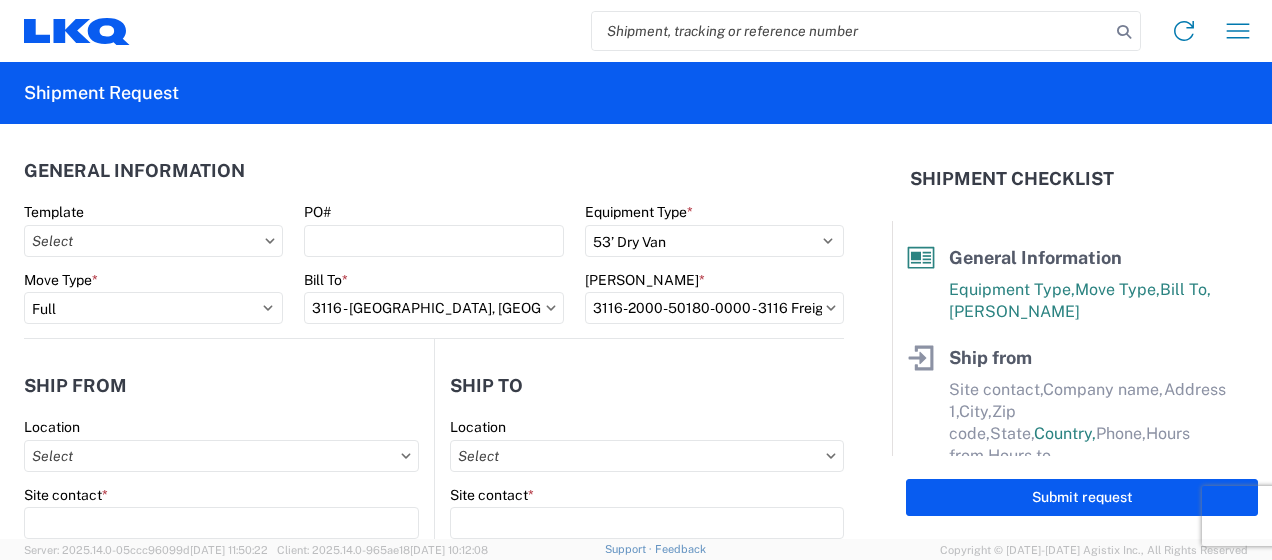 type on "3116 - [GEOGRAPHIC_DATA], [GEOGRAPHIC_DATA] (MDC)" 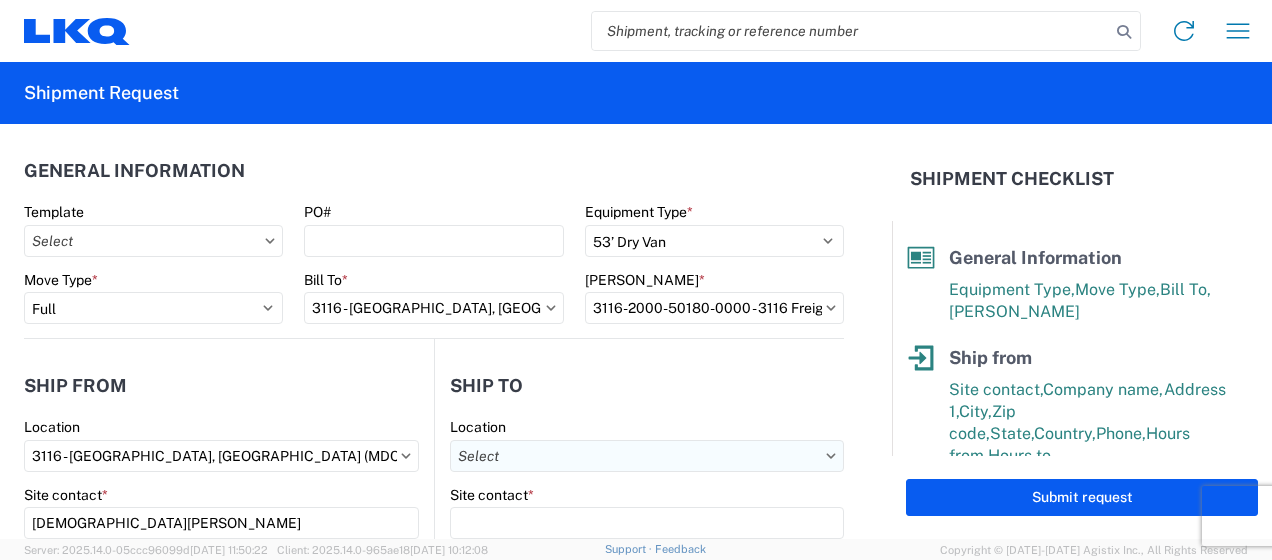 click on "Location" at bounding box center (647, 456) 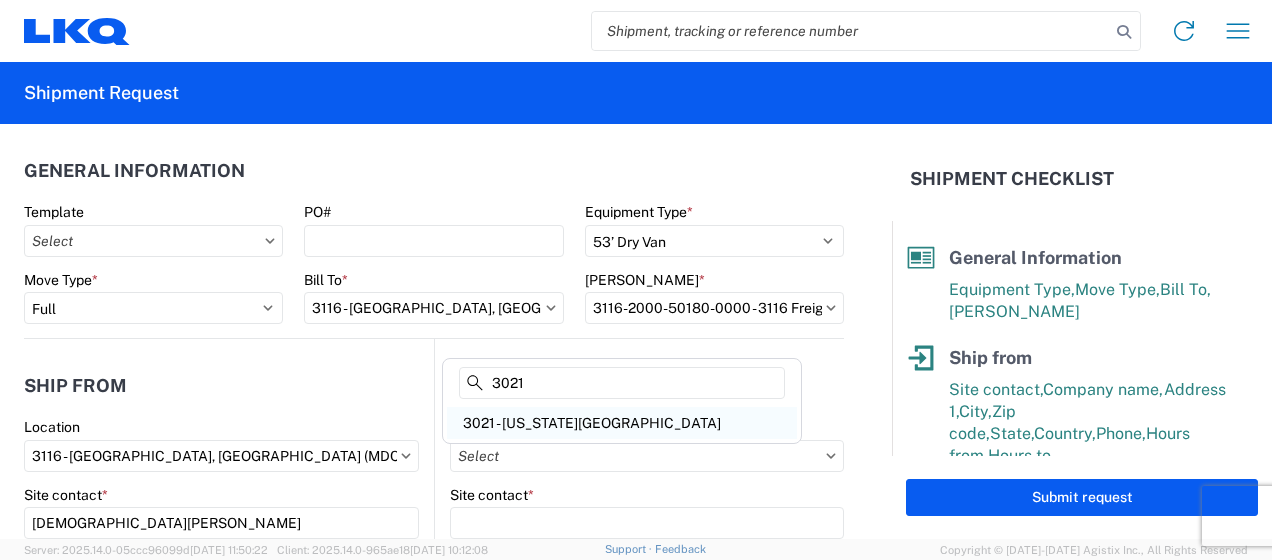 type on "3021" 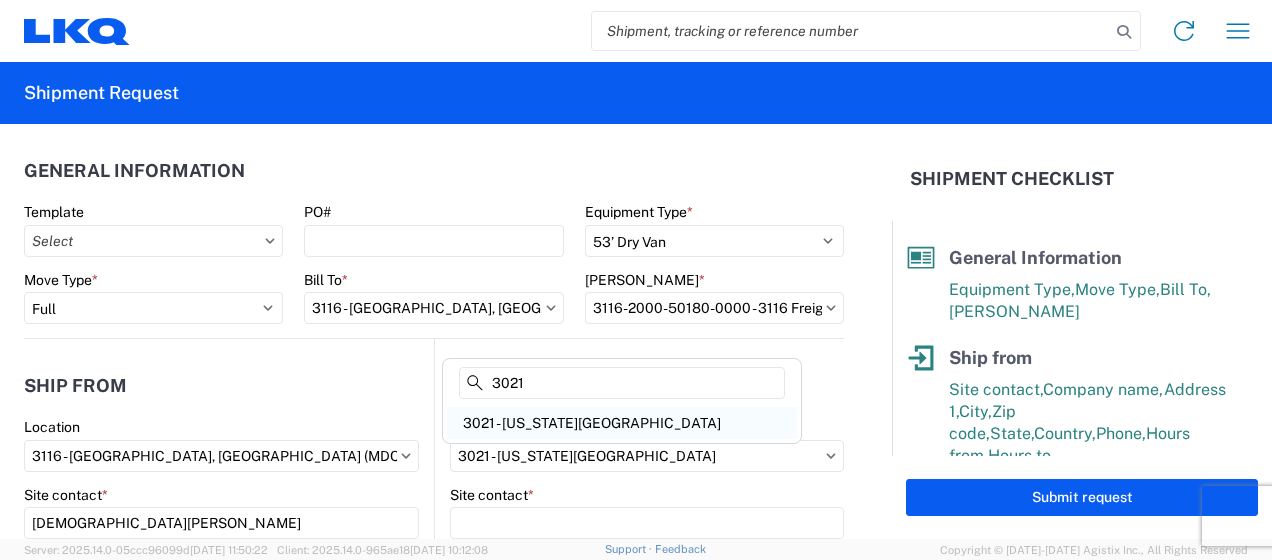 type on "LKQ Corporation" 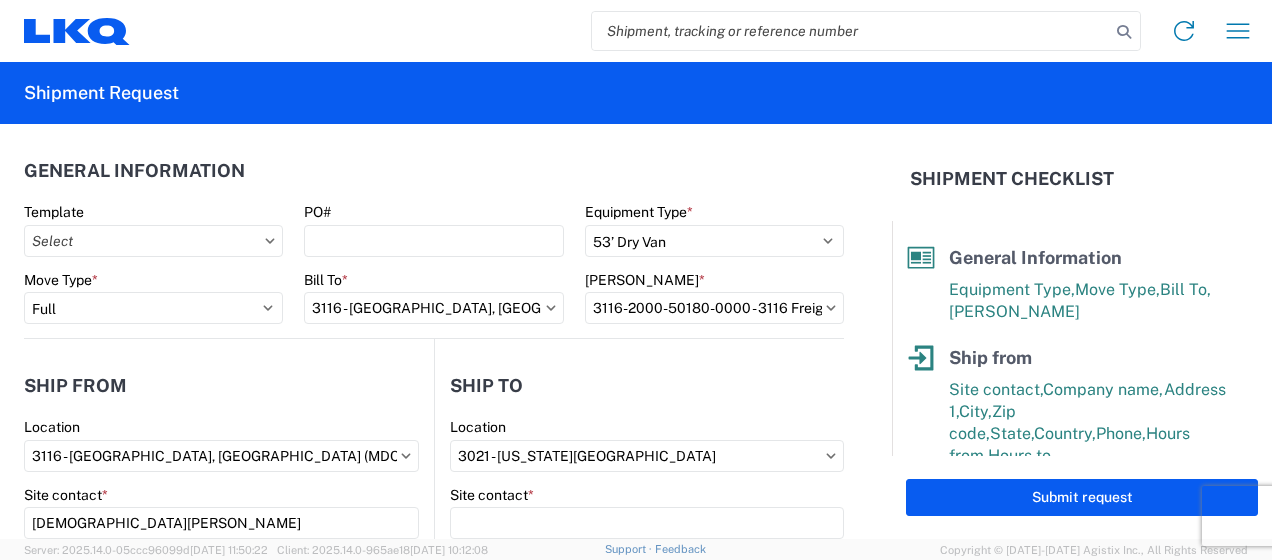 scroll, scrollTop: 100, scrollLeft: 0, axis: vertical 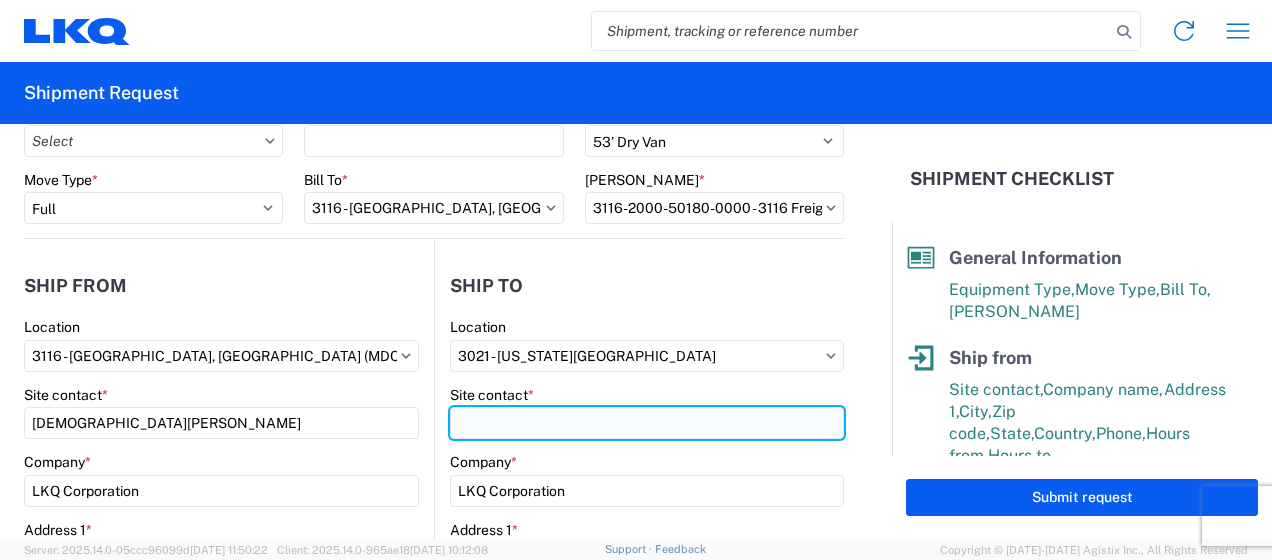 click on "Site contact  *" at bounding box center (647, 423) 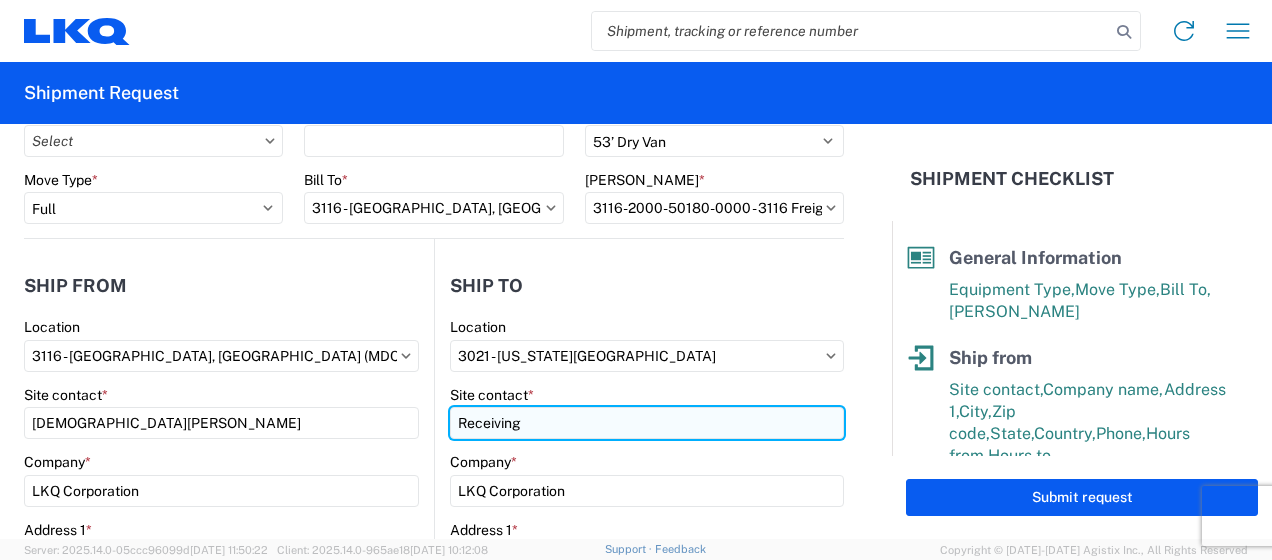 type on "Receiving" 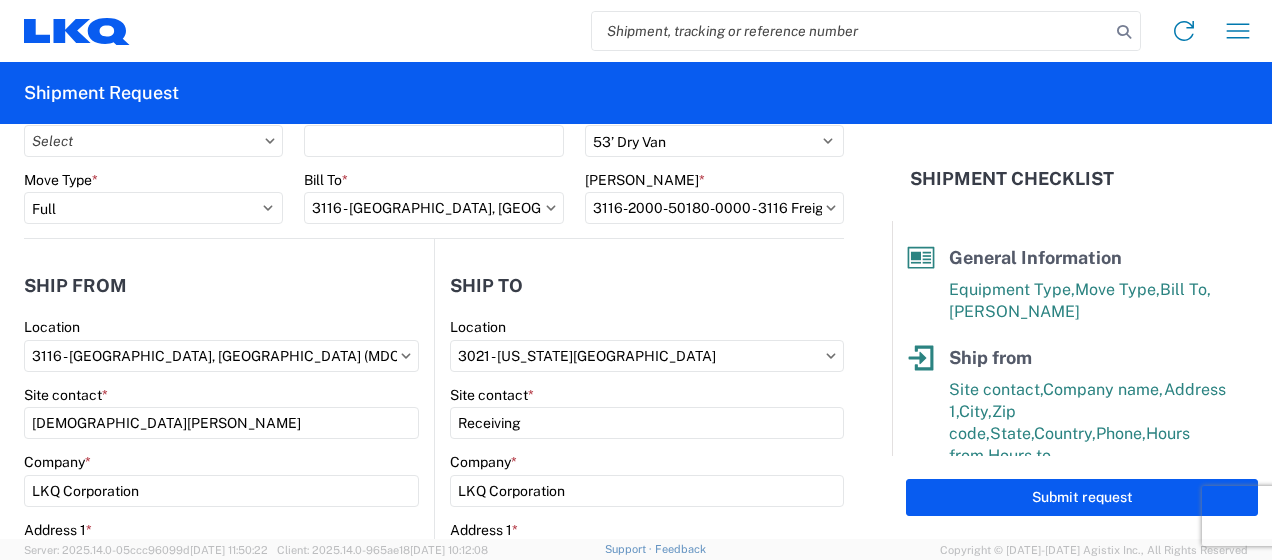 click on "Ship from" 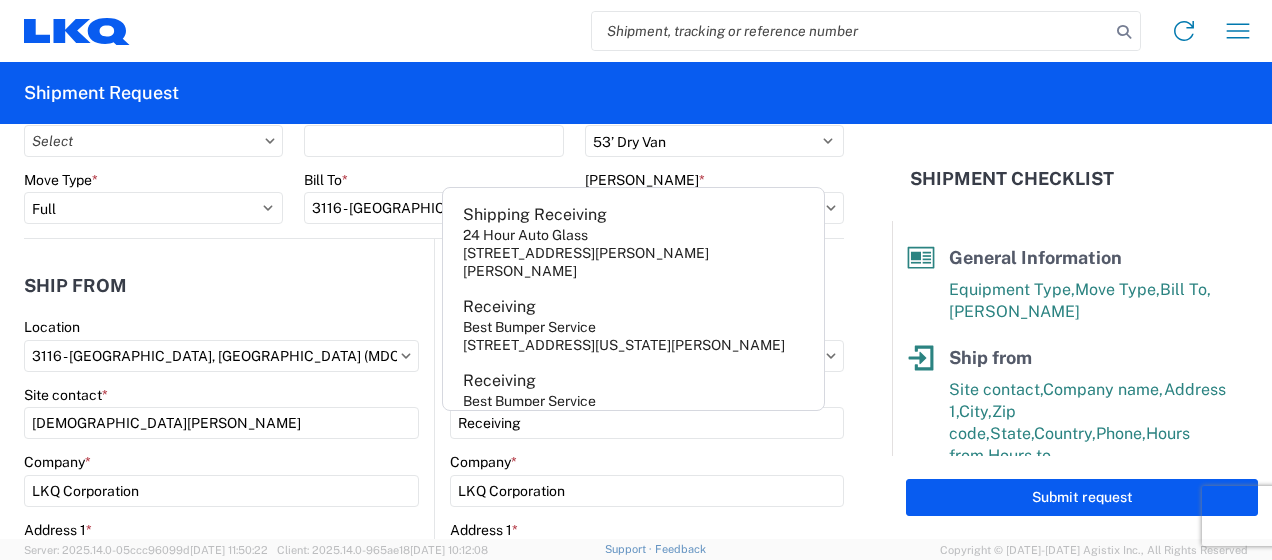 scroll, scrollTop: 200, scrollLeft: 0, axis: vertical 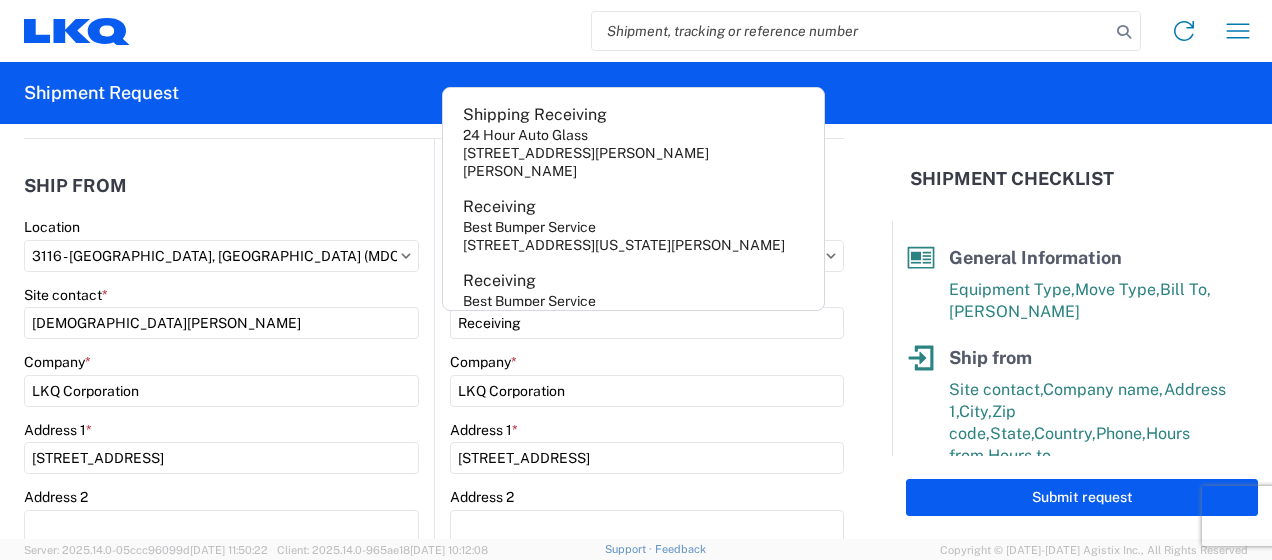 click on "Ship from" 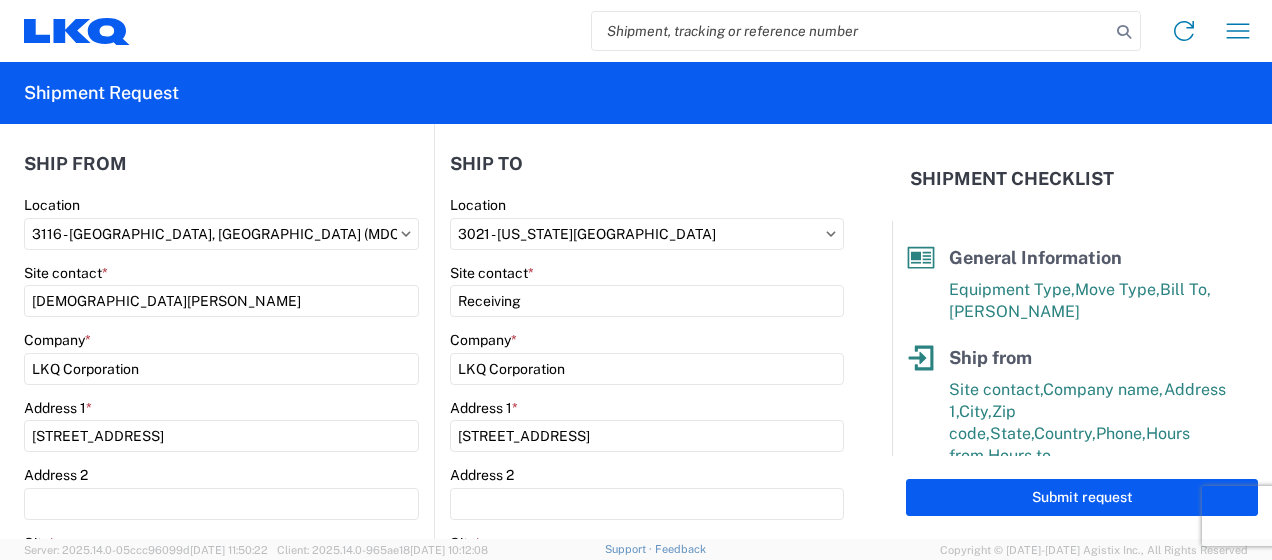 scroll, scrollTop: 200, scrollLeft: 0, axis: vertical 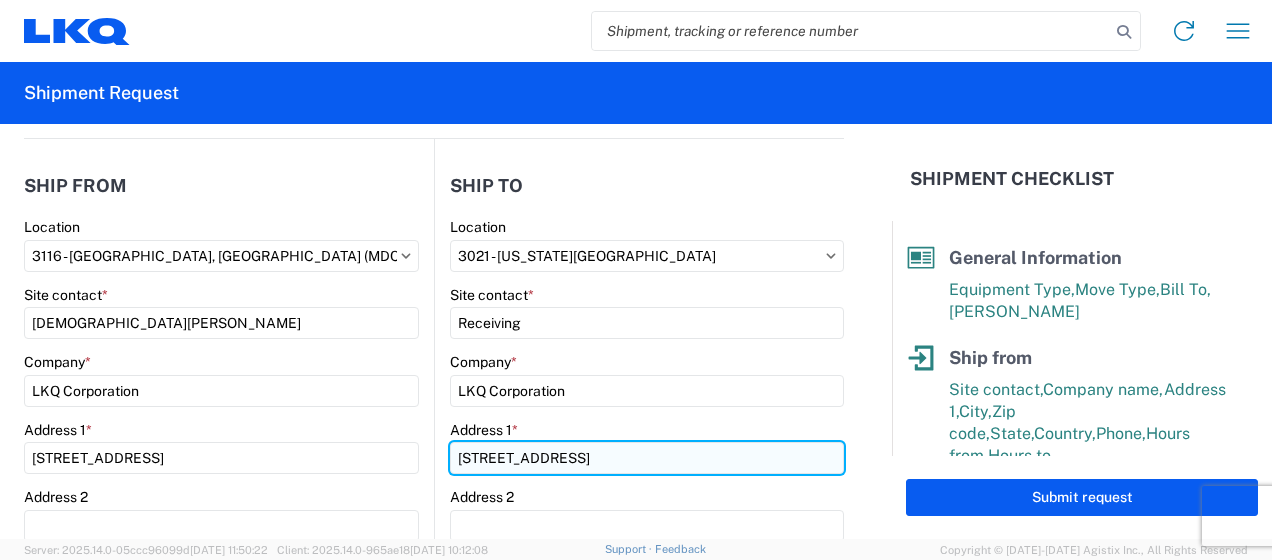 click on "555 River Park Drive" at bounding box center (221, 458) 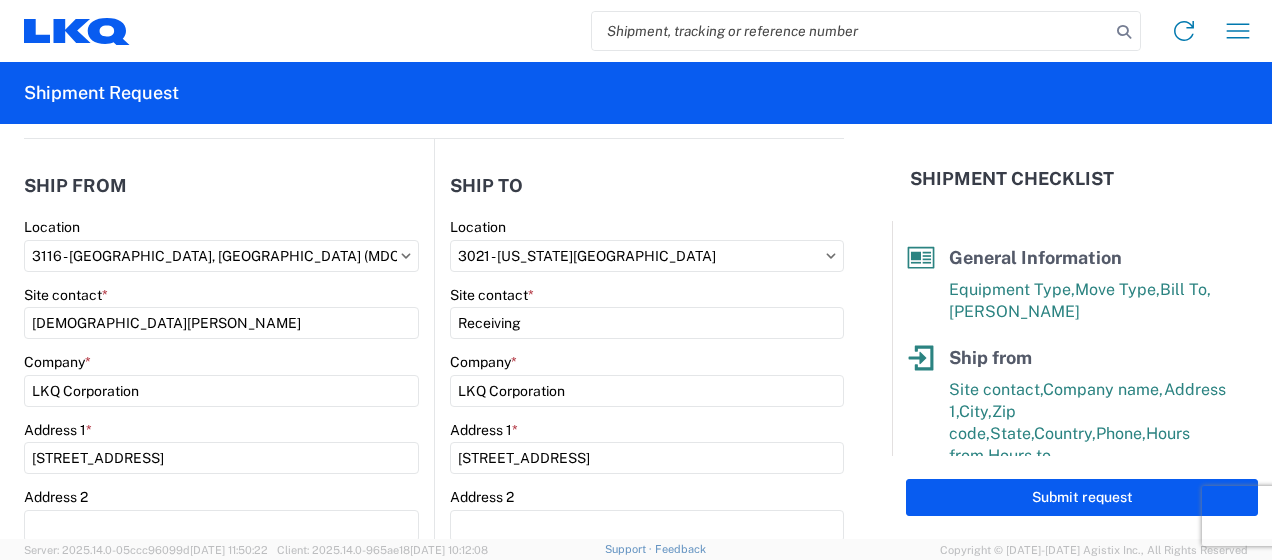 click on "Ship to" 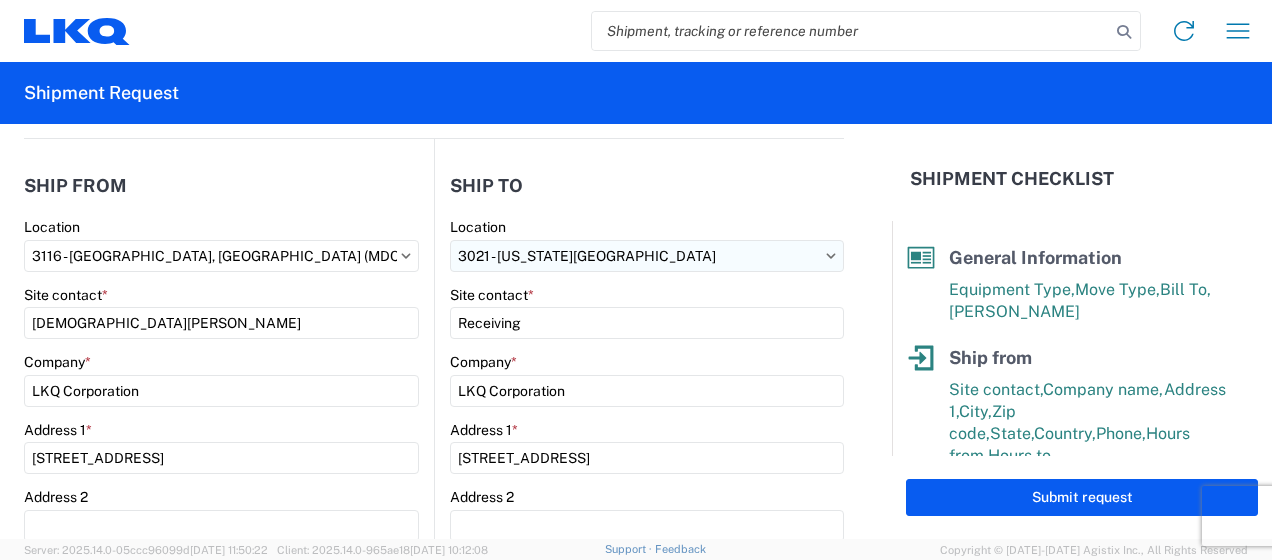 click on "3021 - [US_STATE][GEOGRAPHIC_DATA]" at bounding box center (221, 256) 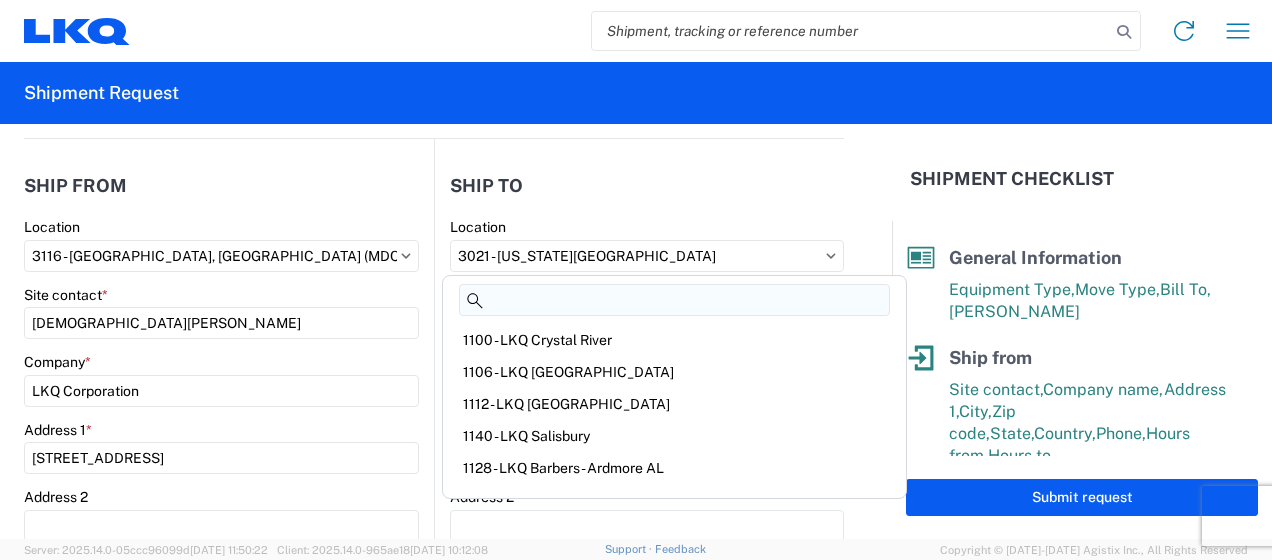 click 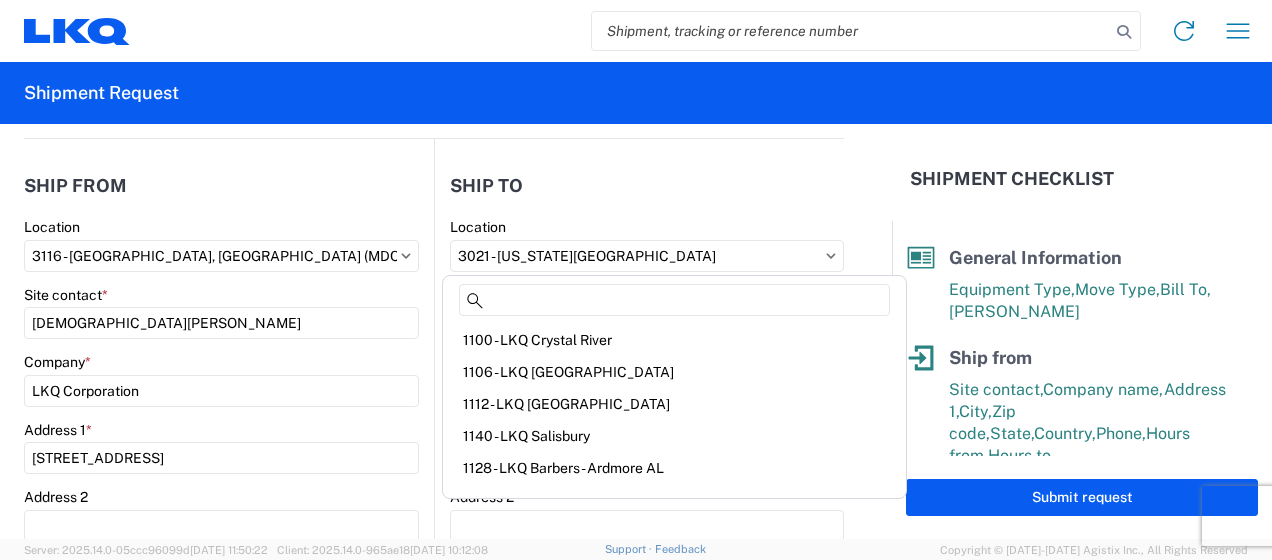 click on "Ship to" 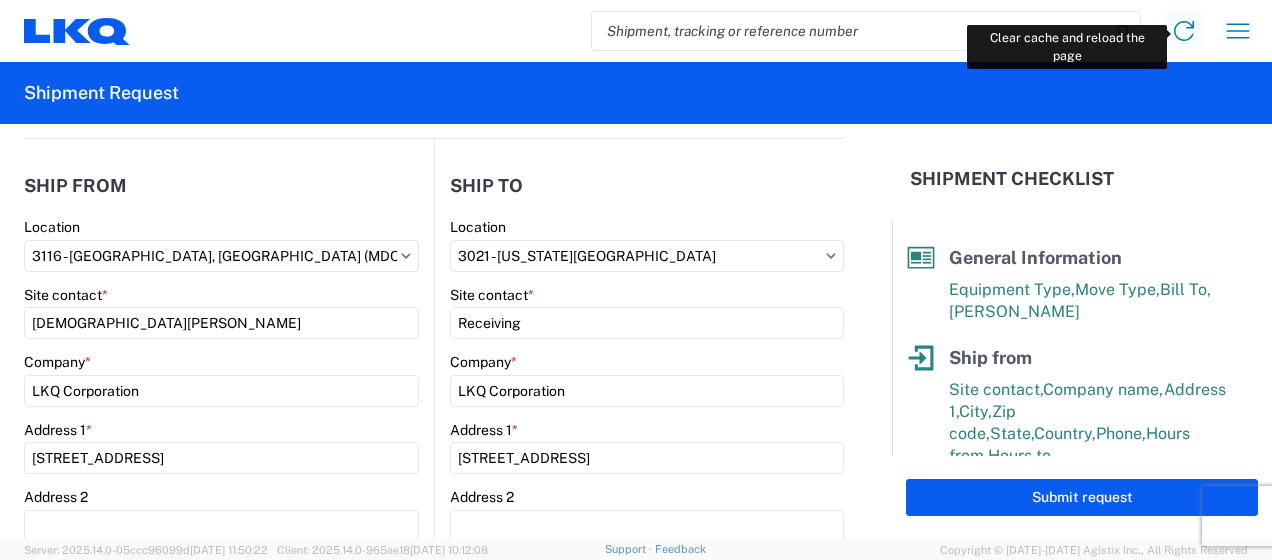 click 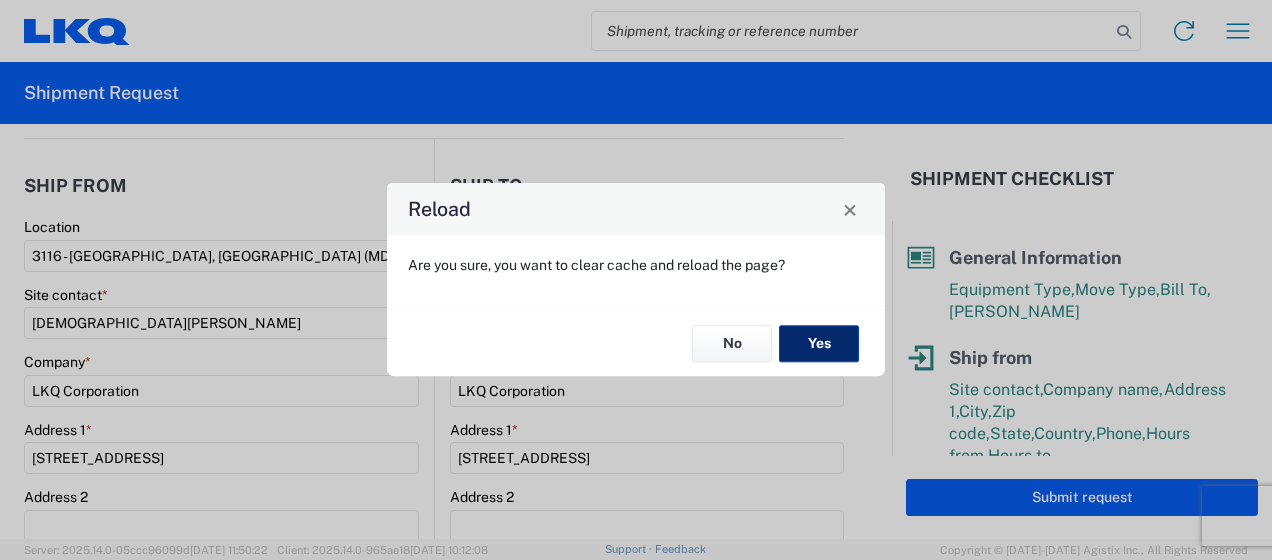click on "Yes" 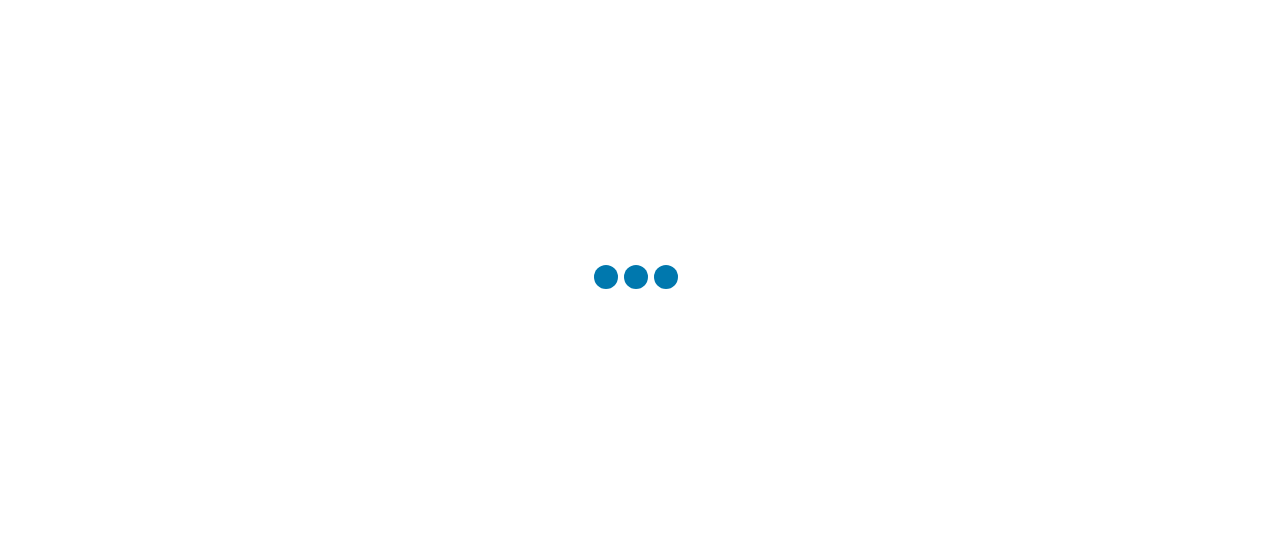 scroll, scrollTop: 0, scrollLeft: 0, axis: both 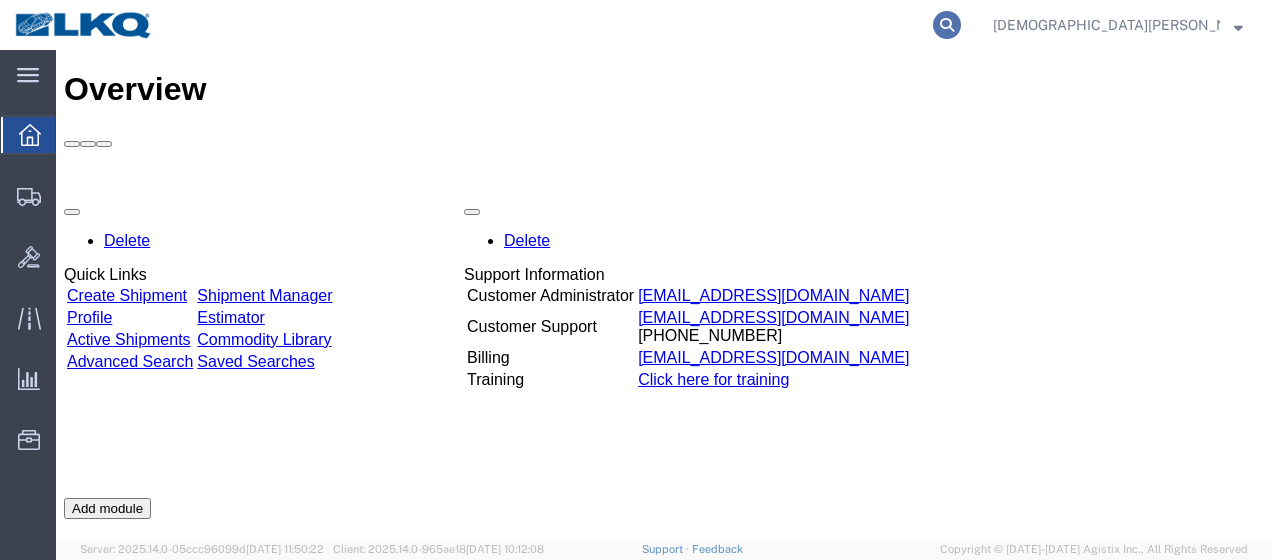 click 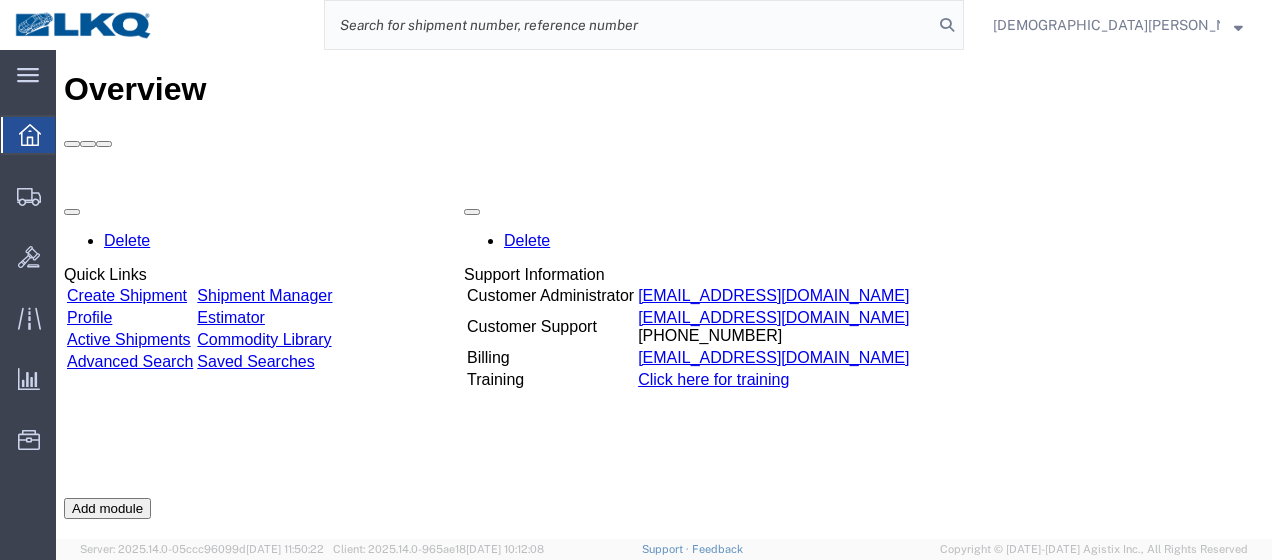 click 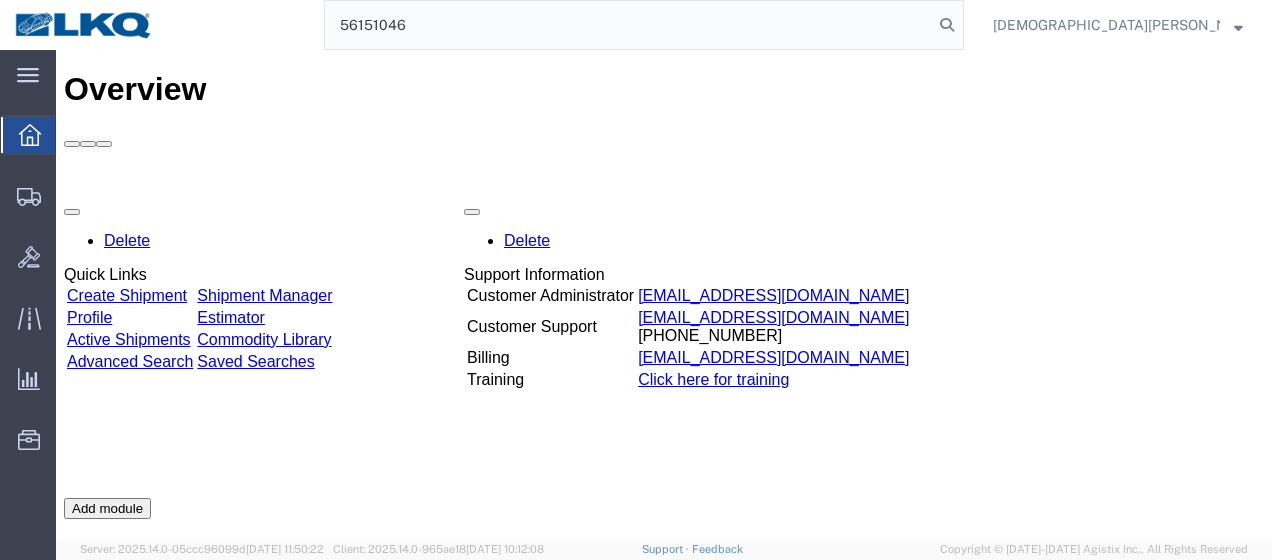 type on "56151046" 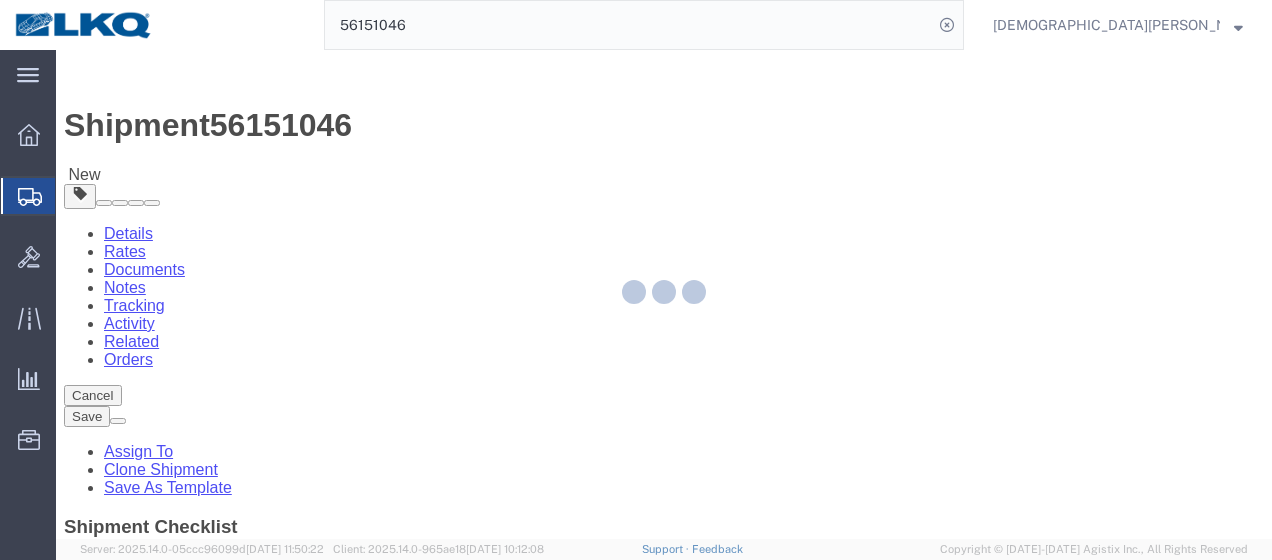 select on "27850" 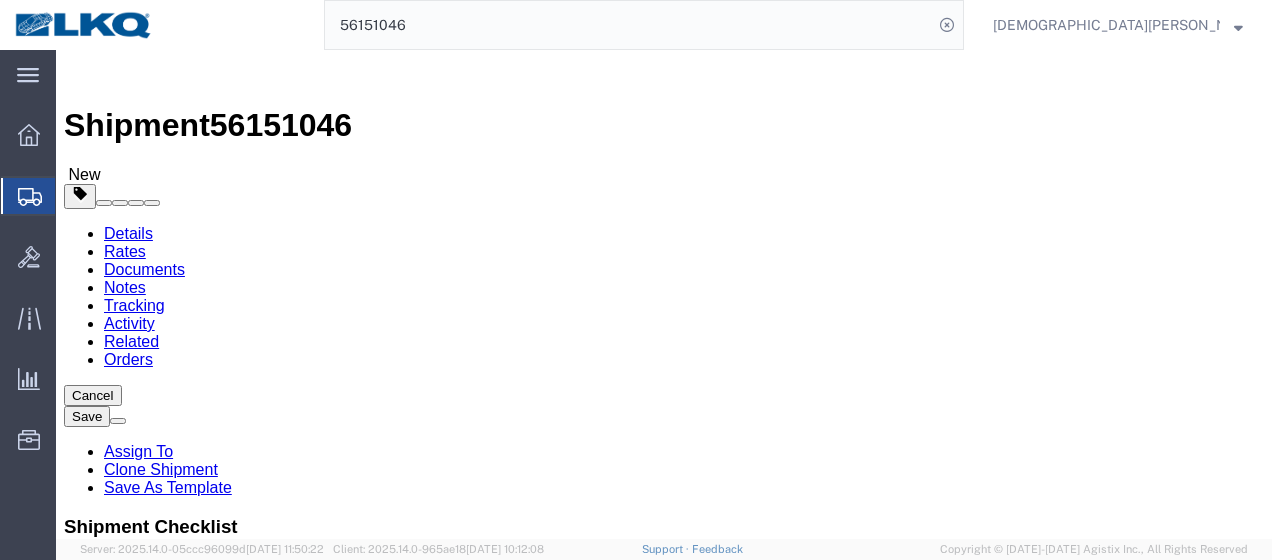 click on "Send To Bid" 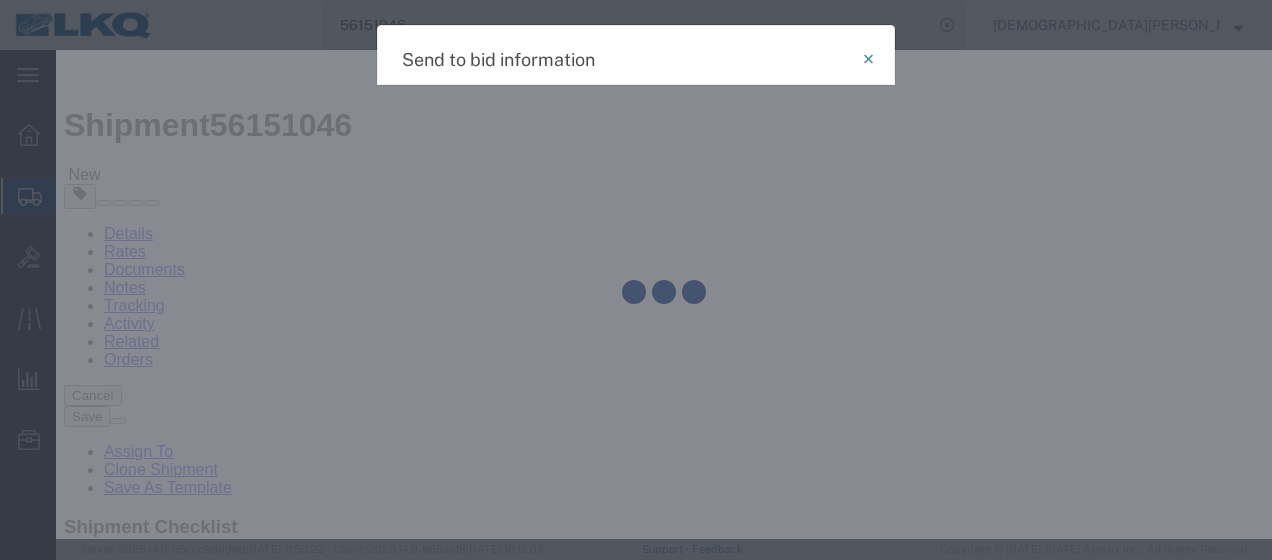select on "TL" 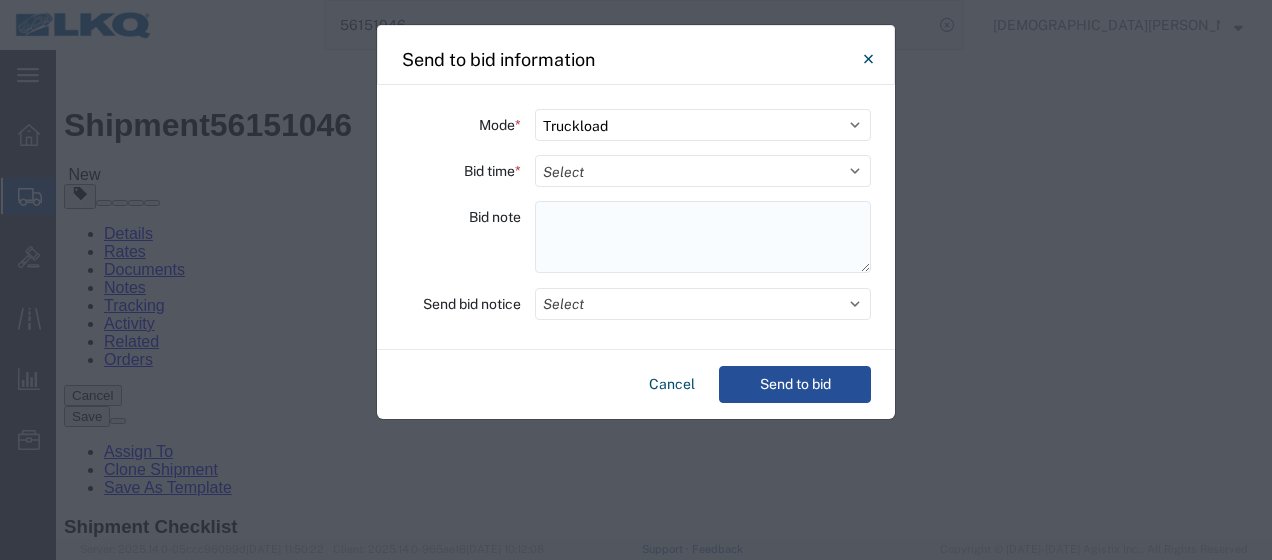 click 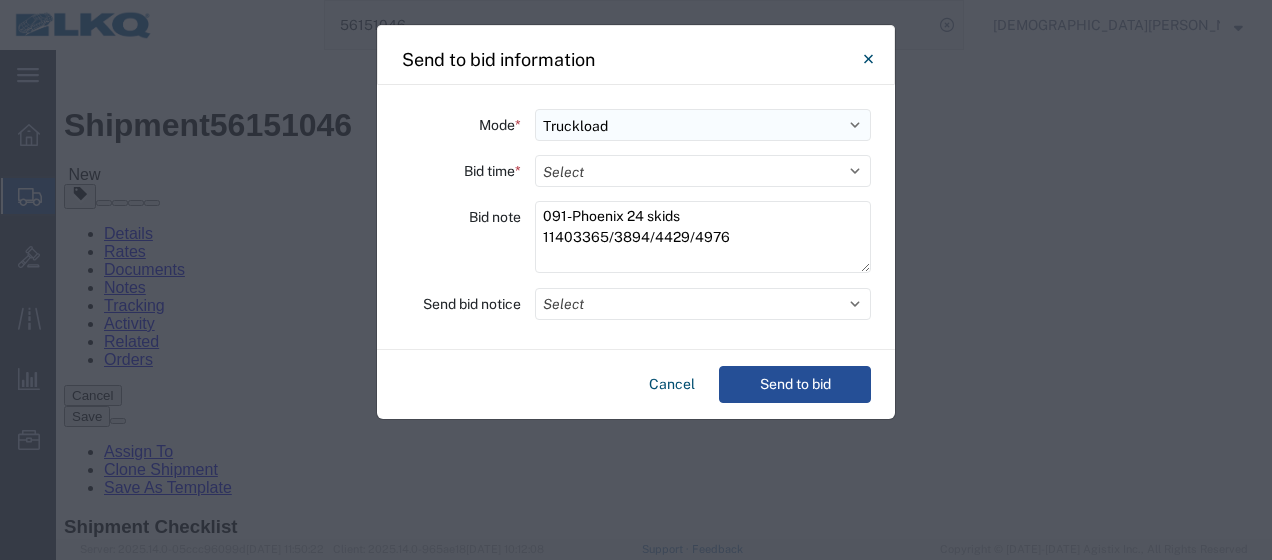 type on "091-Phoenix 24 skids 11403365/3894/4429/4976" 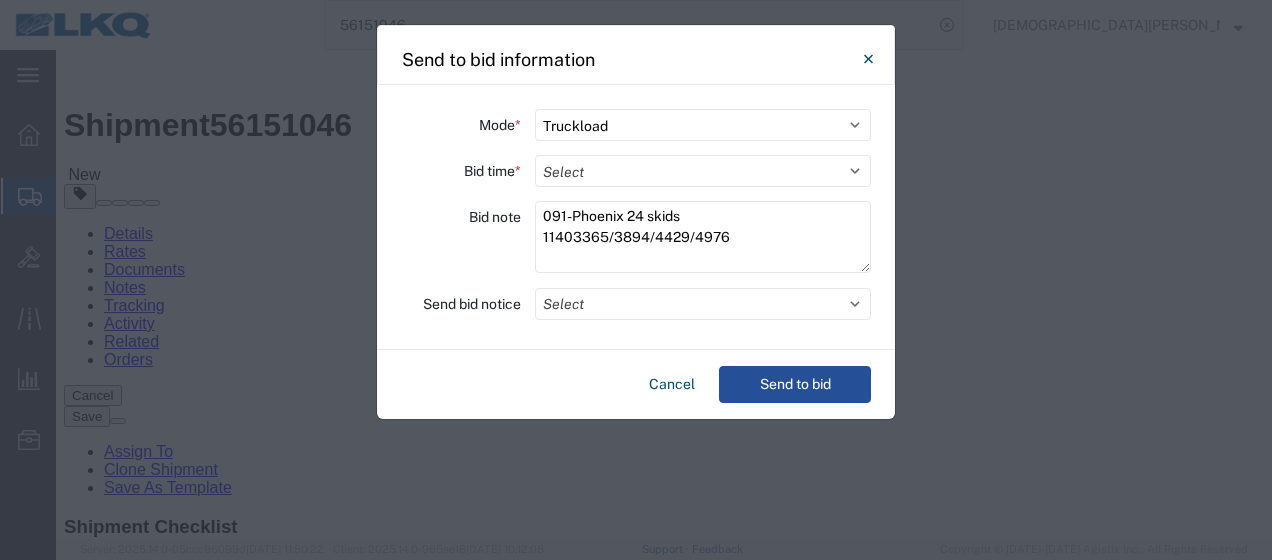click on "Mode  *" 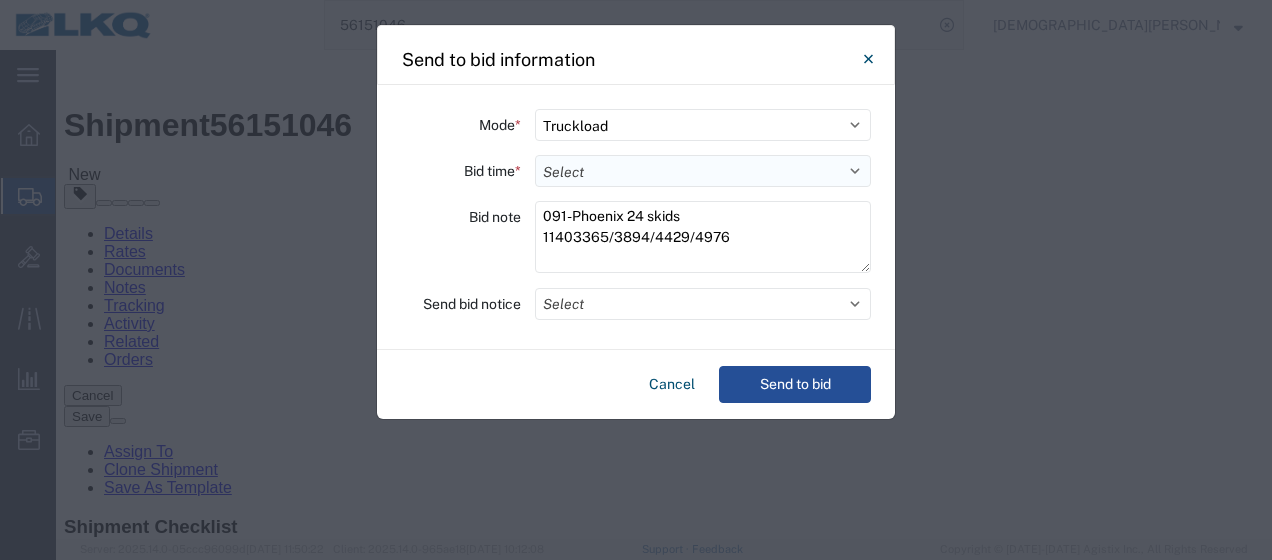 click on "Select 30 Min (Rush) 1 Hour (Rush) 2 Hours (Rush) 4 Hours (Rush) 8 Hours (Rush) 12 Hours (Rush) 16 Hours (Rush) 20 Hours (Rush) 24 Hours (Standard) 28 Hours (Extended) 32 Hours (Extended) 36 Hours (Extended) 2 Days (Extended) 3 Days (Extended) 4 Days (Extended) 5 Days (Extended) 6 Days (Extended) 7 Days (Extended)" 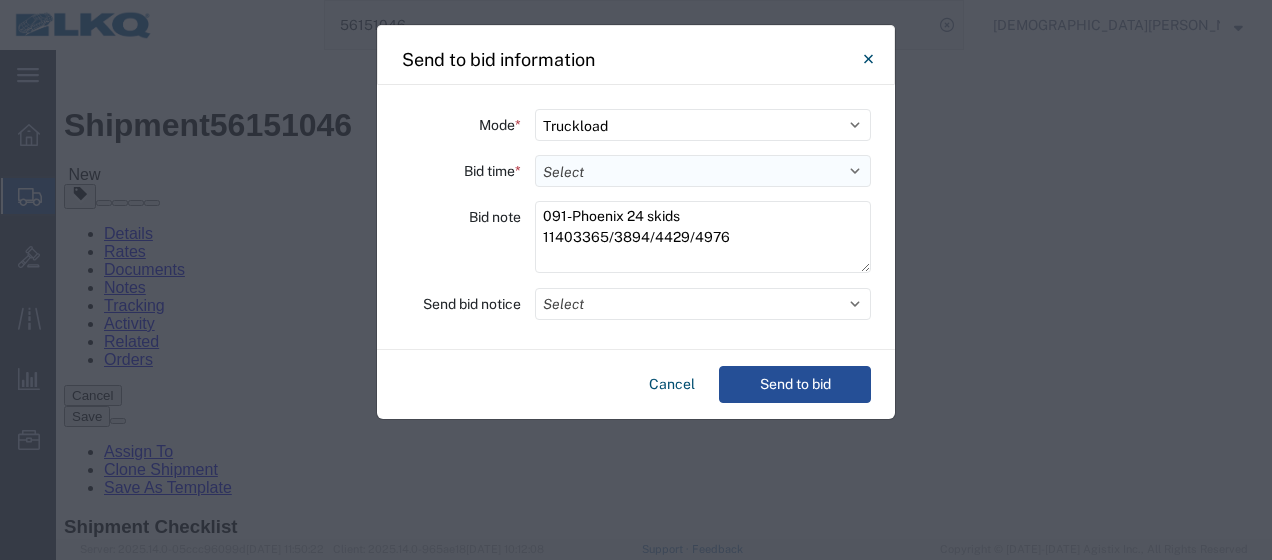 select on "8" 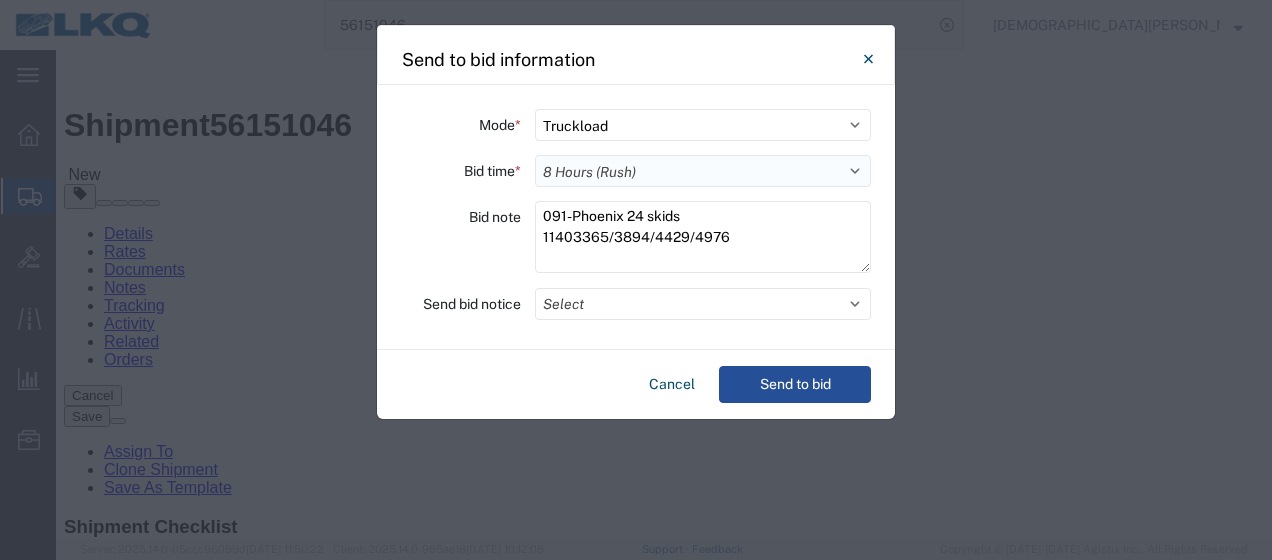 click on "Select 30 Min (Rush) 1 Hour (Rush) 2 Hours (Rush) 4 Hours (Rush) 8 Hours (Rush) 12 Hours (Rush) 16 Hours (Rush) 20 Hours (Rush) 24 Hours (Standard) 28 Hours (Extended) 32 Hours (Extended) 36 Hours (Extended) 2 Days (Extended) 3 Days (Extended) 4 Days (Extended) 5 Days (Extended) 6 Days (Extended) 7 Days (Extended)" 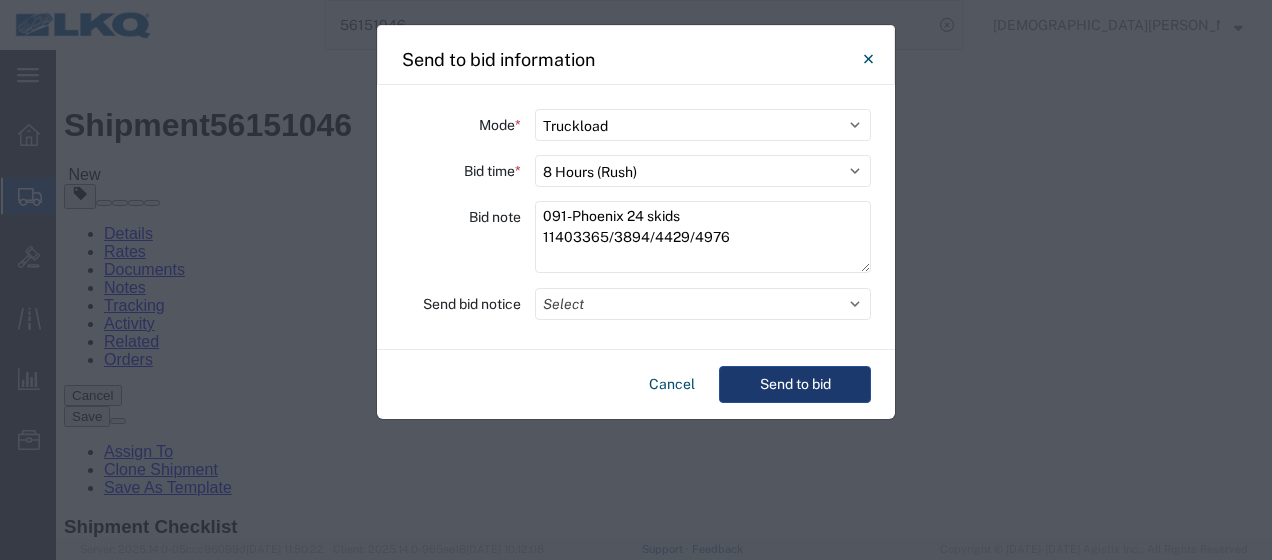 click on "Send to bid" 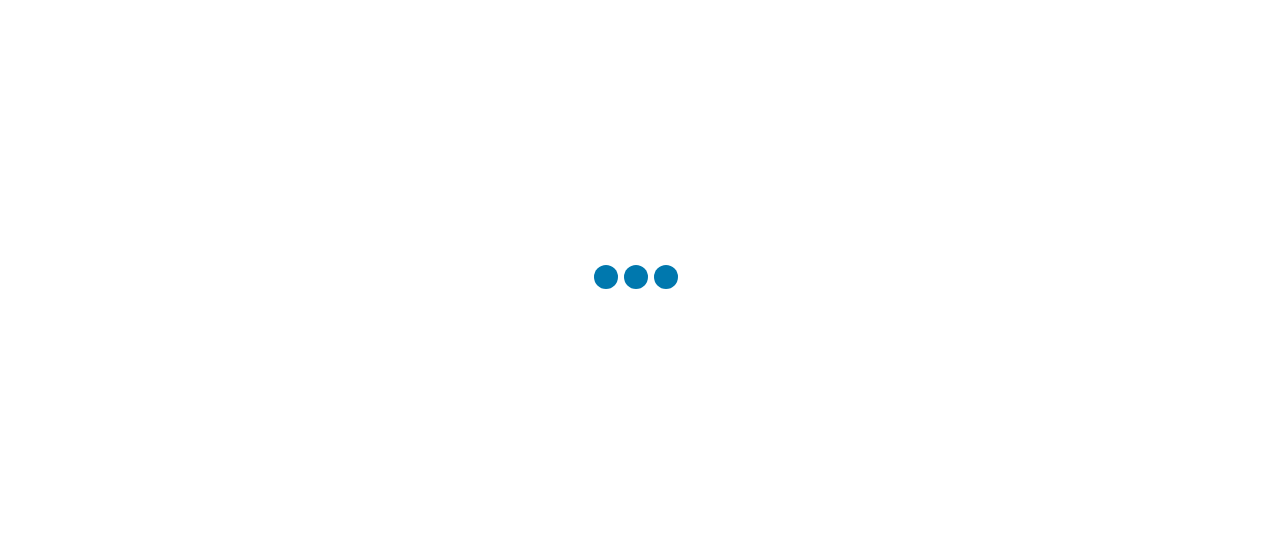 scroll, scrollTop: 0, scrollLeft: 0, axis: both 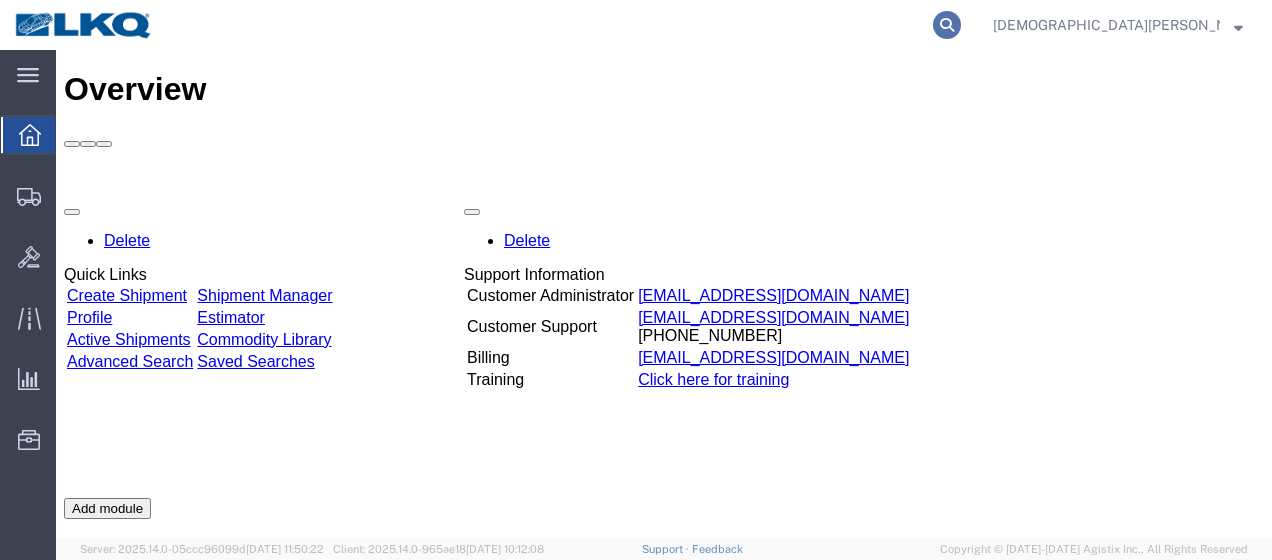 click 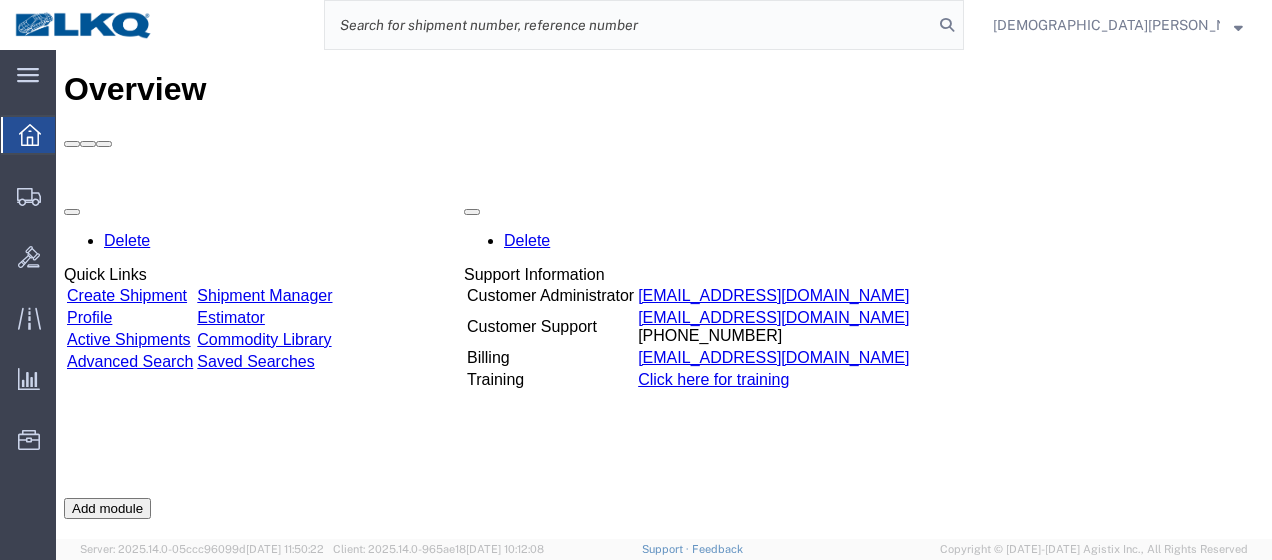 click 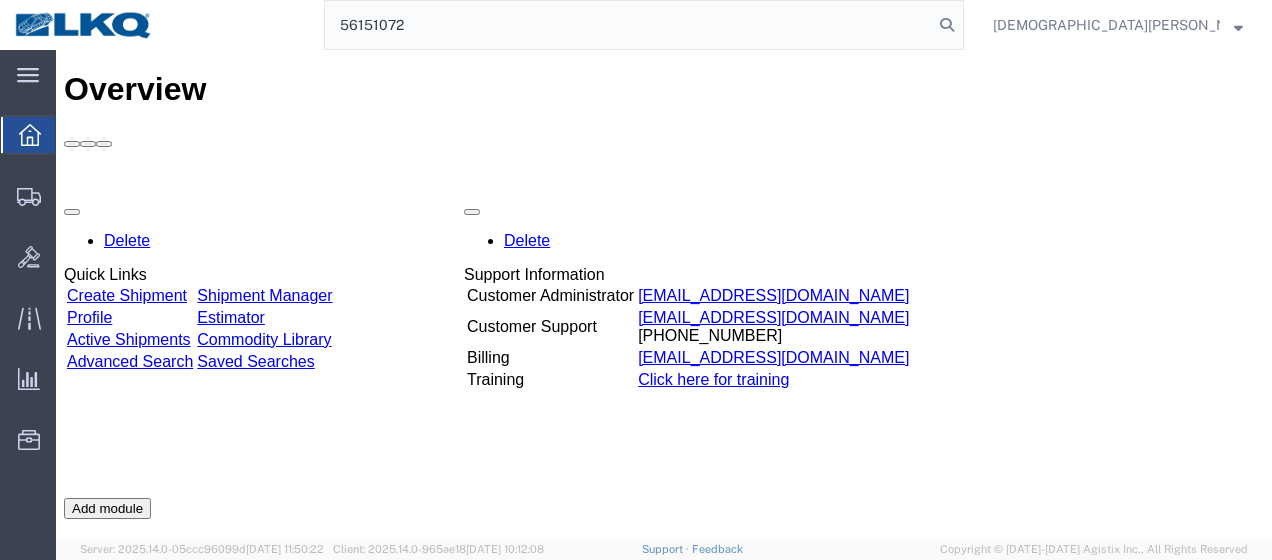 type on "56151072" 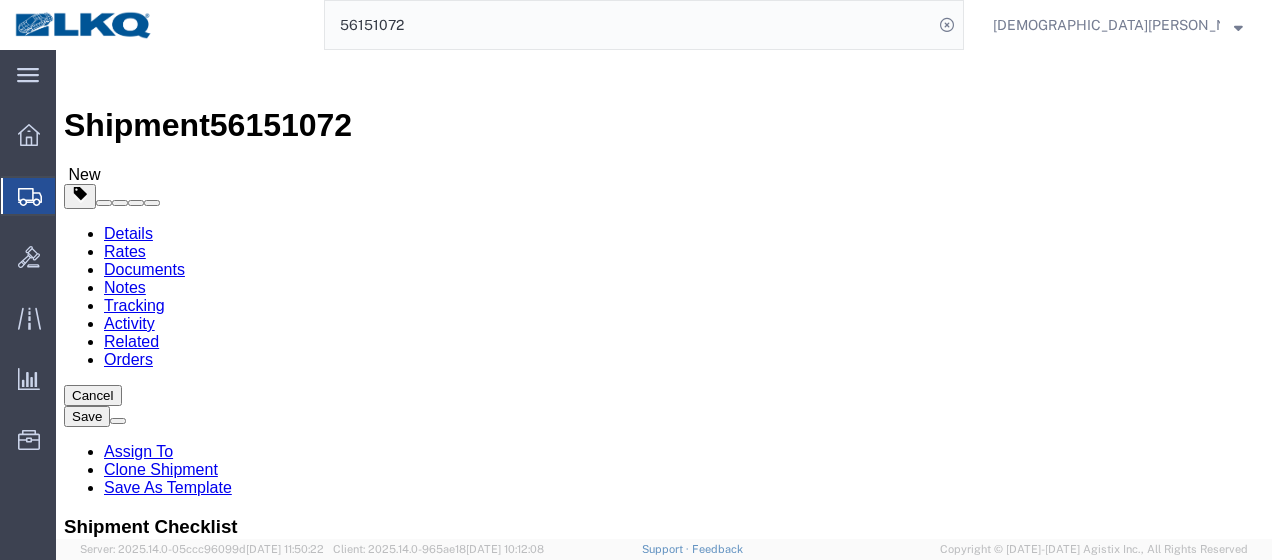 select on "27850" 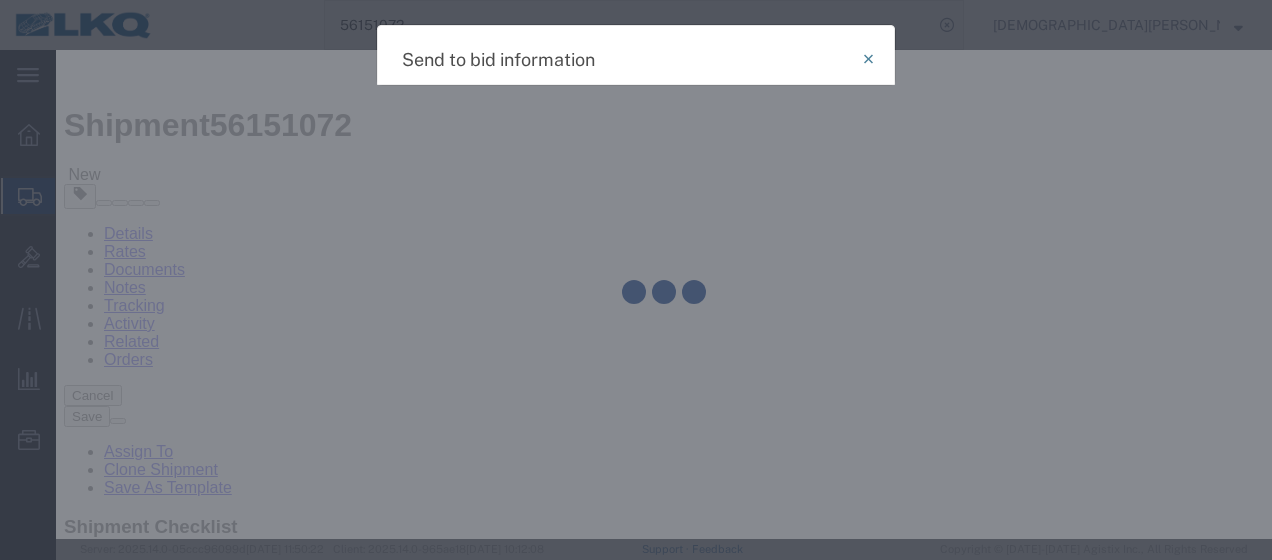 select on "TL" 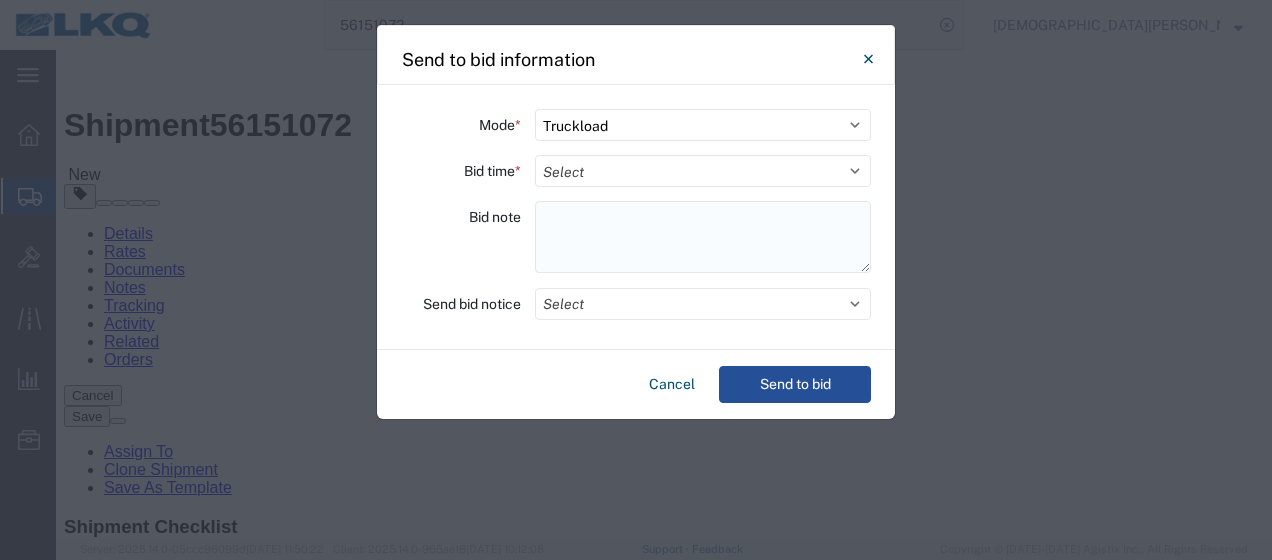 click 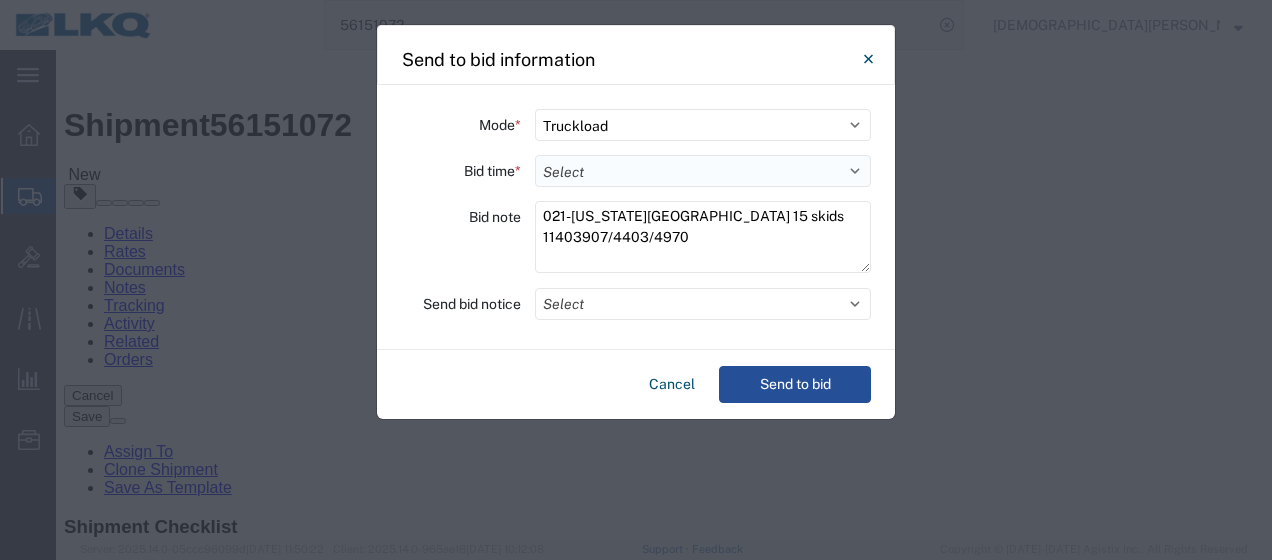 type on "021-Kansas City 15 skids 11403907/4403/4970" 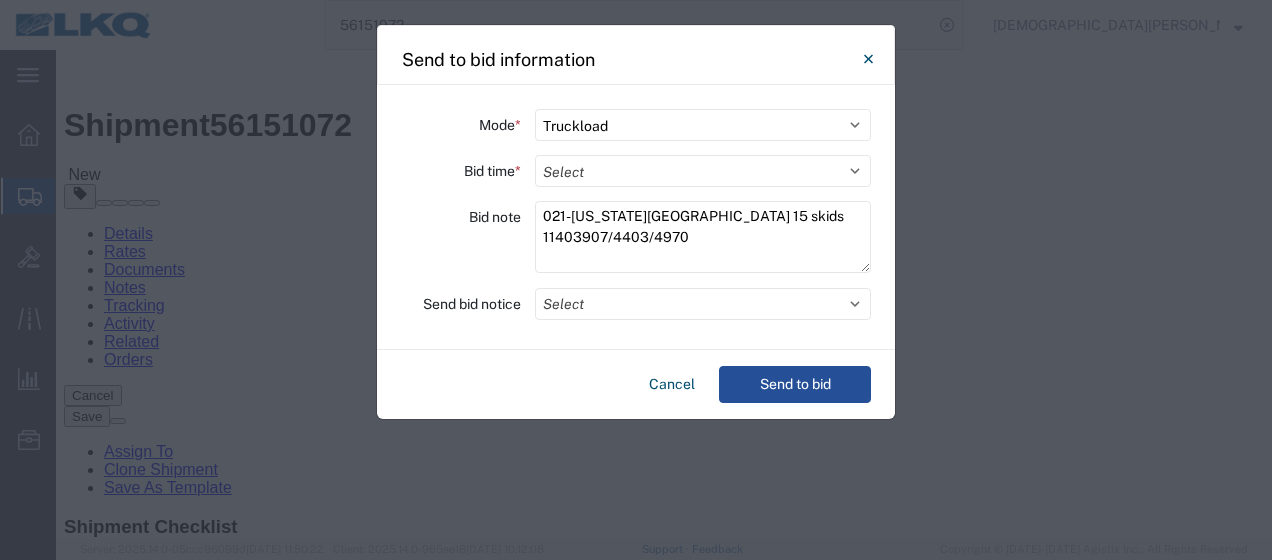 select on "8" 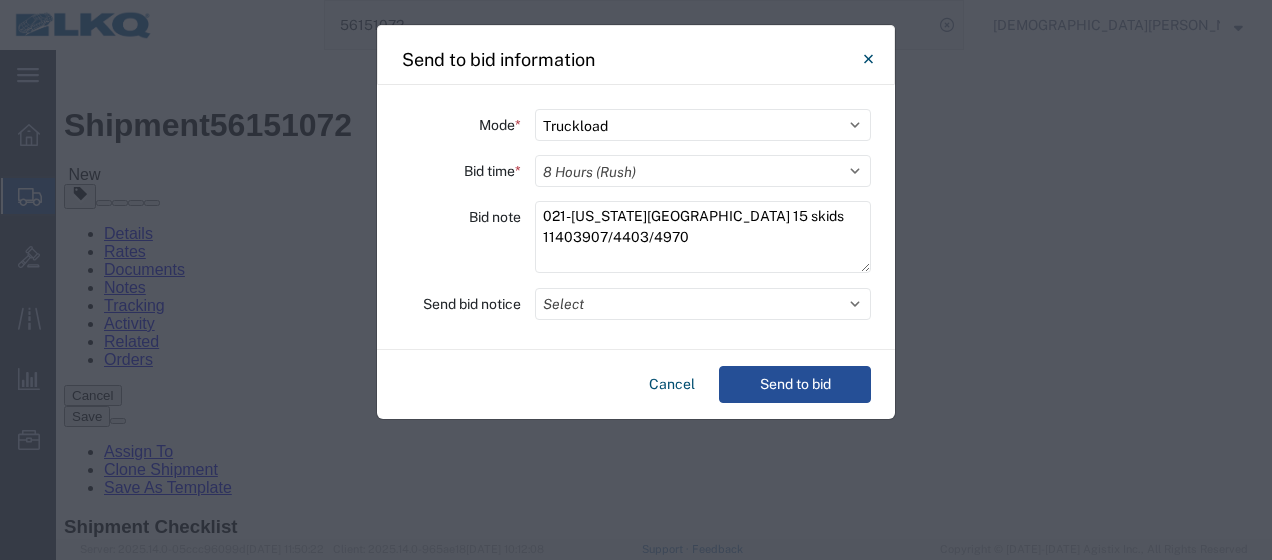 click on "Select 30 Min (Rush) 1 Hour (Rush) 2 Hours (Rush) 4 Hours (Rush) 8 Hours (Rush) 12 Hours (Rush) 16 Hours (Rush) 20 Hours (Rush) 24 Hours (Standard) 28 Hours (Extended) 32 Hours (Extended) 36 Hours (Extended) 2 Days (Extended) 3 Days (Extended) 4 Days (Extended) 5 Days (Extended) 6 Days (Extended) 7 Days (Extended)" 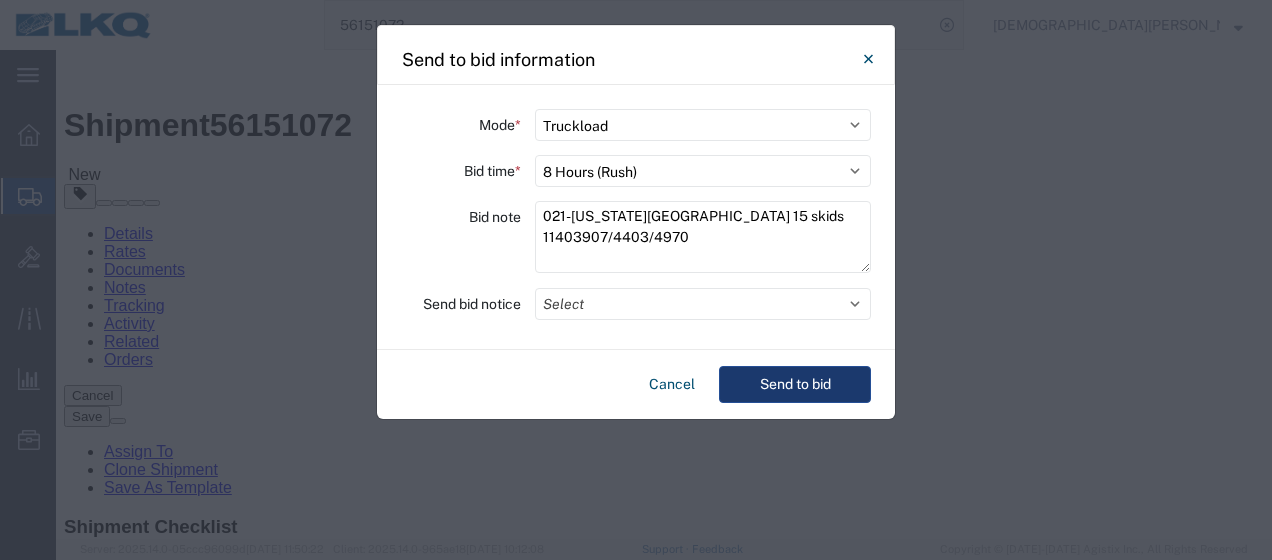 click on "Send to bid" 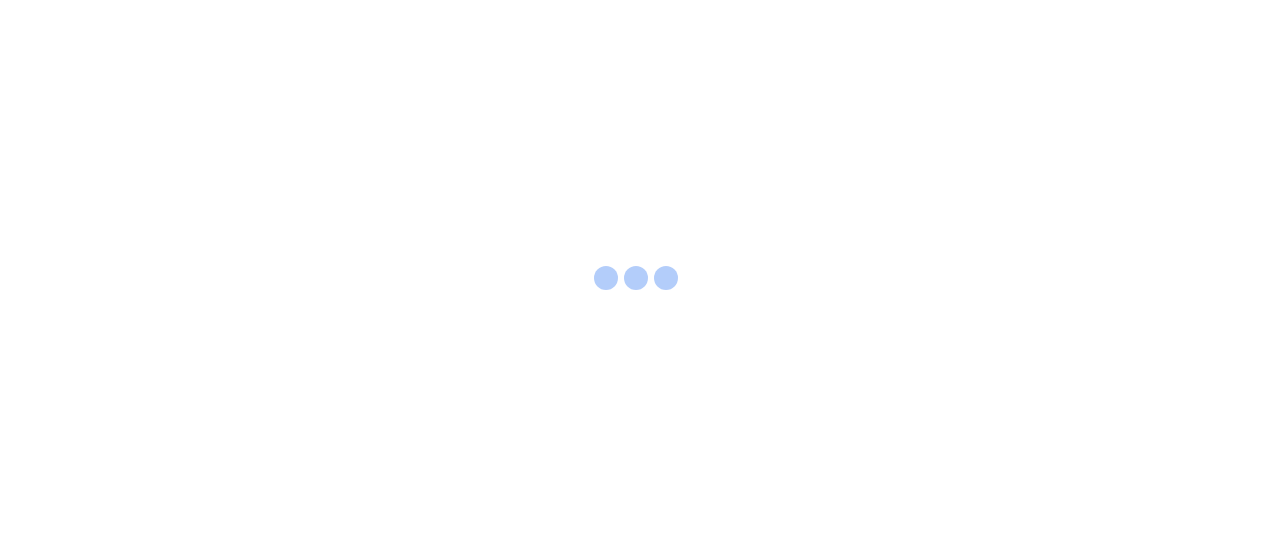 scroll, scrollTop: 0, scrollLeft: 0, axis: both 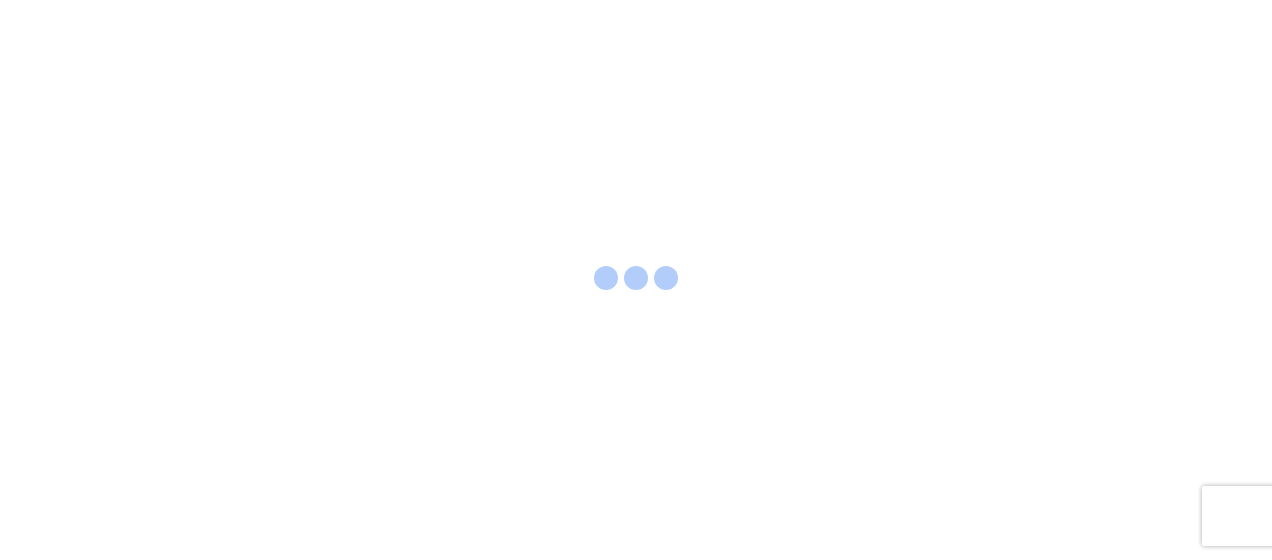 select on "FULL" 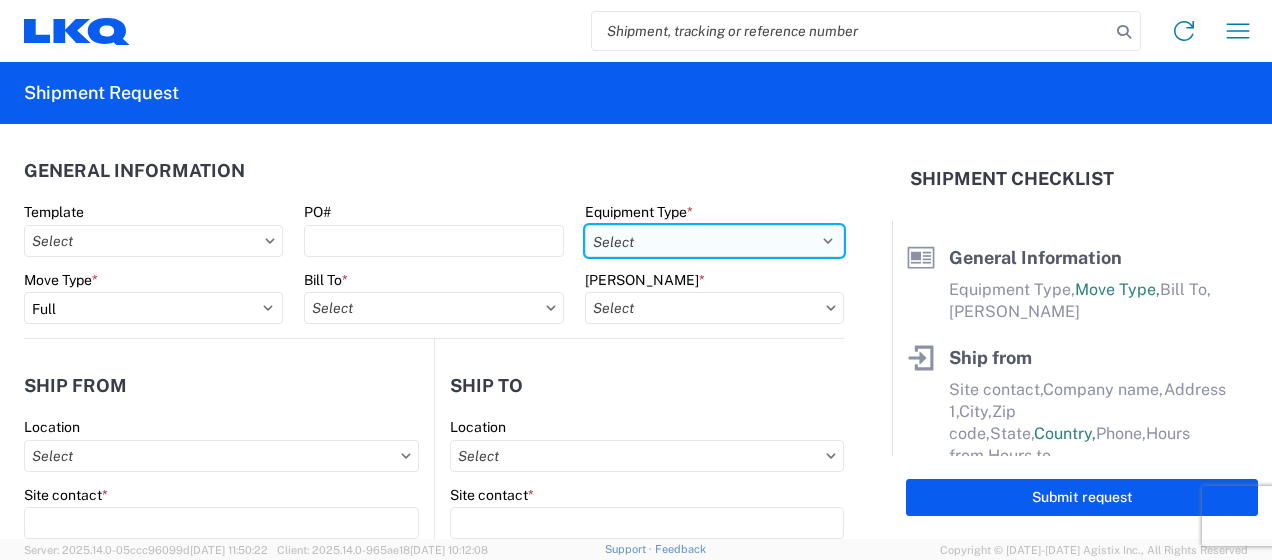 click on "Select 53’ Dry Van Flatbed Dropdeck (van) Lowboy (flatbed) Rail" at bounding box center [714, 241] 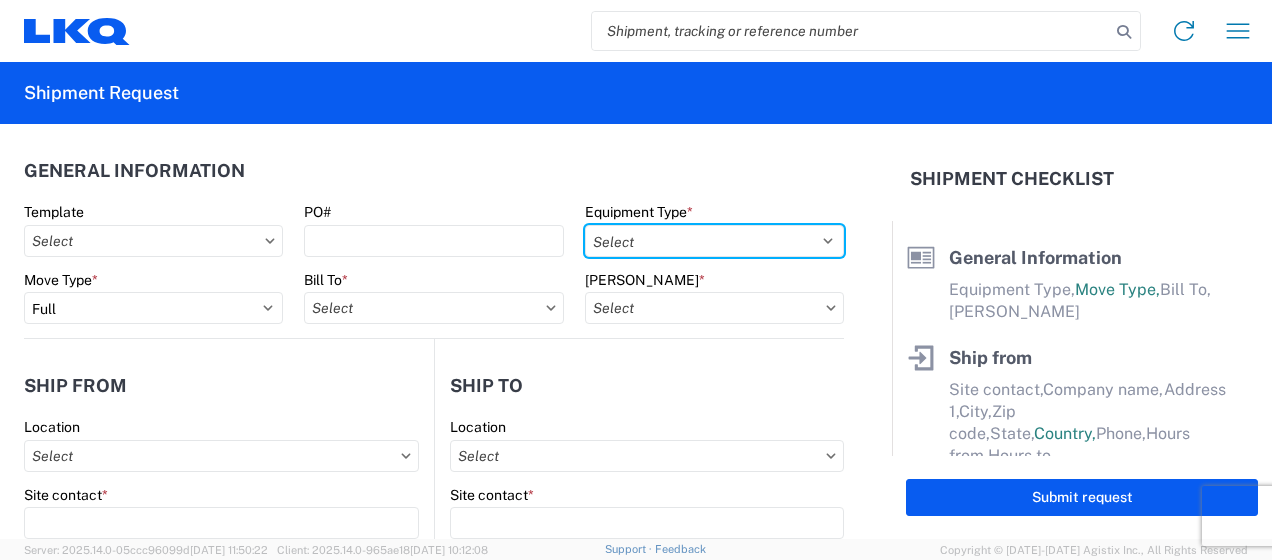 select on "STDV" 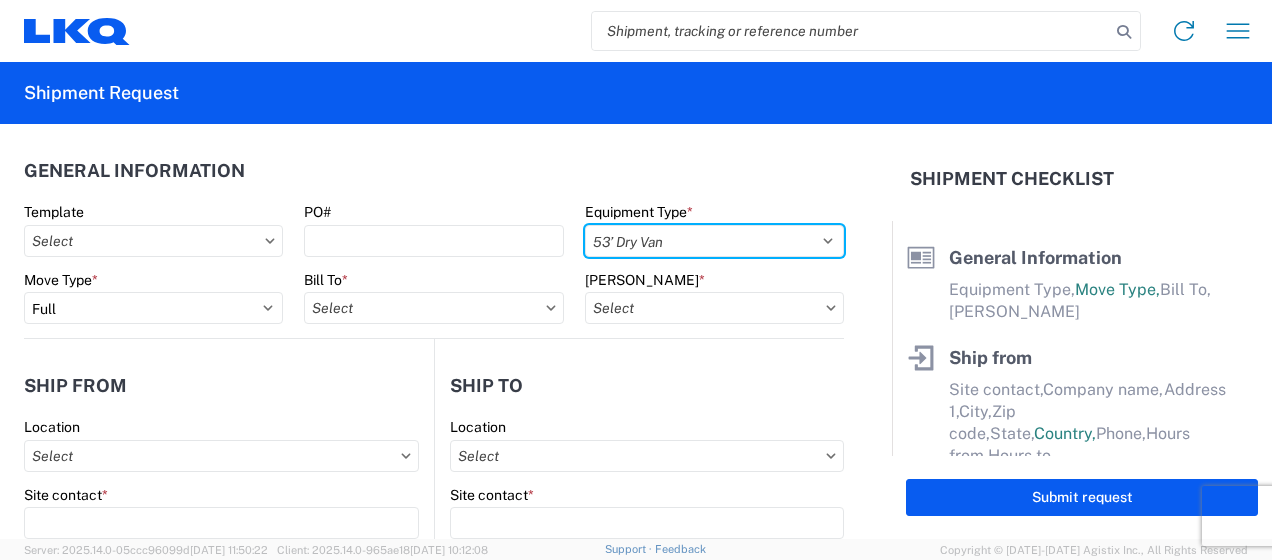 click on "Select 53’ Dry Van Flatbed Dropdeck (van) Lowboy (flatbed) Rail" at bounding box center (714, 241) 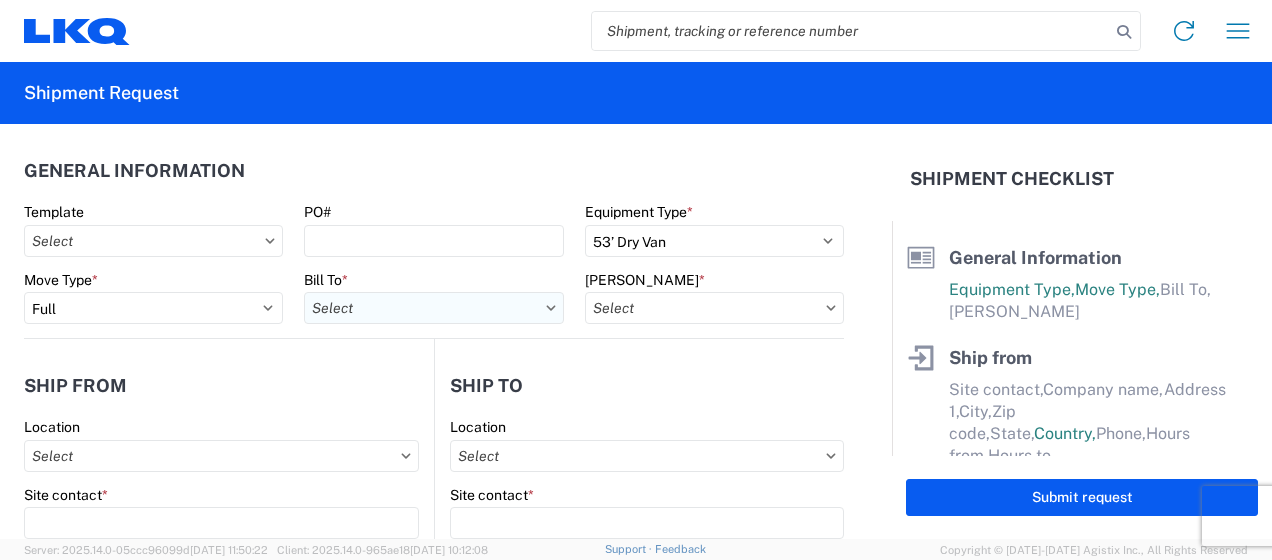 click on "Bill To  *" at bounding box center [433, 308] 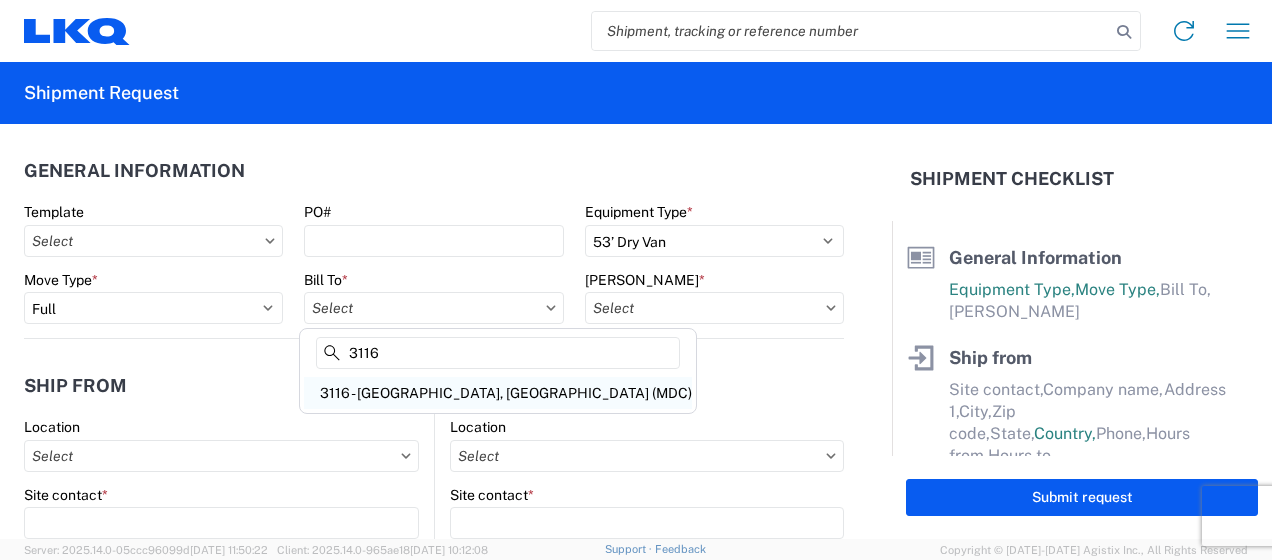 type on "3116" 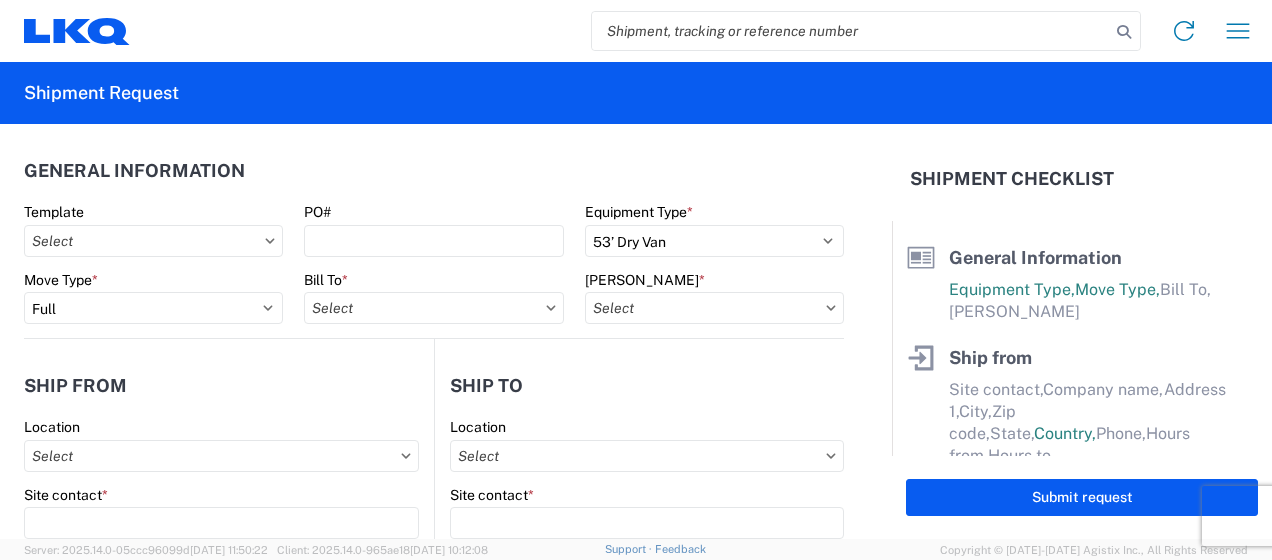 type on "3116 - [GEOGRAPHIC_DATA], [GEOGRAPHIC_DATA] (MDC)" 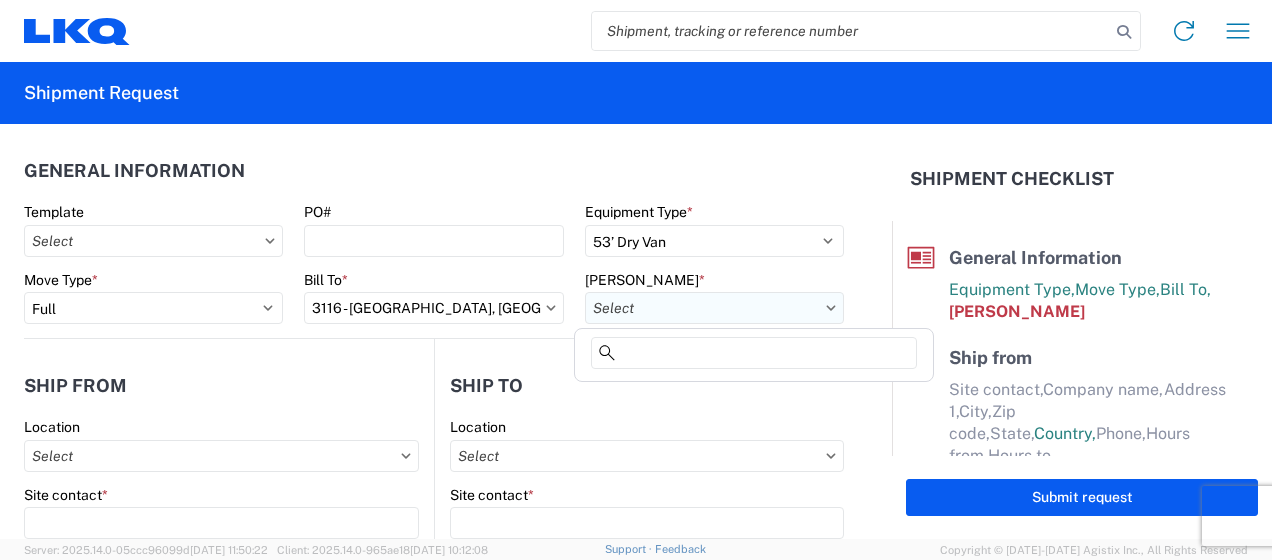 click on "Bill Code  *" at bounding box center [714, 308] 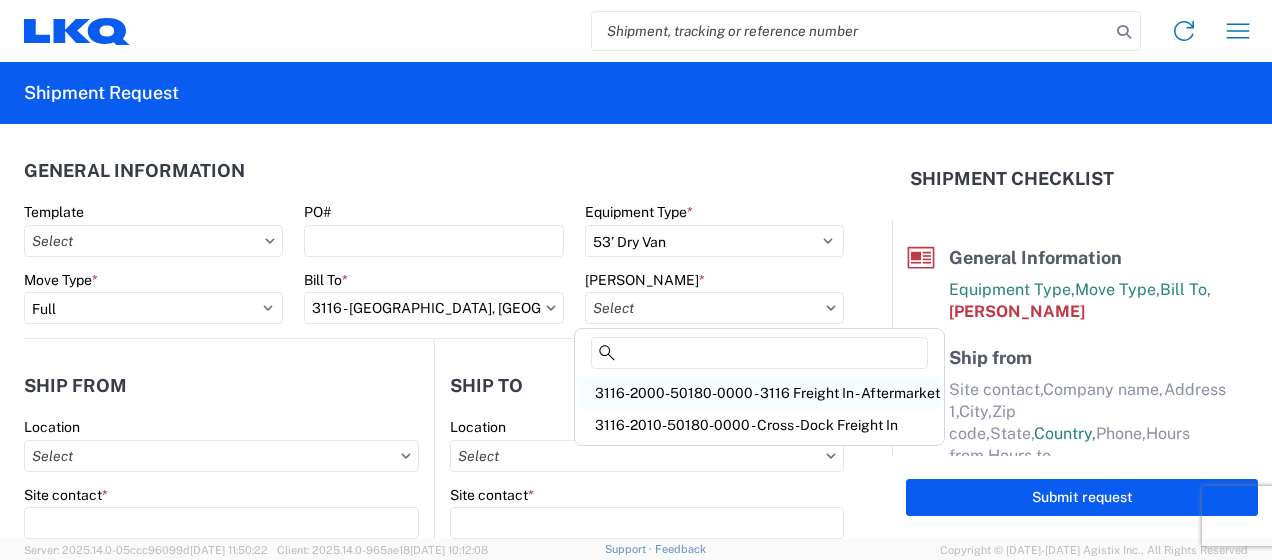 click on "3116-2000-50180-0000 - 3116 Freight In - Aftermarket" 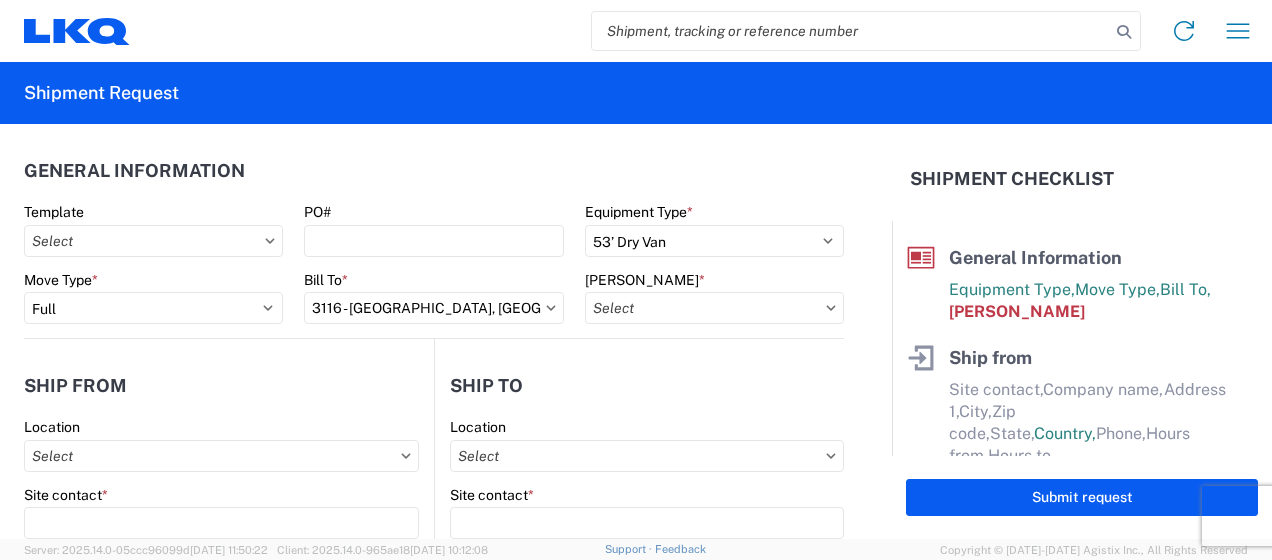 type on "3116-2000-50180-0000 - 3116 Freight In - Aftermarket" 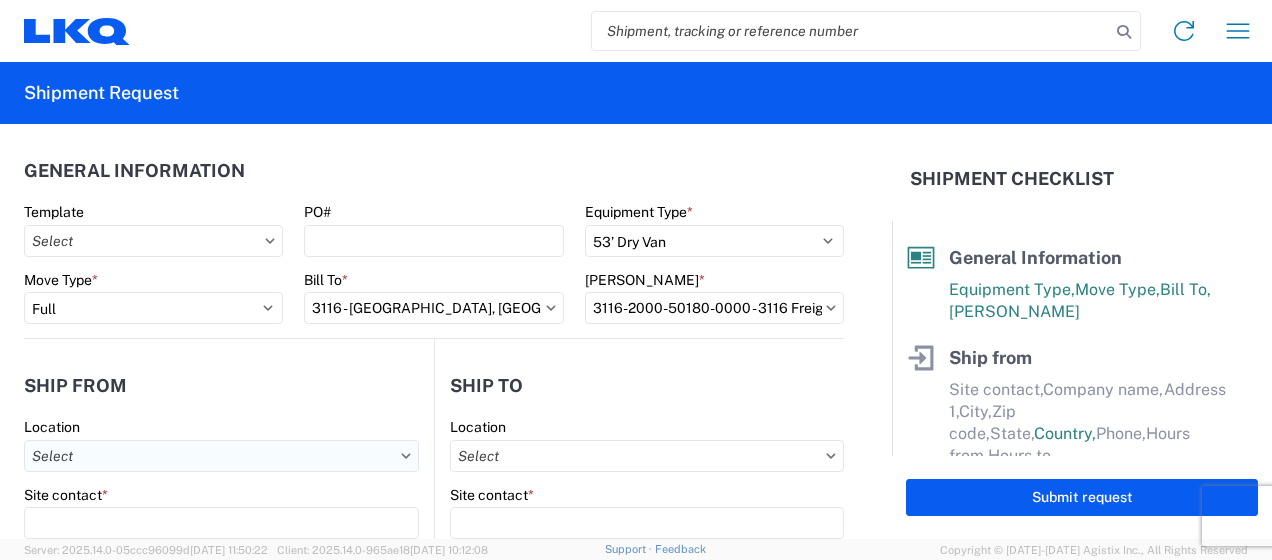 click on "Location" at bounding box center (221, 456) 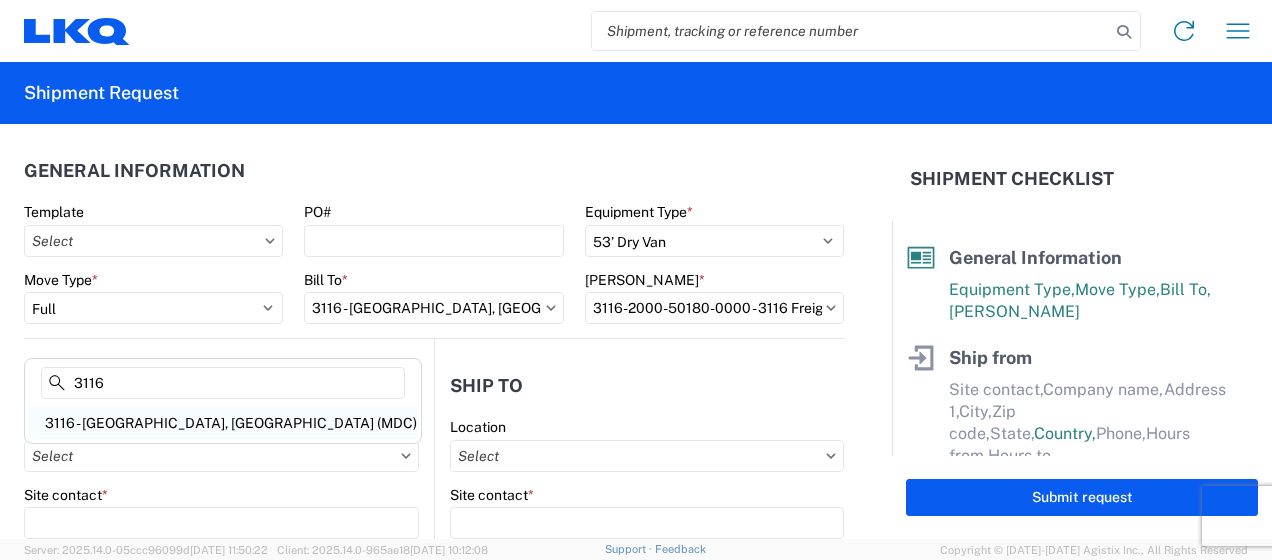 type on "3116" 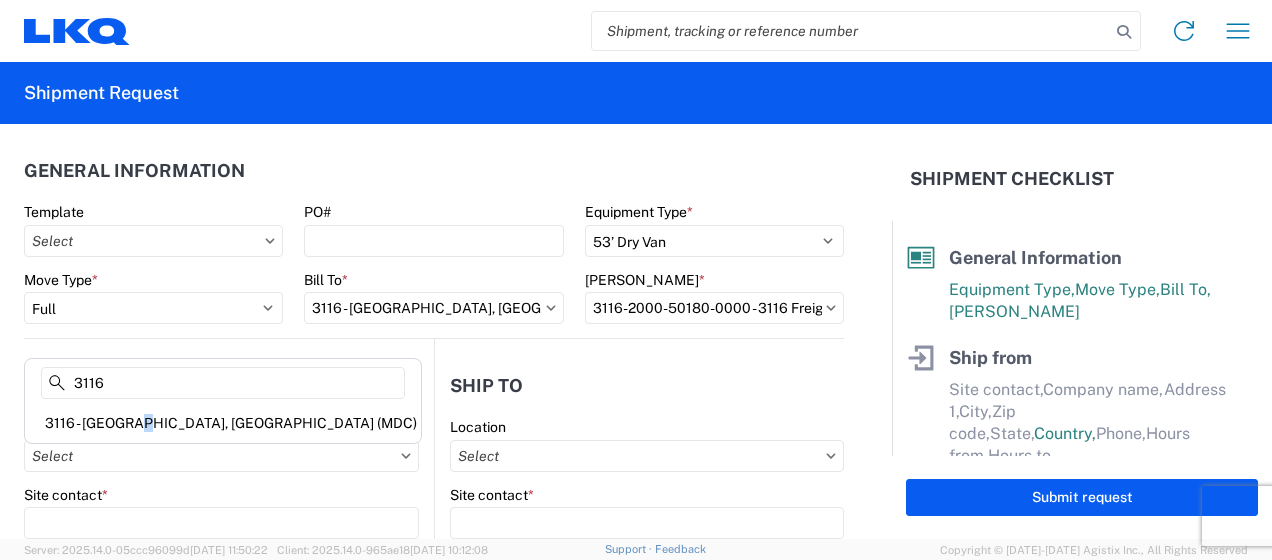 click on "3116 - [GEOGRAPHIC_DATA], [GEOGRAPHIC_DATA] (MDC)" 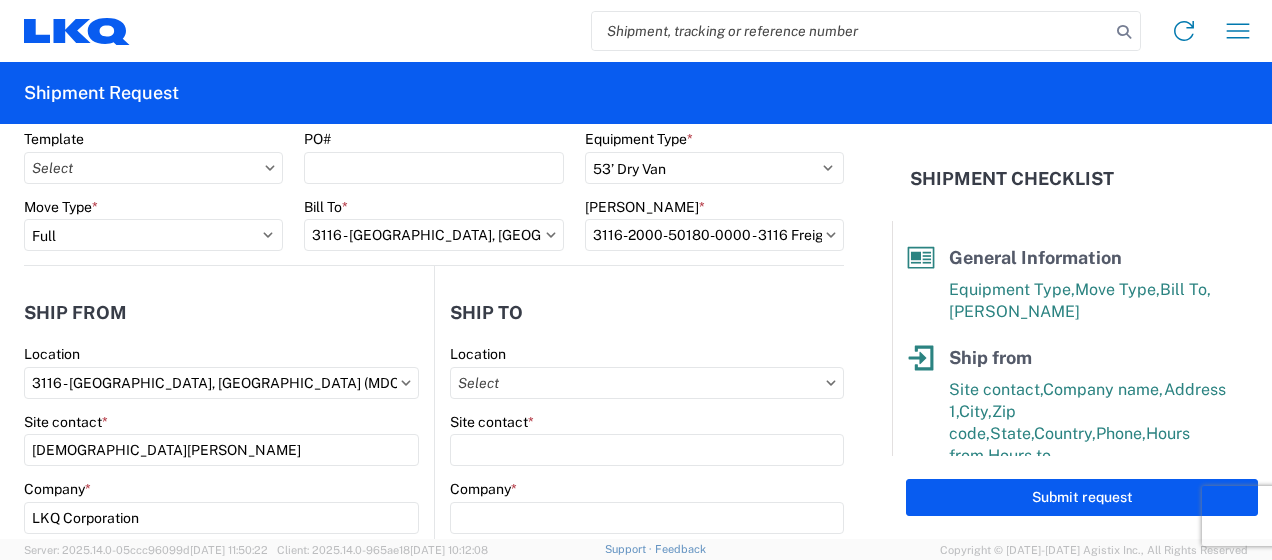 scroll, scrollTop: 100, scrollLeft: 0, axis: vertical 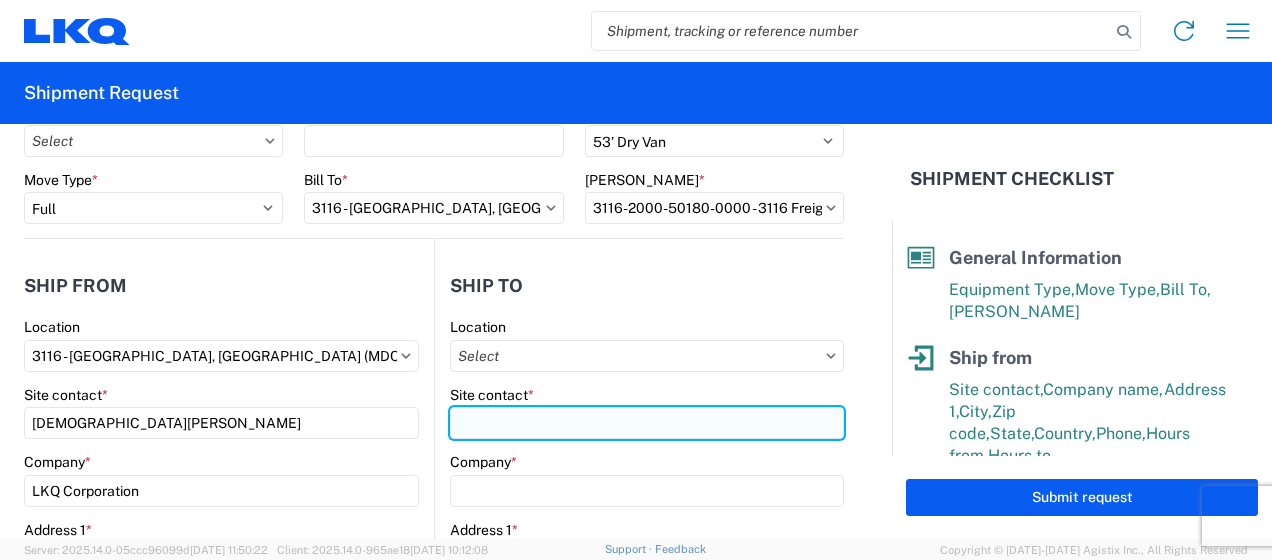 click on "Site contact  *" at bounding box center [647, 423] 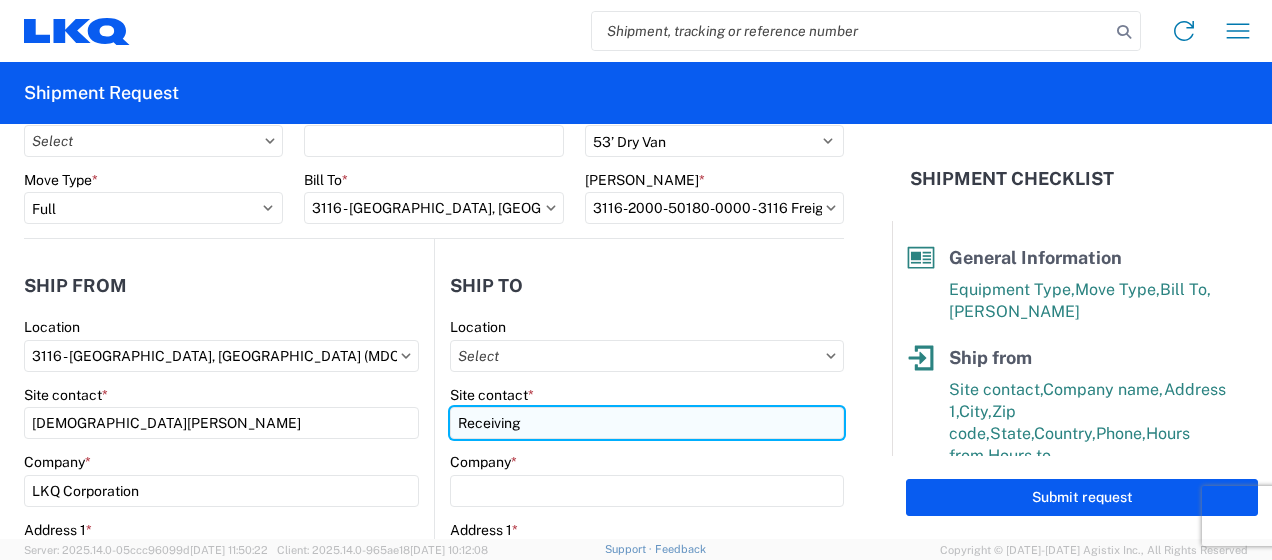 type on "Receiving" 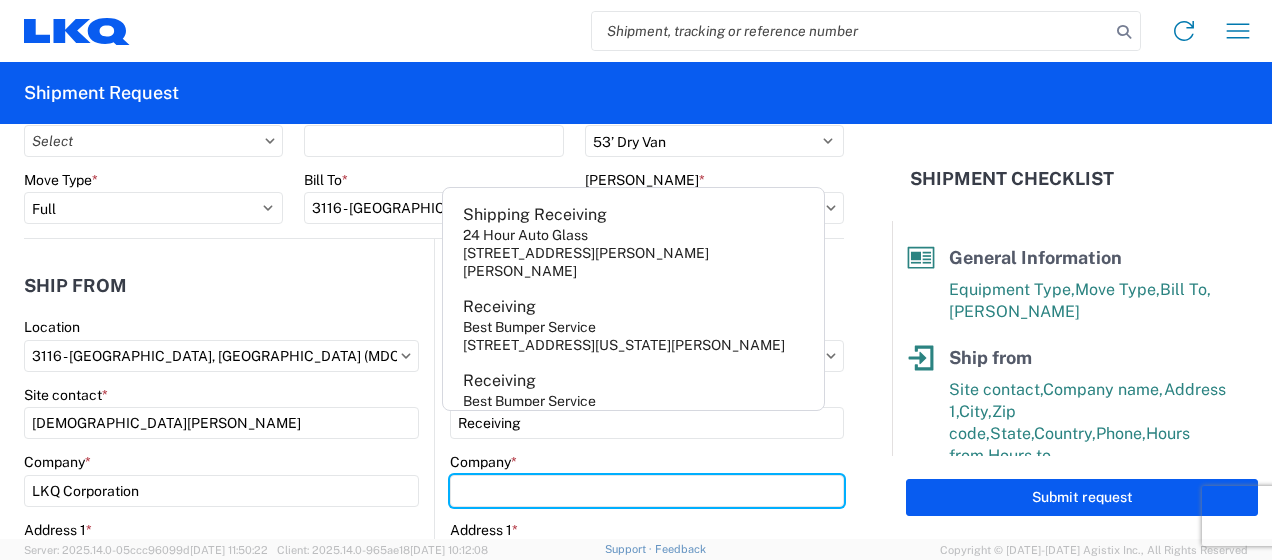 type on "l" 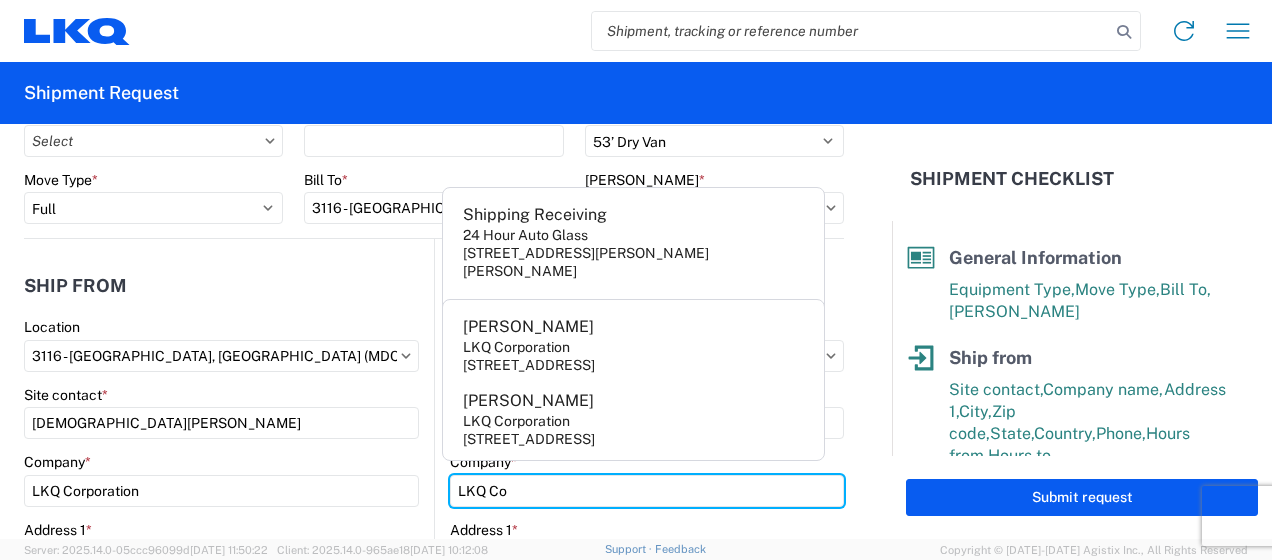type on "LKQ Corporation" 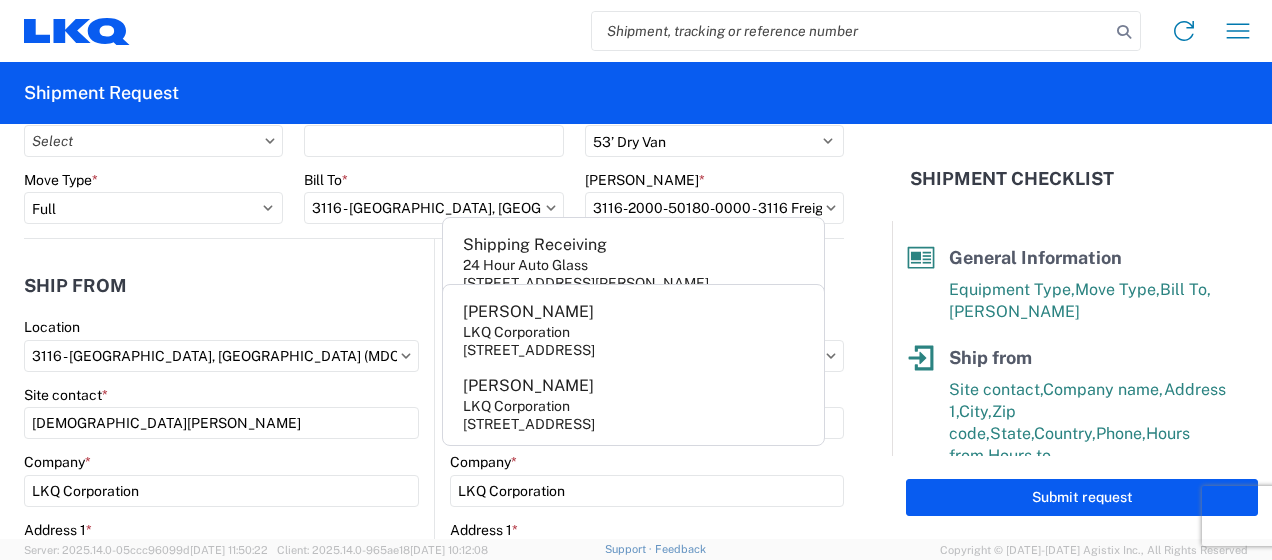 scroll, scrollTop: 326, scrollLeft: 0, axis: vertical 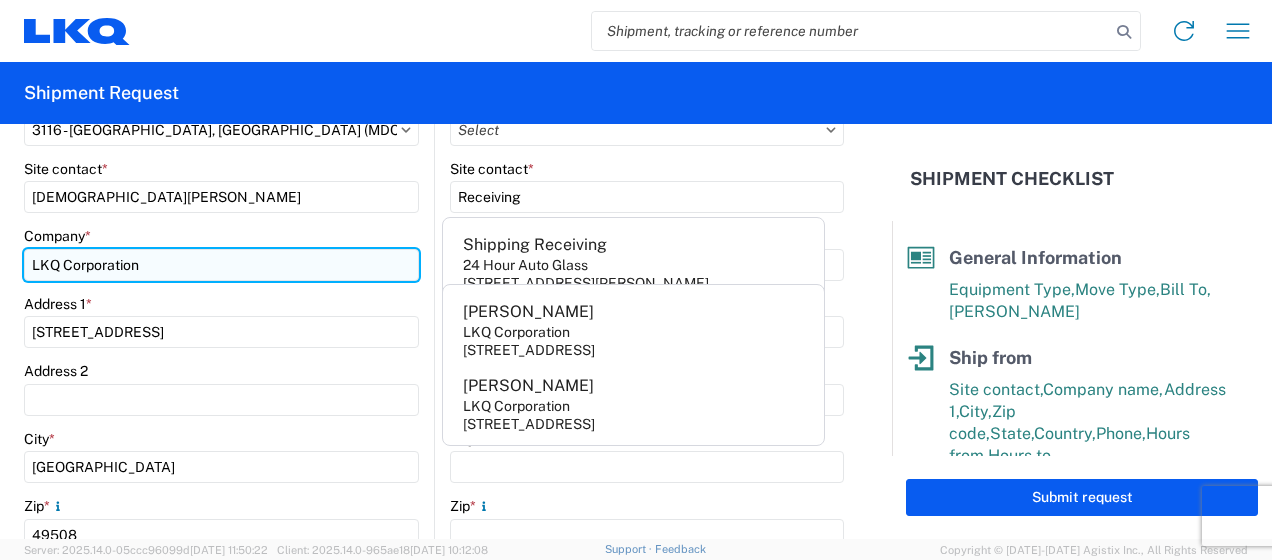 click on "LKQ Corporation" at bounding box center (221, 265) 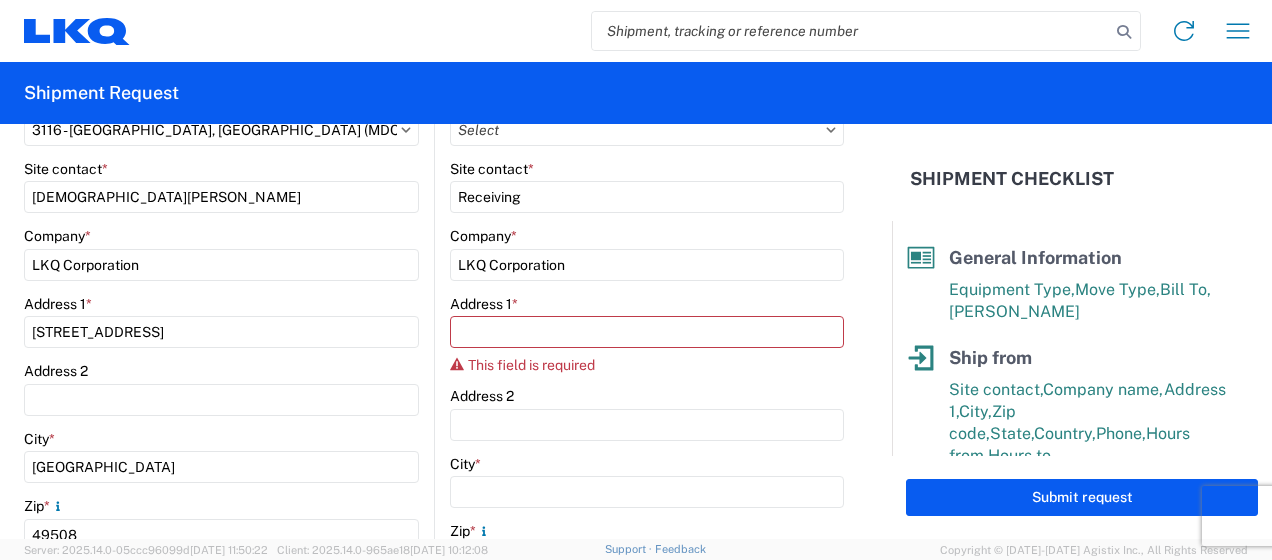 click on "Site contact  * Kristen Lund" 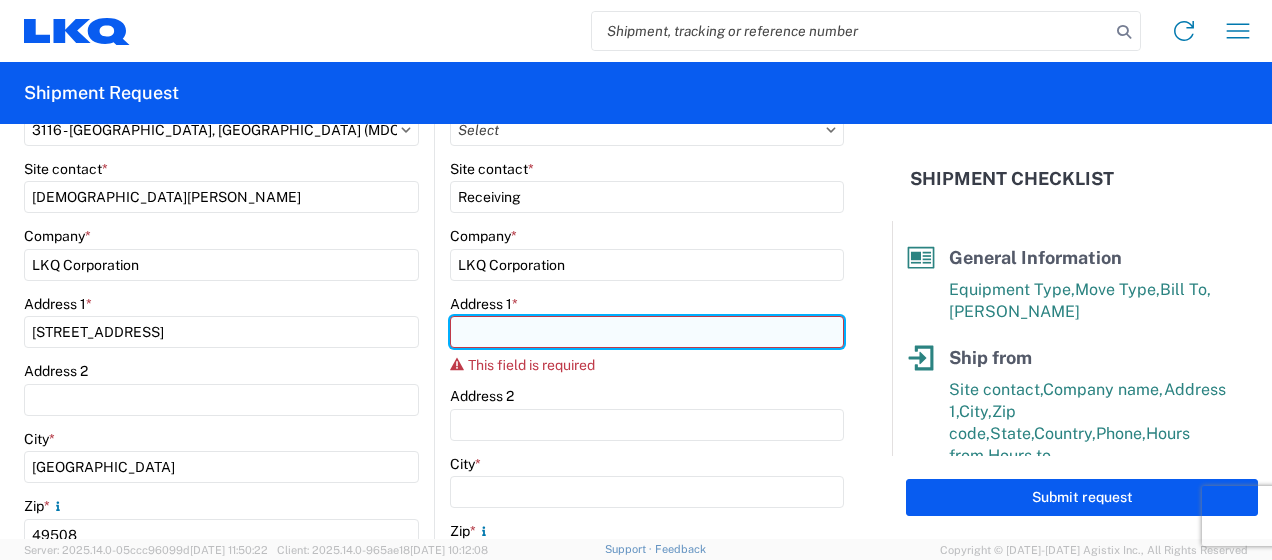 click on "Address 1  *" at bounding box center (647, 332) 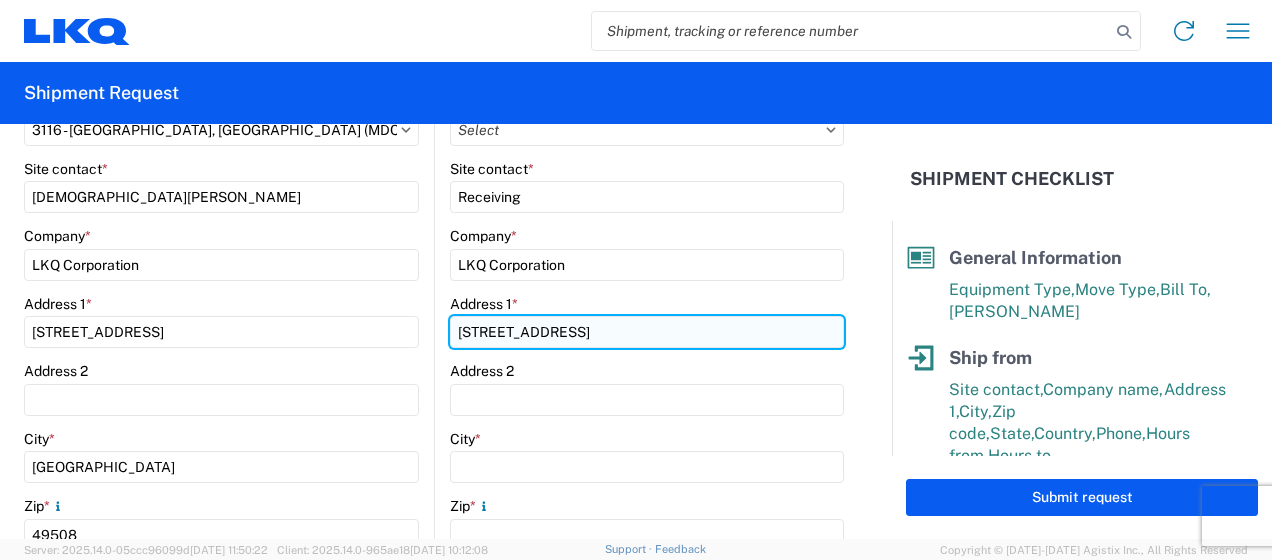 type on "24550 West 43rd St." 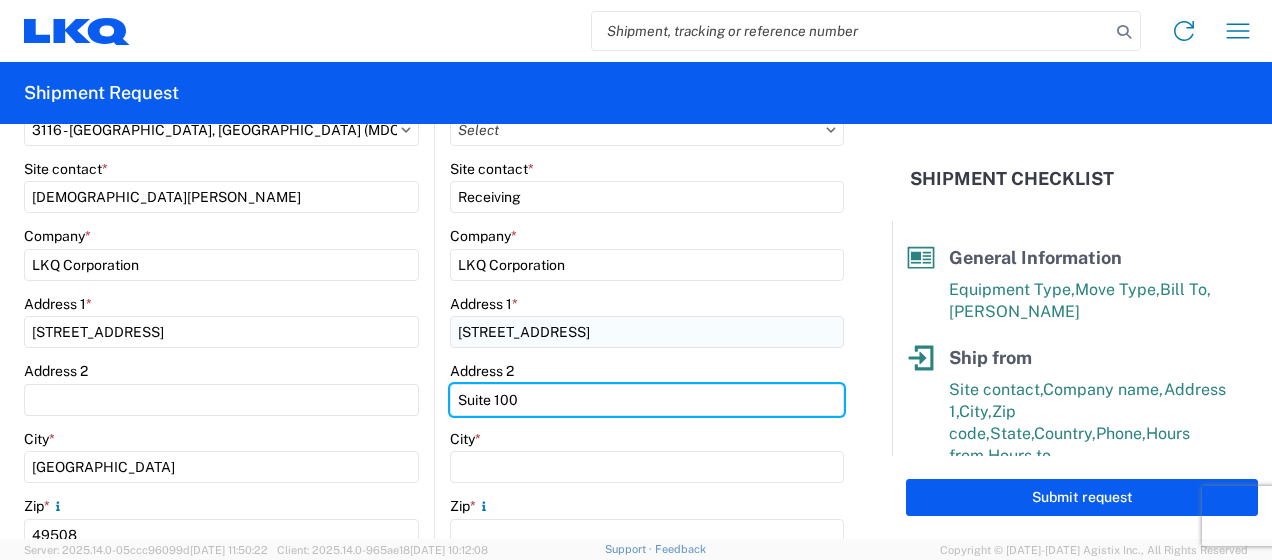 type on "Suite 100" 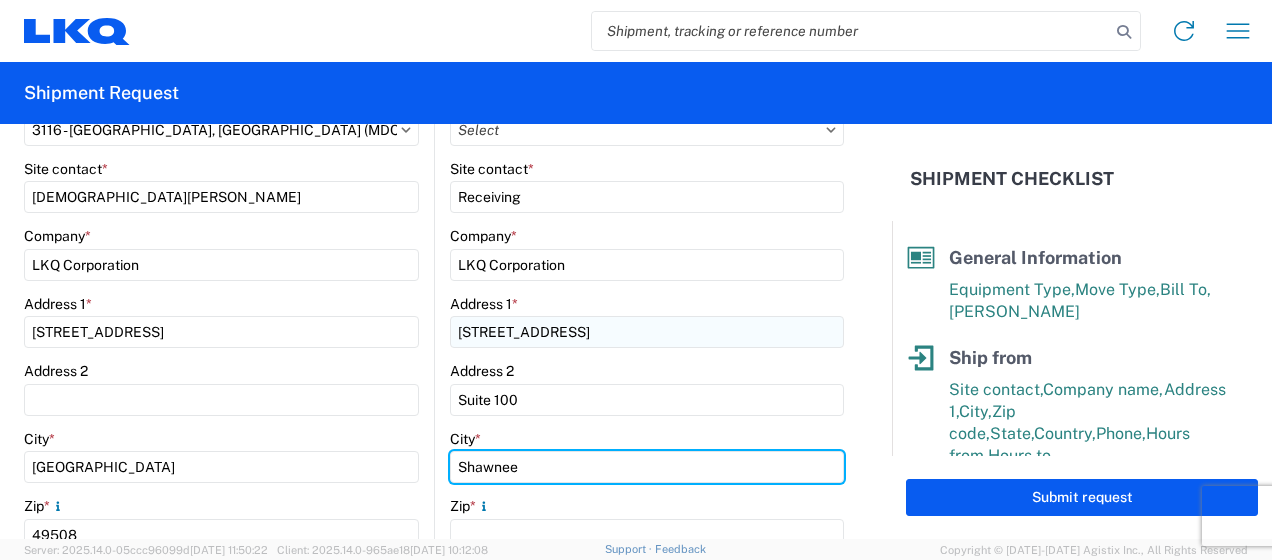 type on "Shawnee" 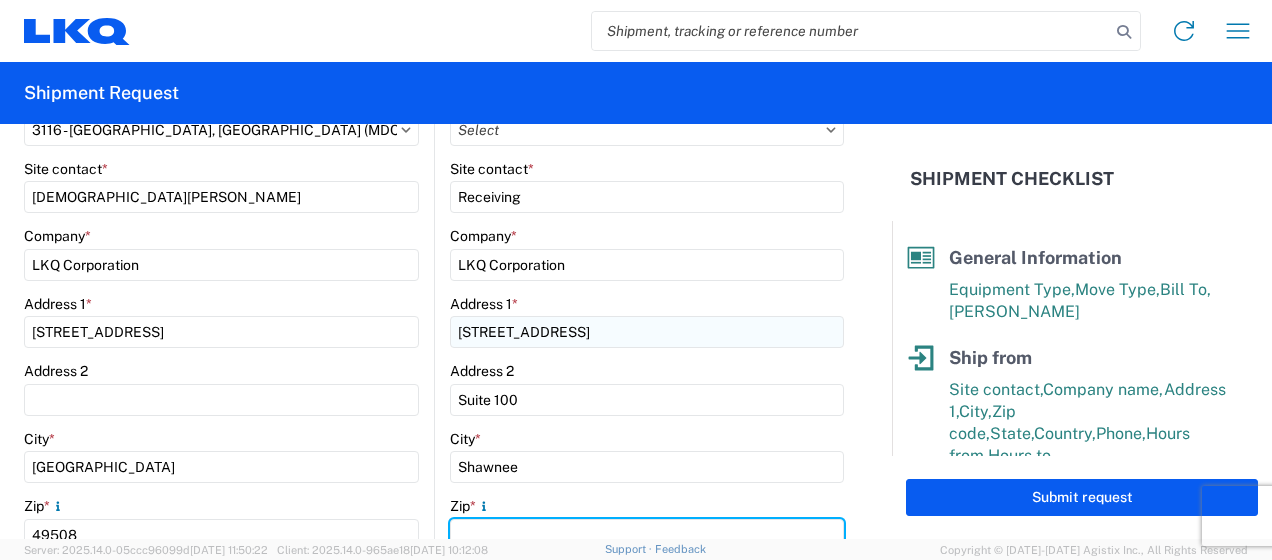 scroll, scrollTop: 337, scrollLeft: 0, axis: vertical 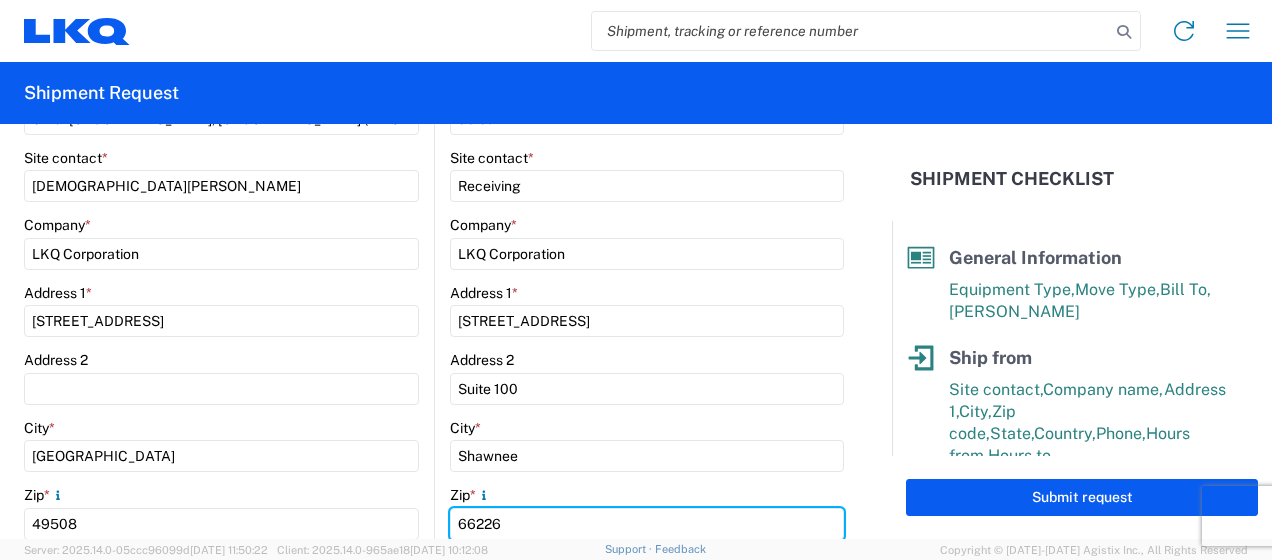 type on "66226" 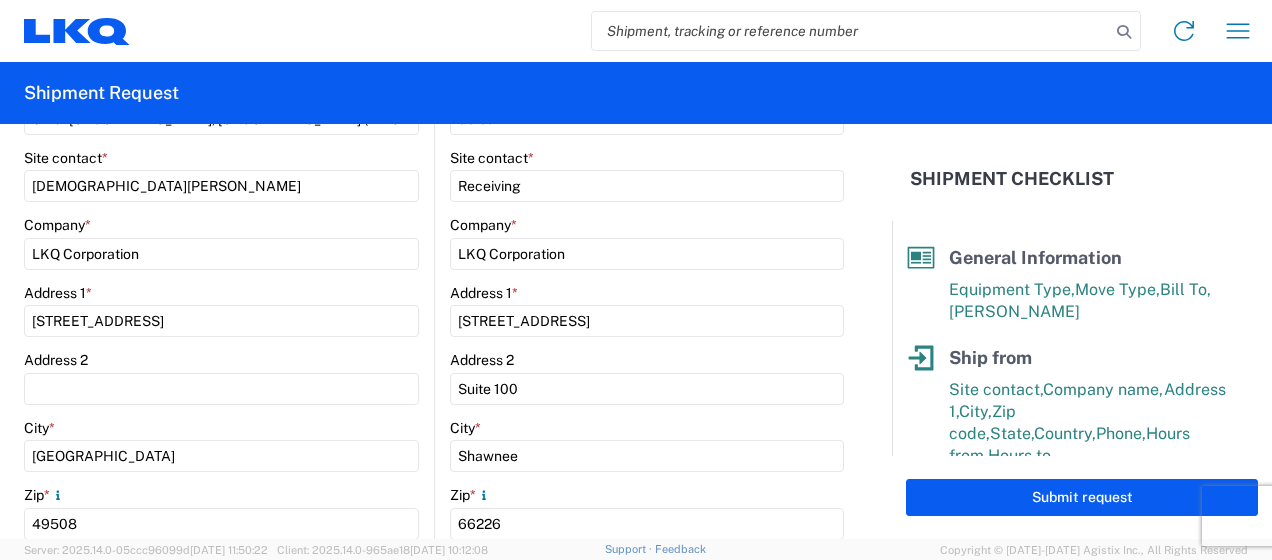 scroll, scrollTop: 596, scrollLeft: 0, axis: vertical 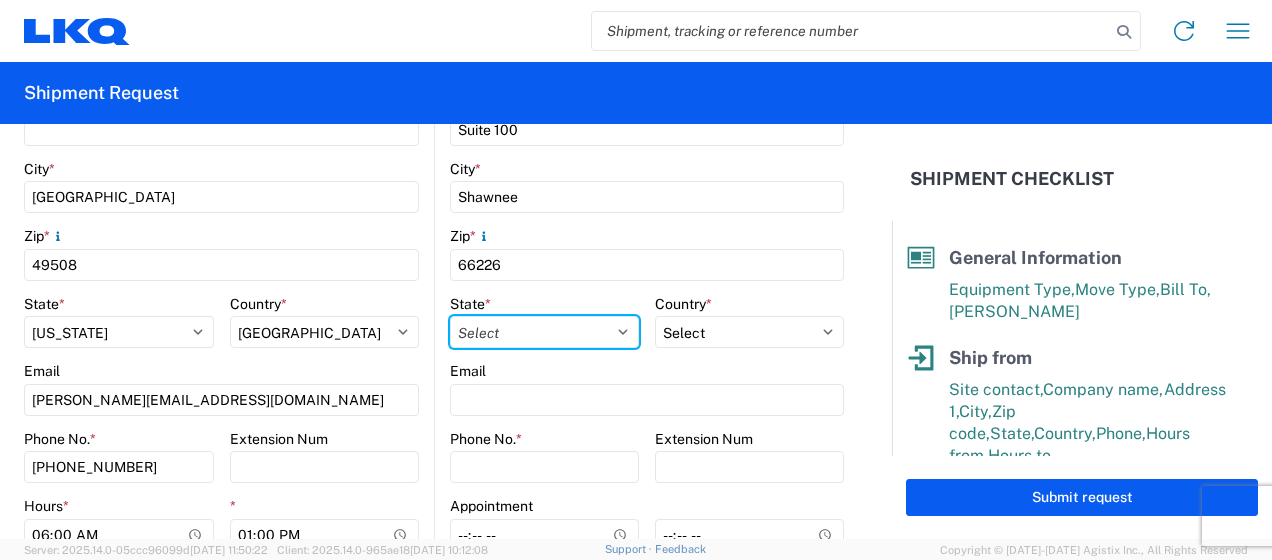 select on "KS" 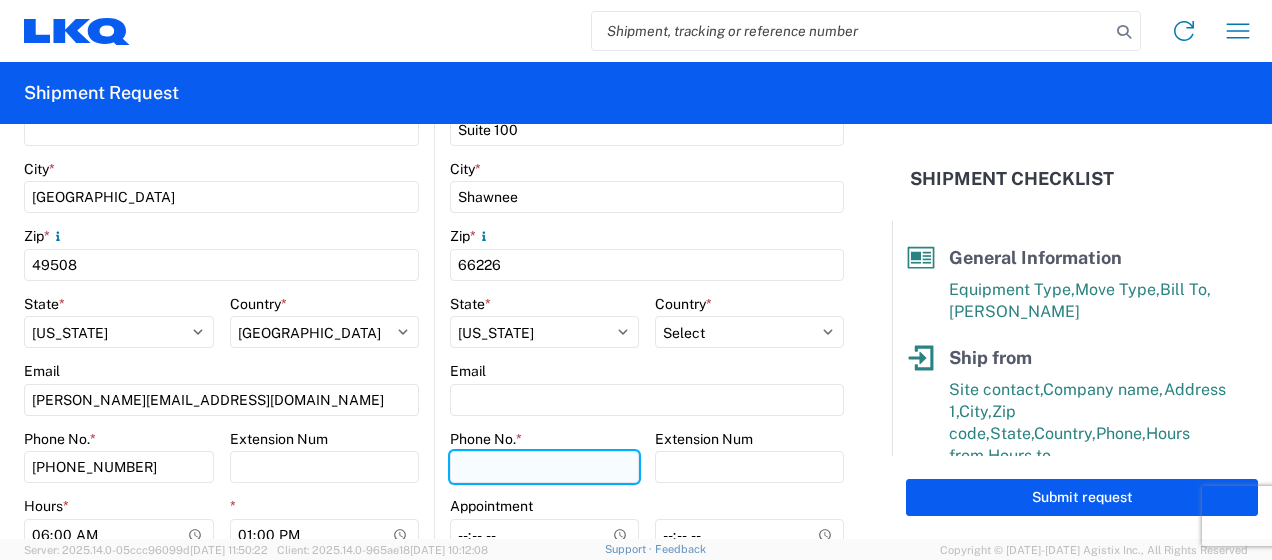 click on "Phone No.  *" at bounding box center (544, 467) 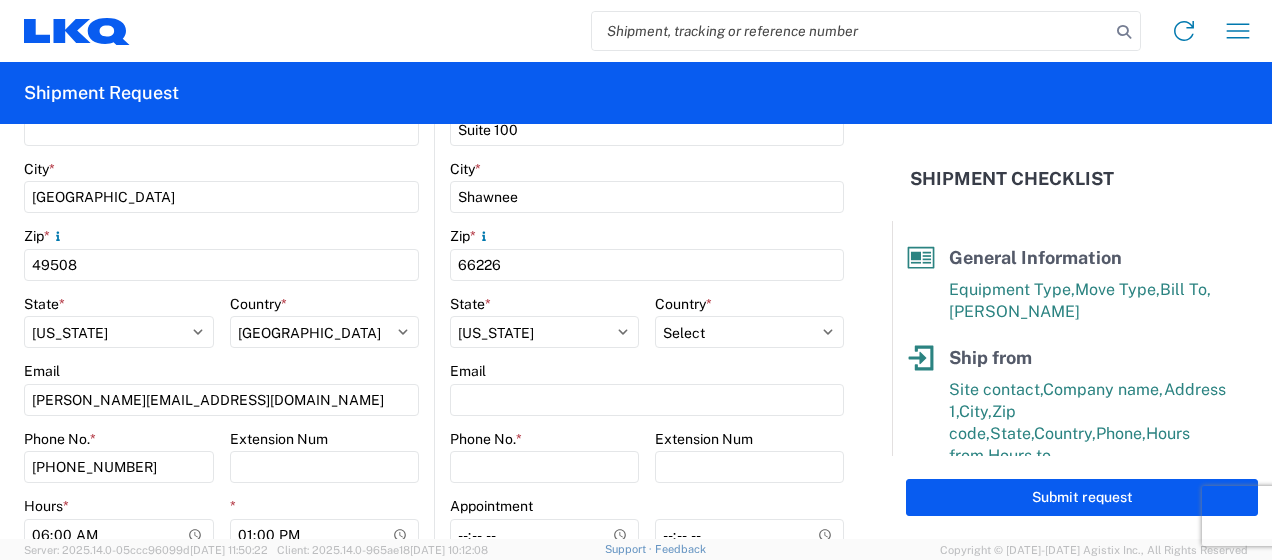 click on "Extension Num" 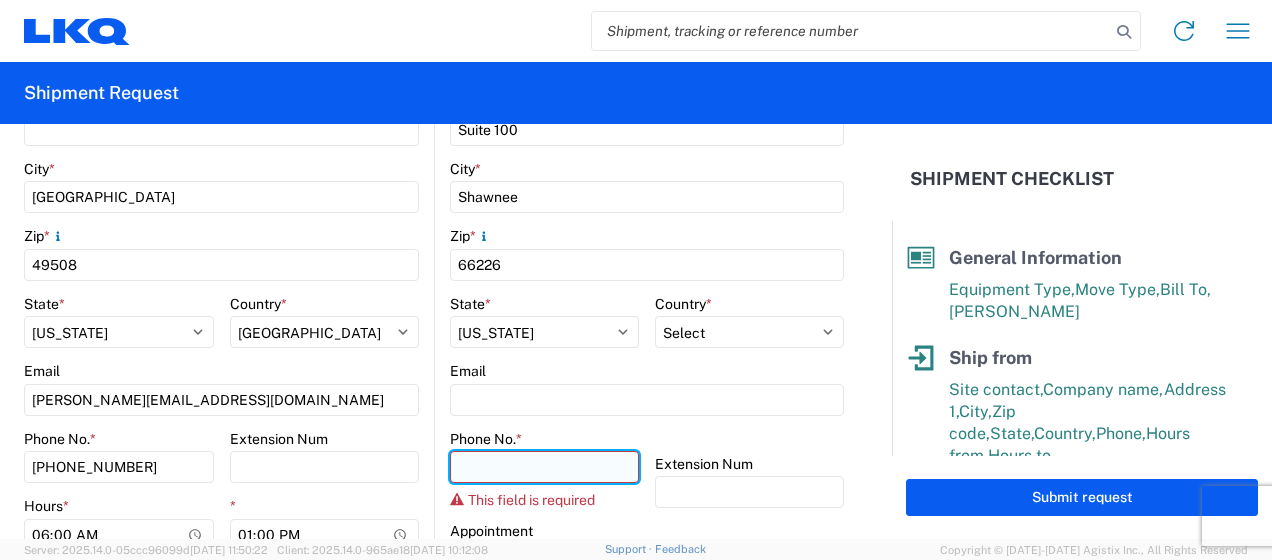 click on "Phone No.  *" at bounding box center [544, 467] 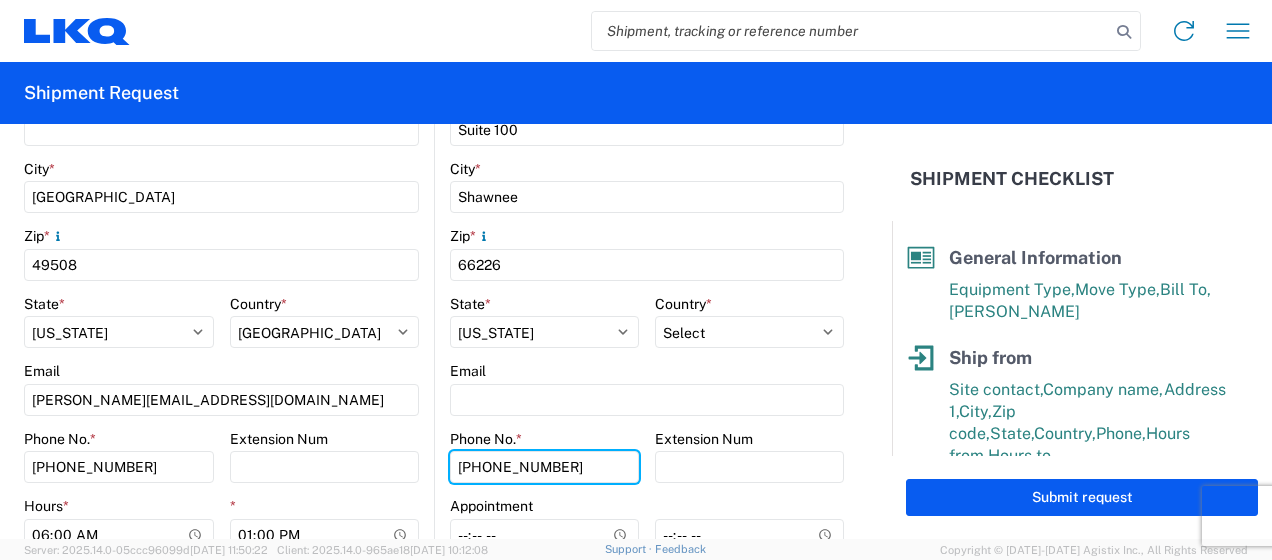 type on "913-912-4226" 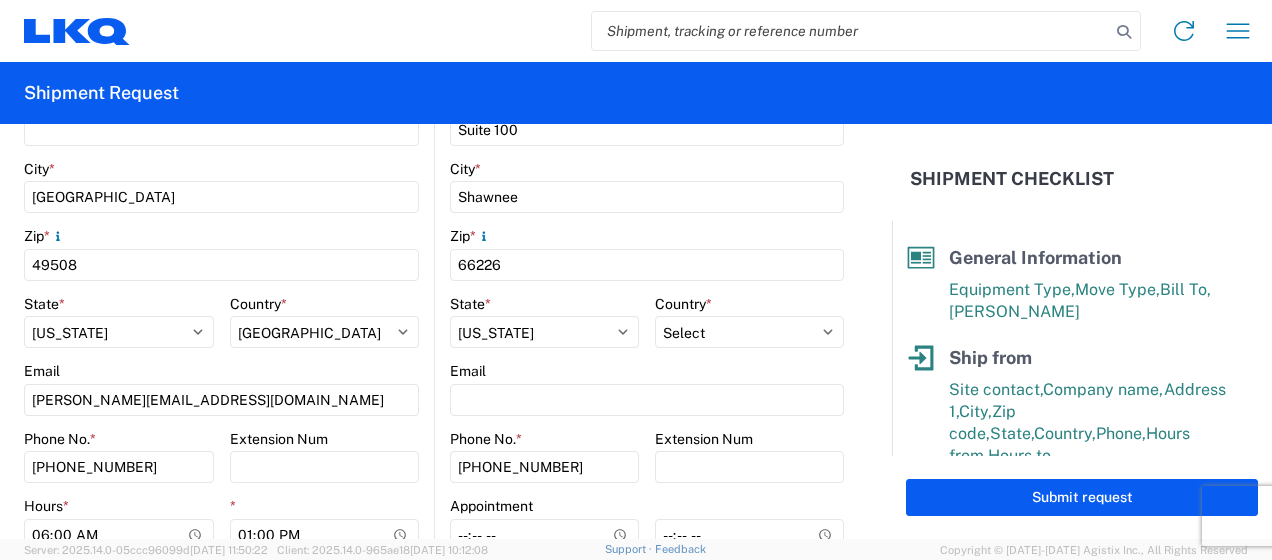 click on "Email" 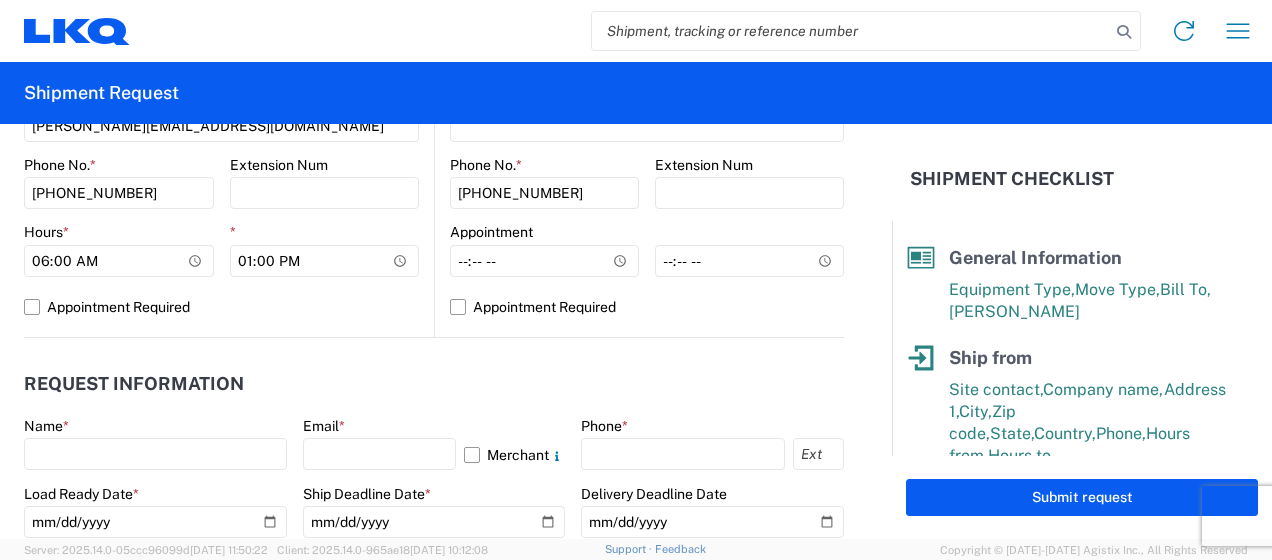 scroll, scrollTop: 896, scrollLeft: 0, axis: vertical 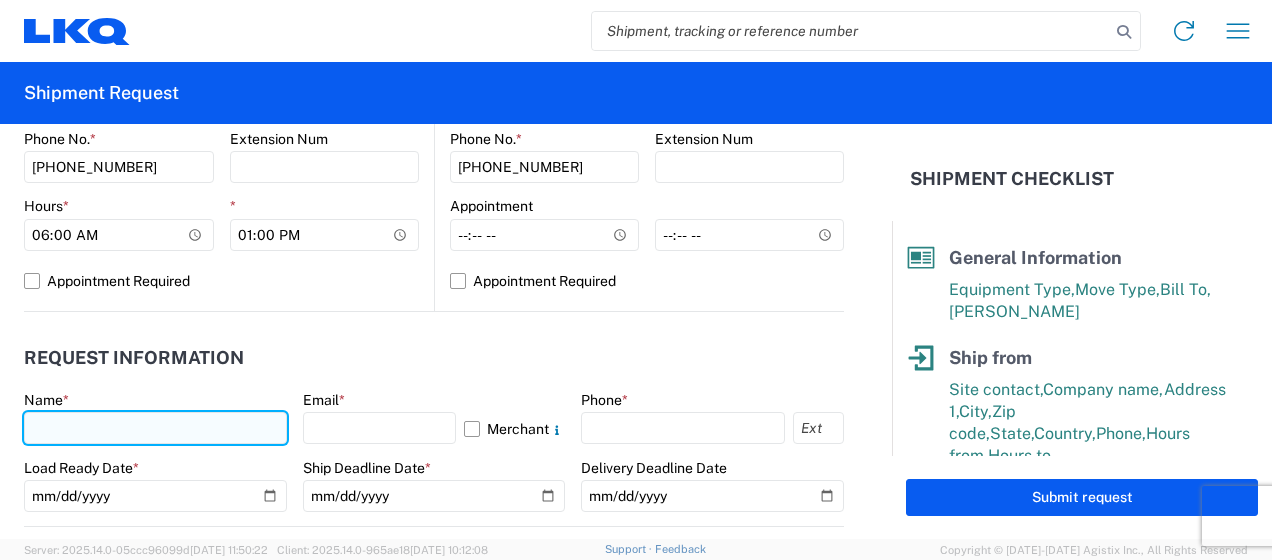 click 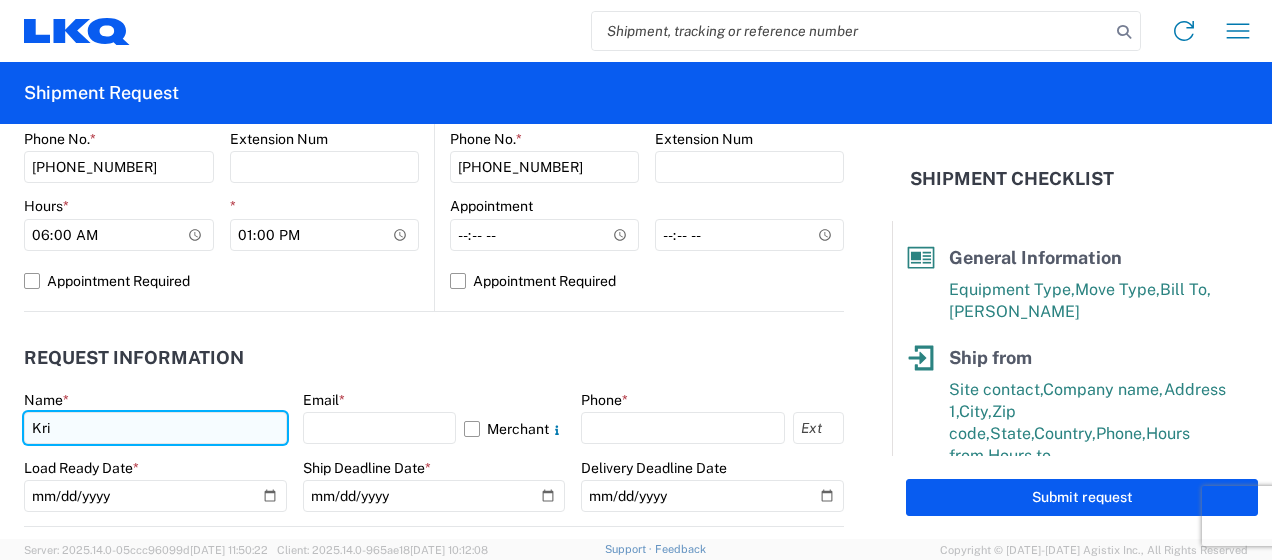 type on "[DEMOGRAPHIC_DATA][PERSON_NAME]" 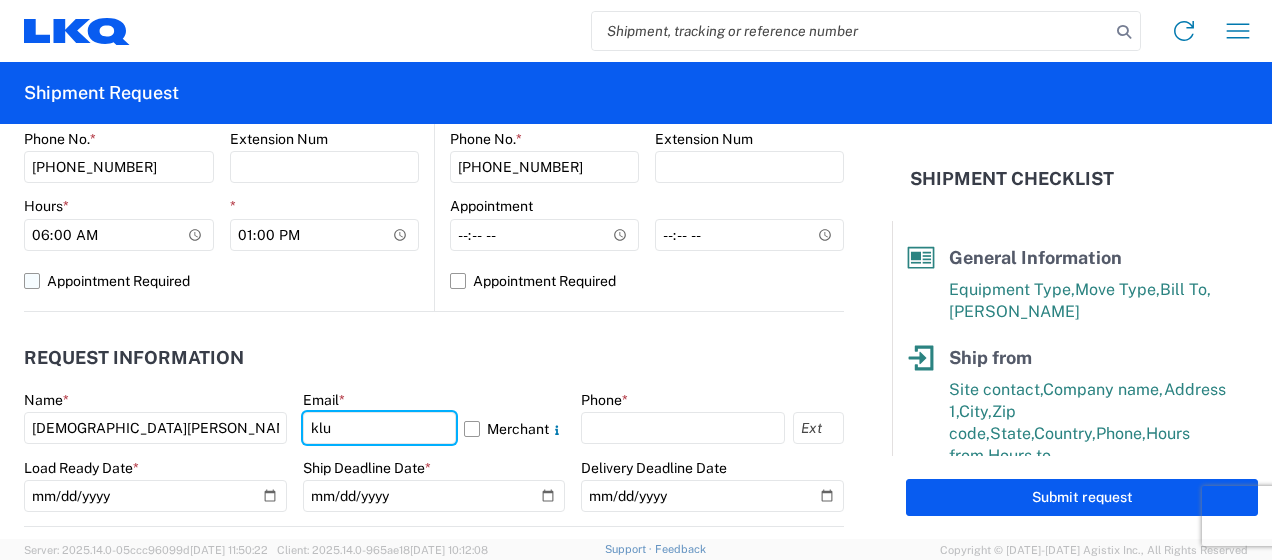 type on "[PERSON_NAME][EMAIL_ADDRESS][DOMAIN_NAME]" 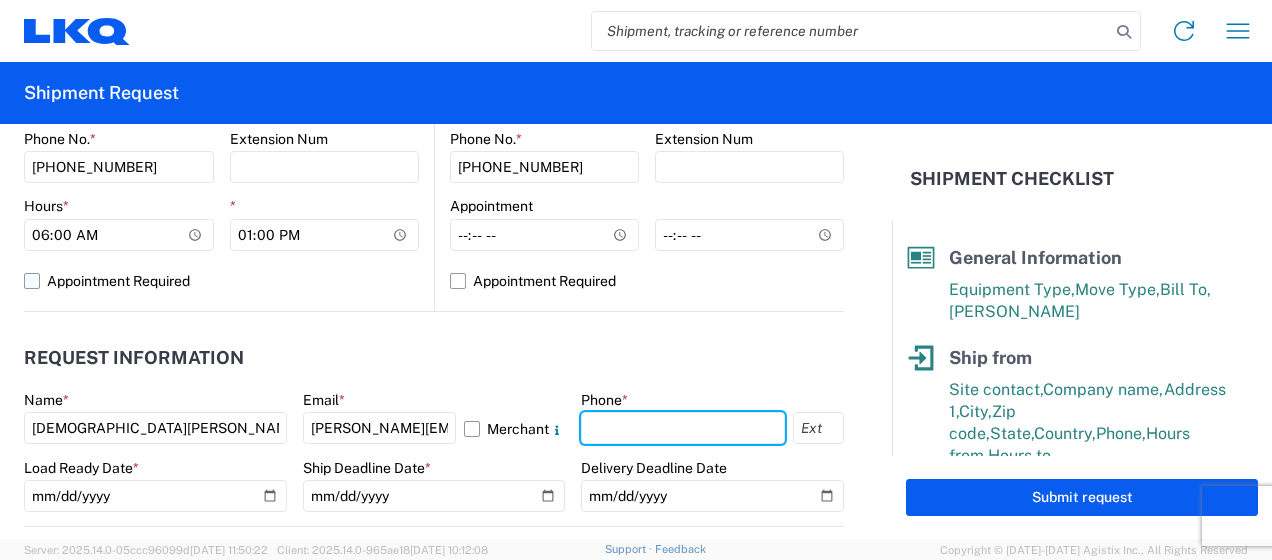 type on "6167541500" 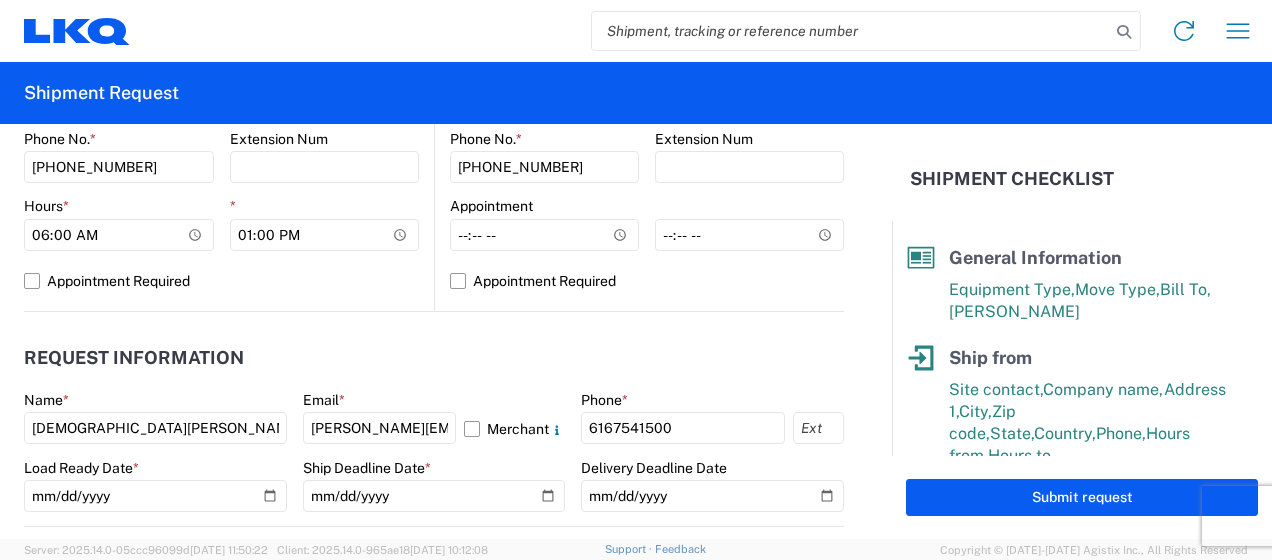 click on "Request Information" 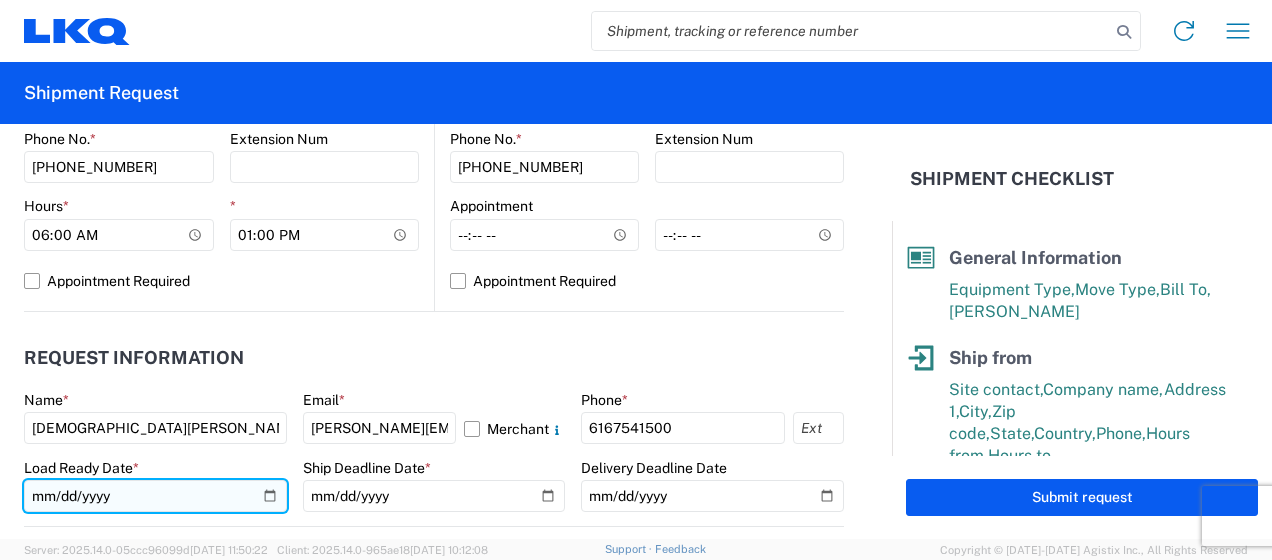 click 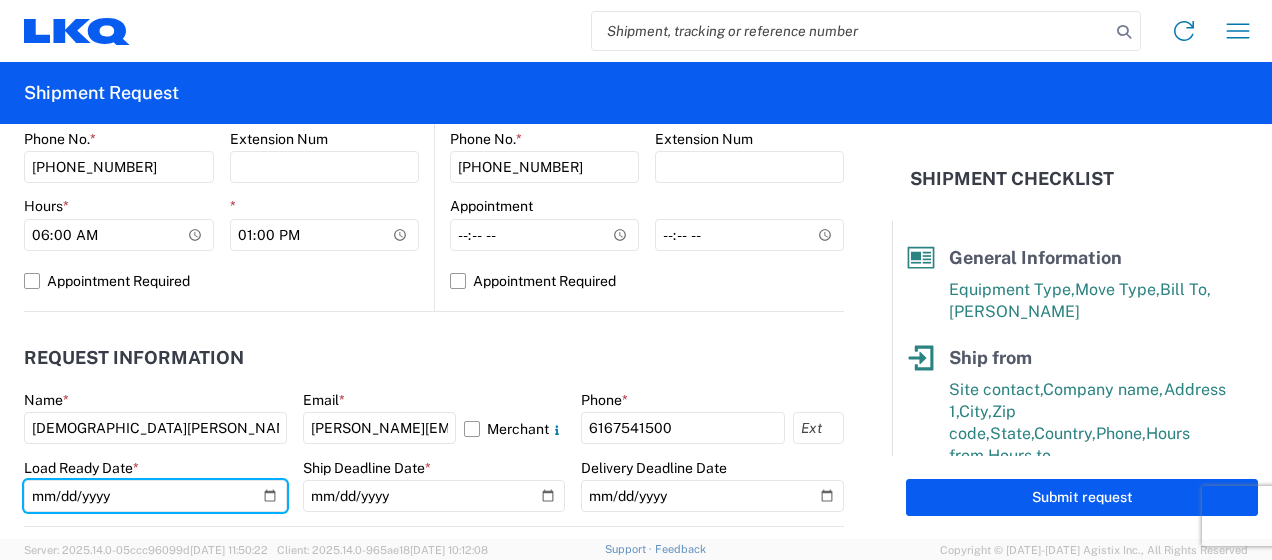 type on "2025-07-11" 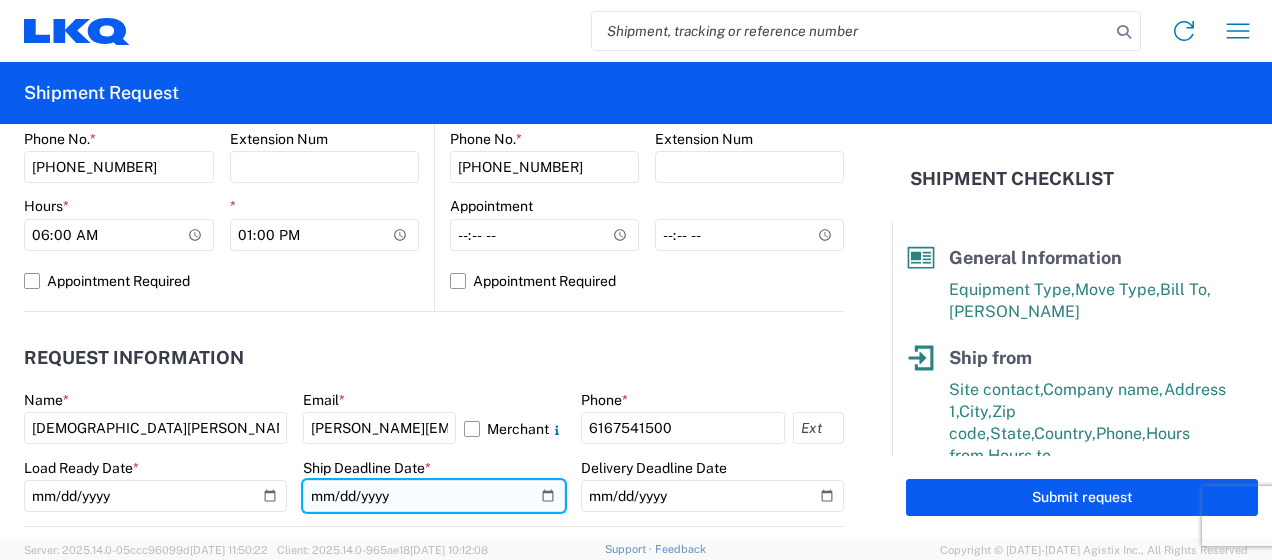 click 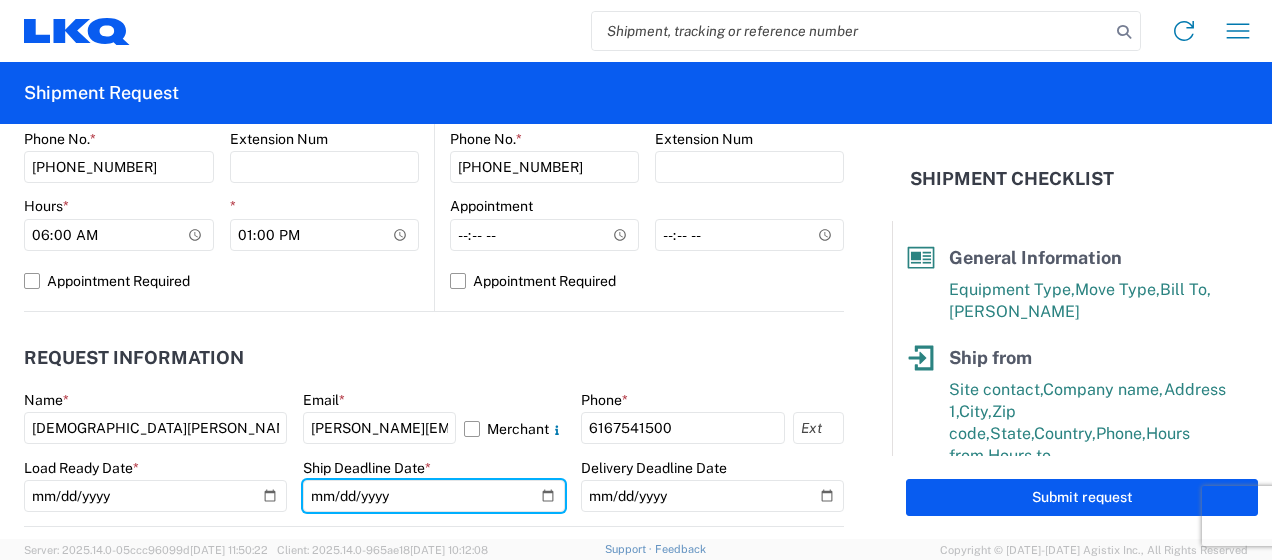 type on "2025-07-11" 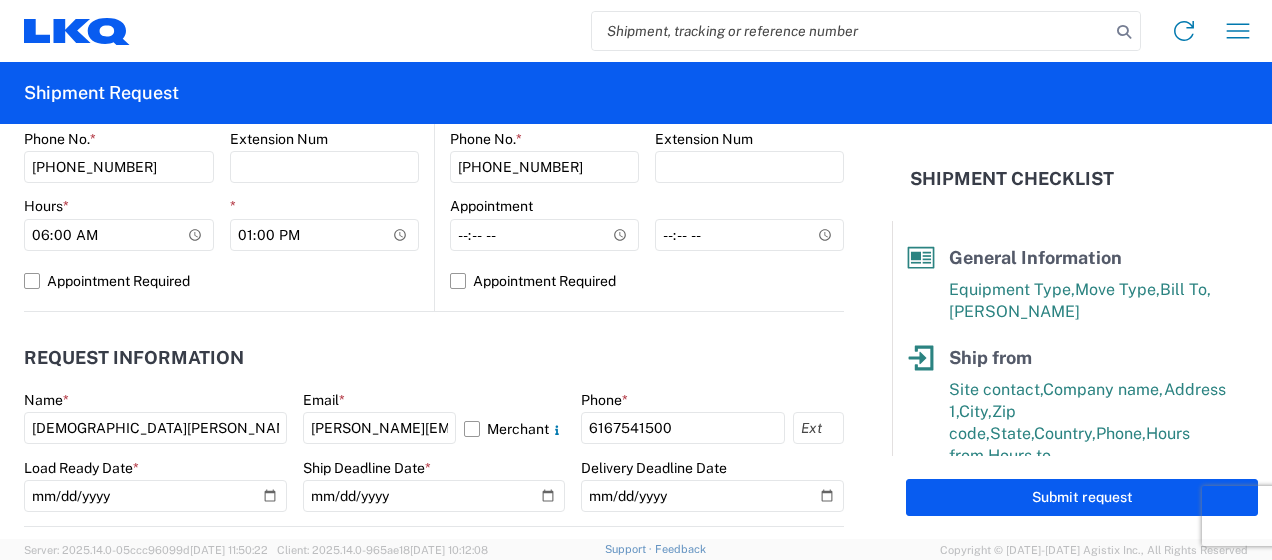 click on "Request Information" 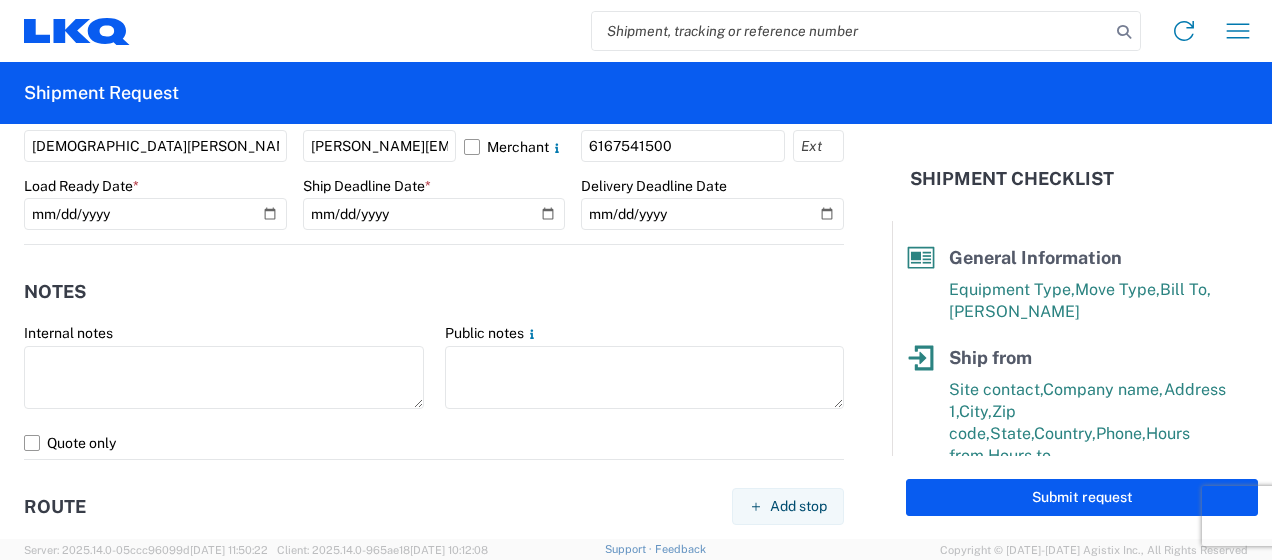 scroll, scrollTop: 1196, scrollLeft: 0, axis: vertical 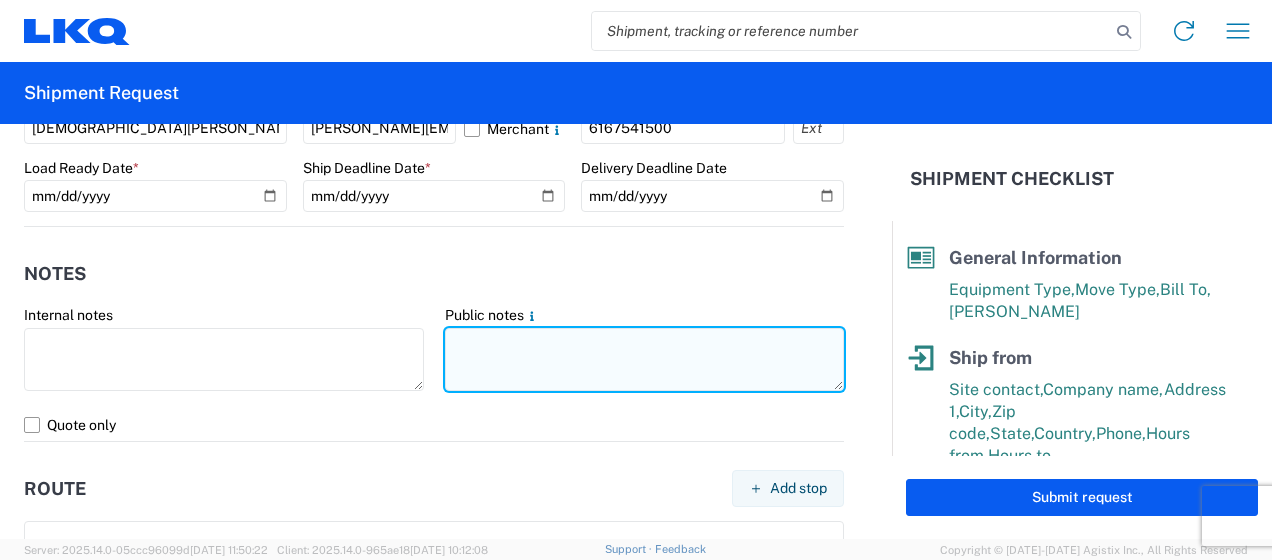 click 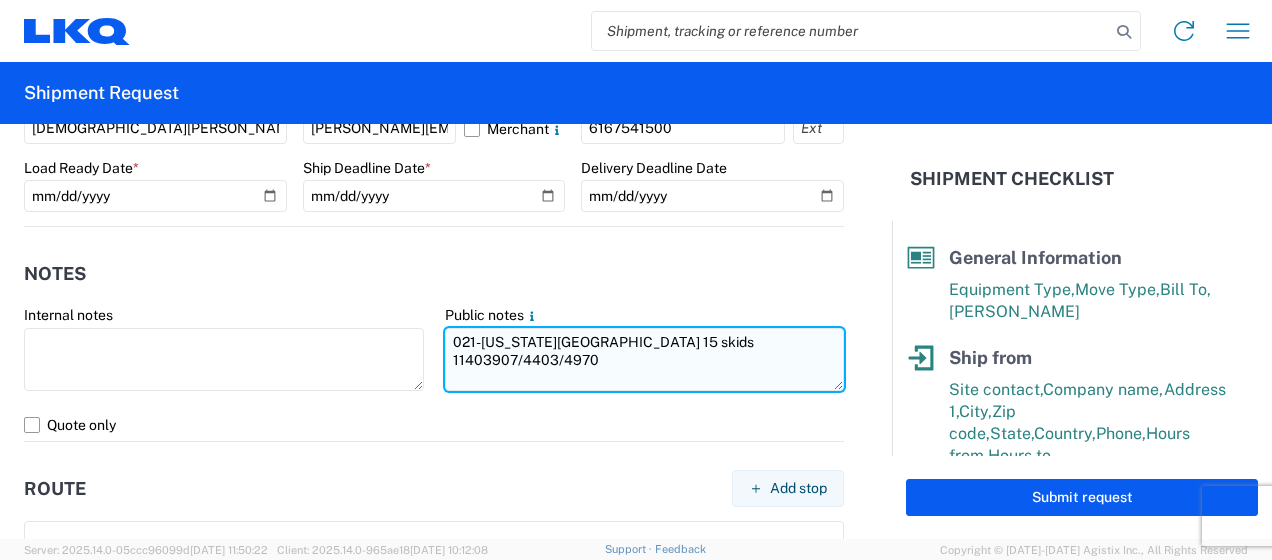 drag, startPoint x: 441, startPoint y: 342, endPoint x: 780, endPoint y: 338, distance: 339.0236 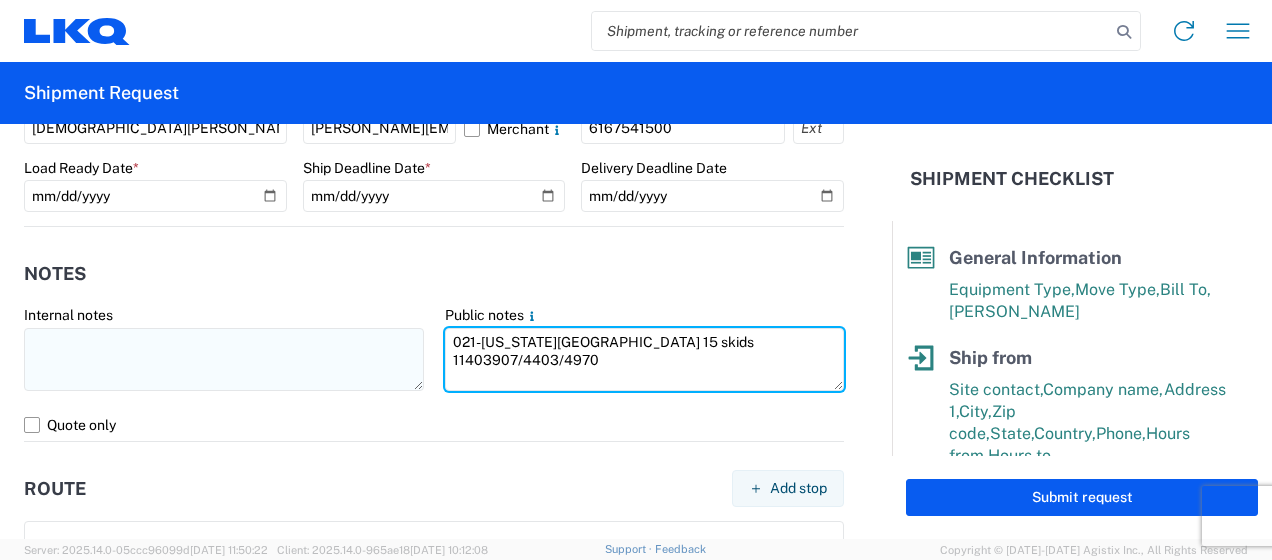 type on "021-Kansas City 15 skids 11403907/4403/4970" 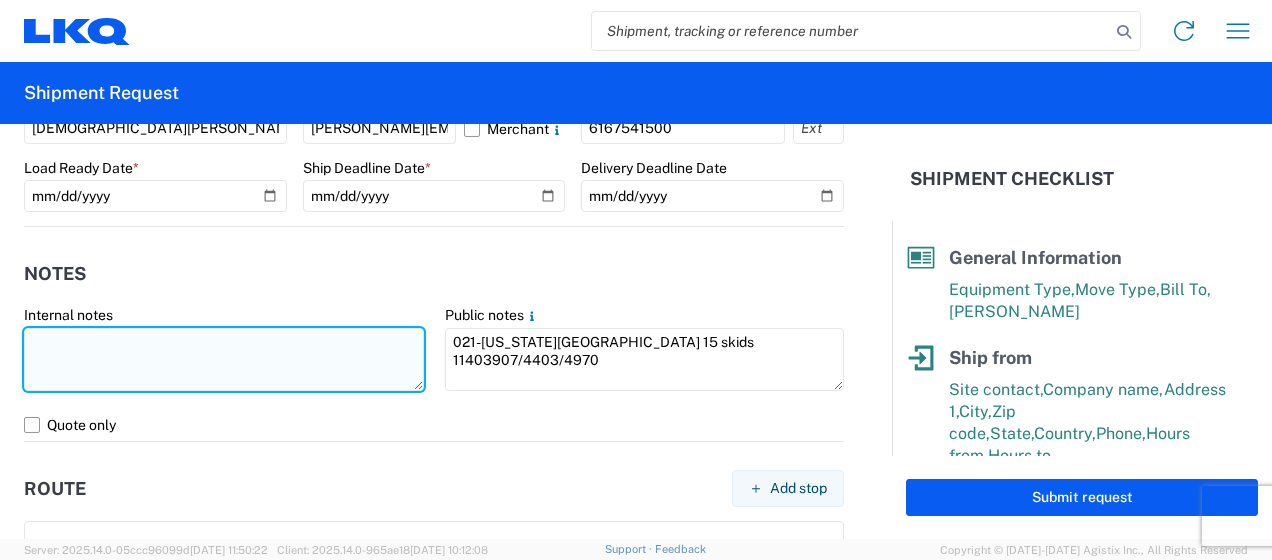 click 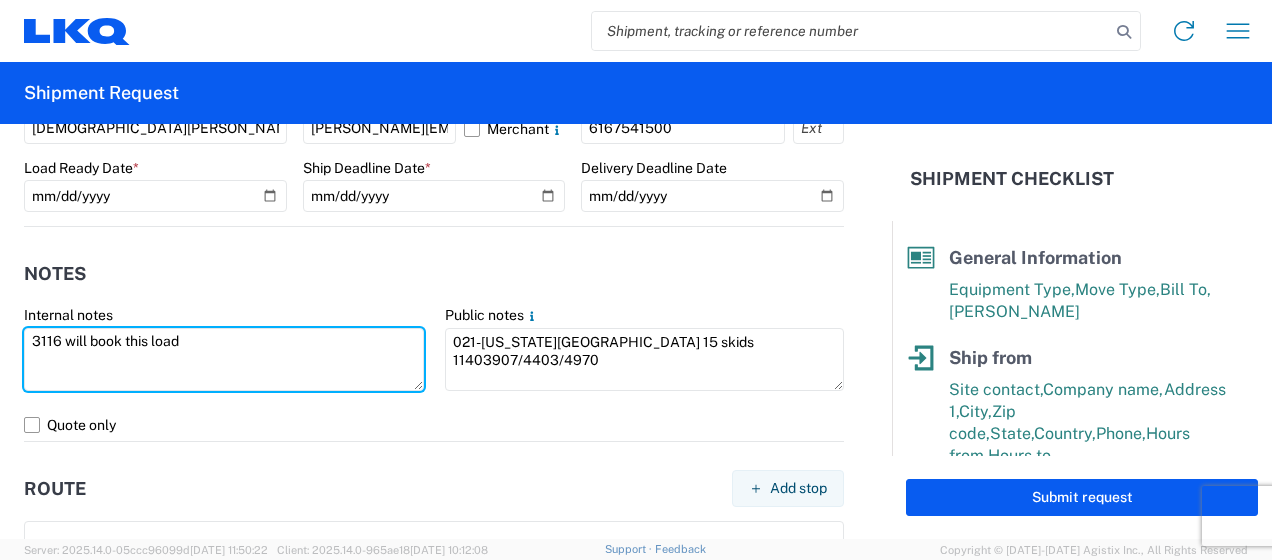 type on "3116 will book this load" 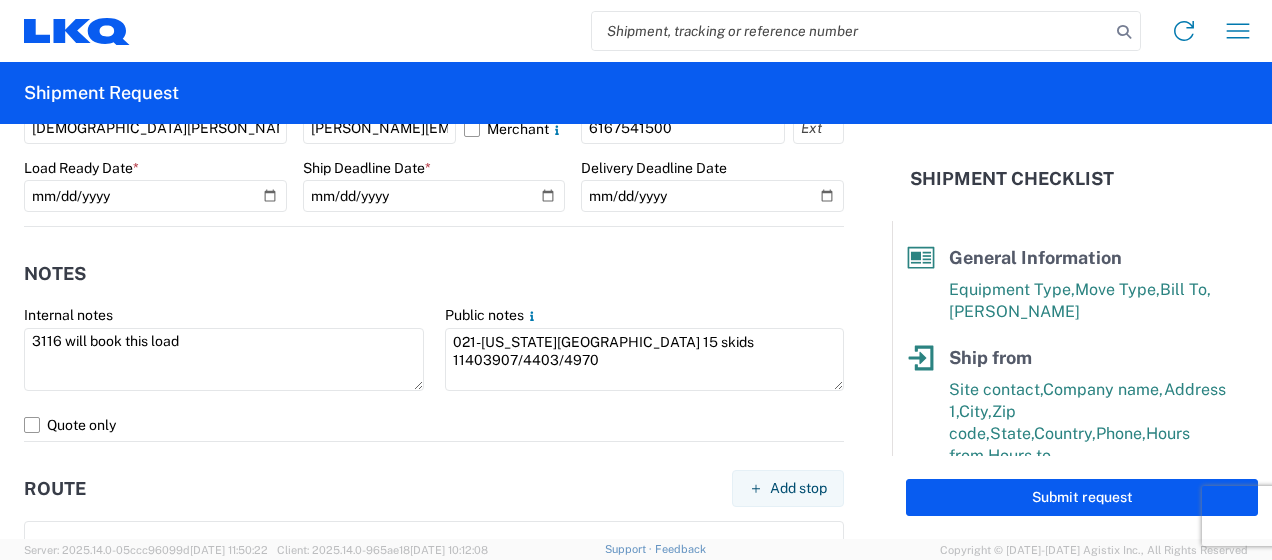 click on "Notes" 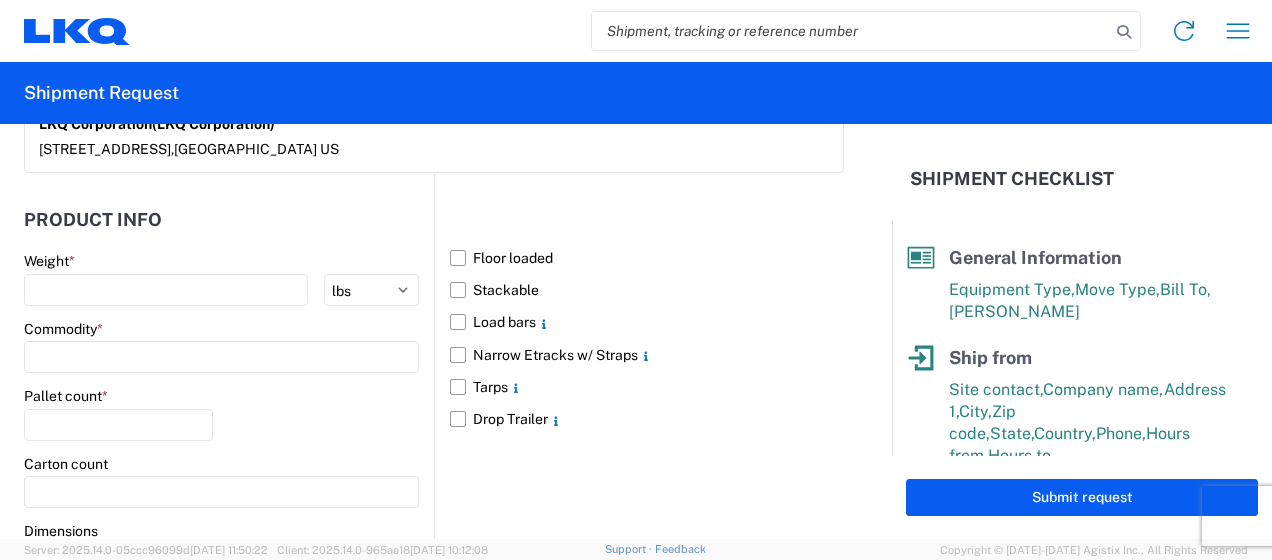 scroll, scrollTop: 1796, scrollLeft: 0, axis: vertical 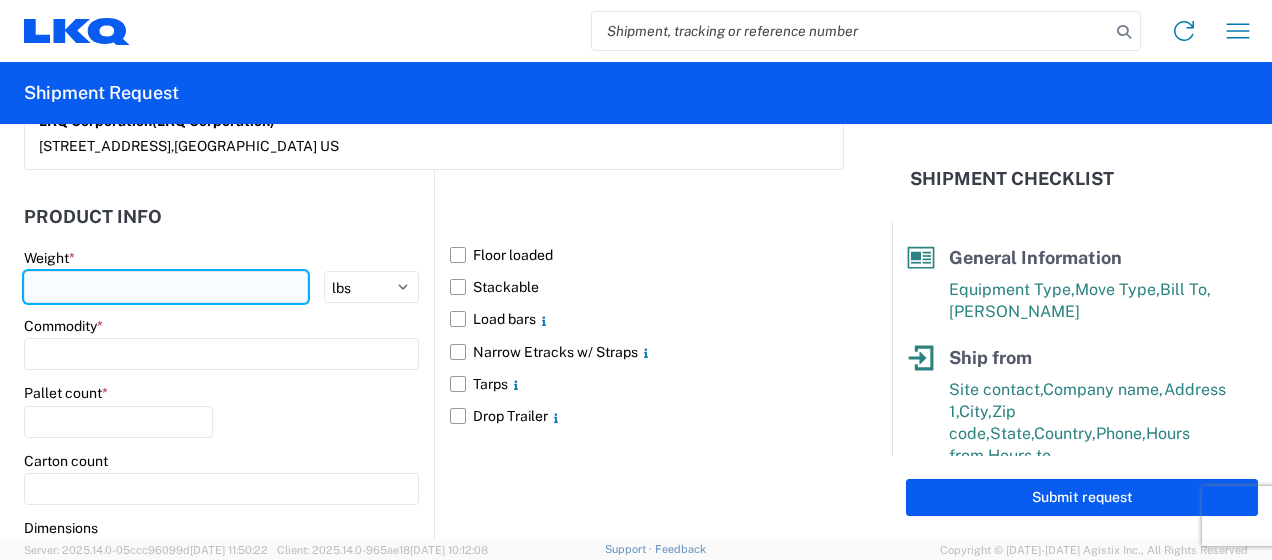 click 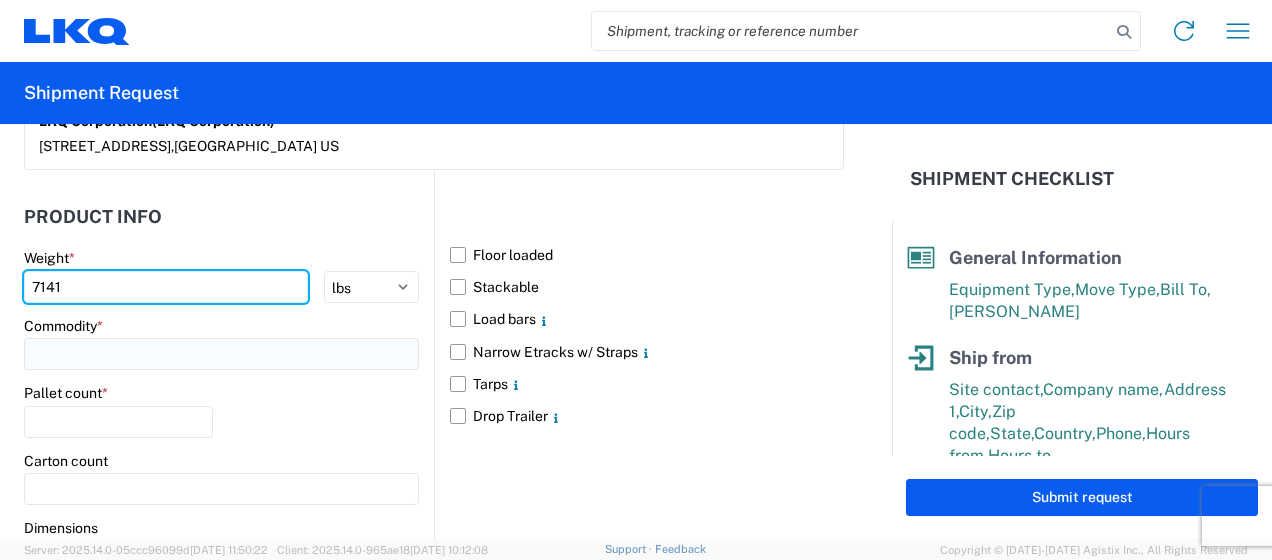 type on "7141" 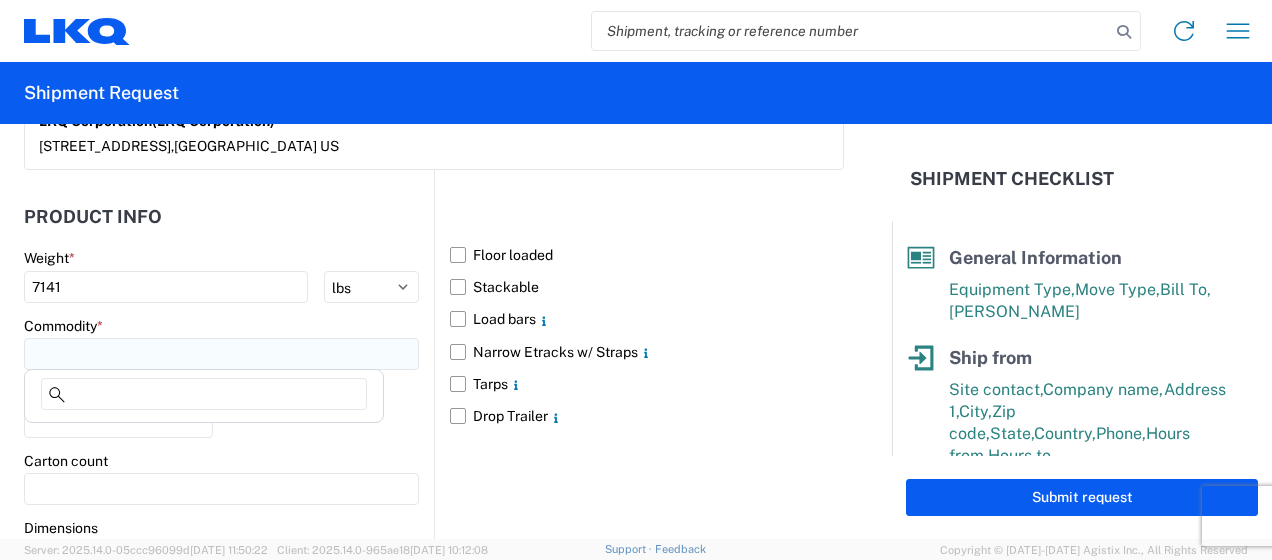 click 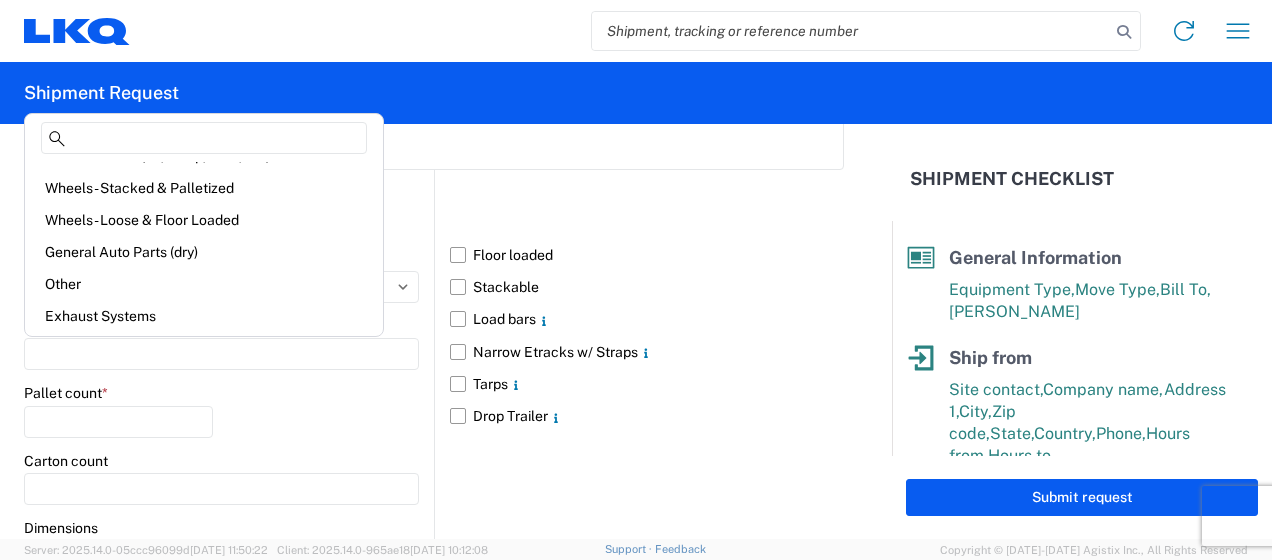 scroll, scrollTop: 200, scrollLeft: 0, axis: vertical 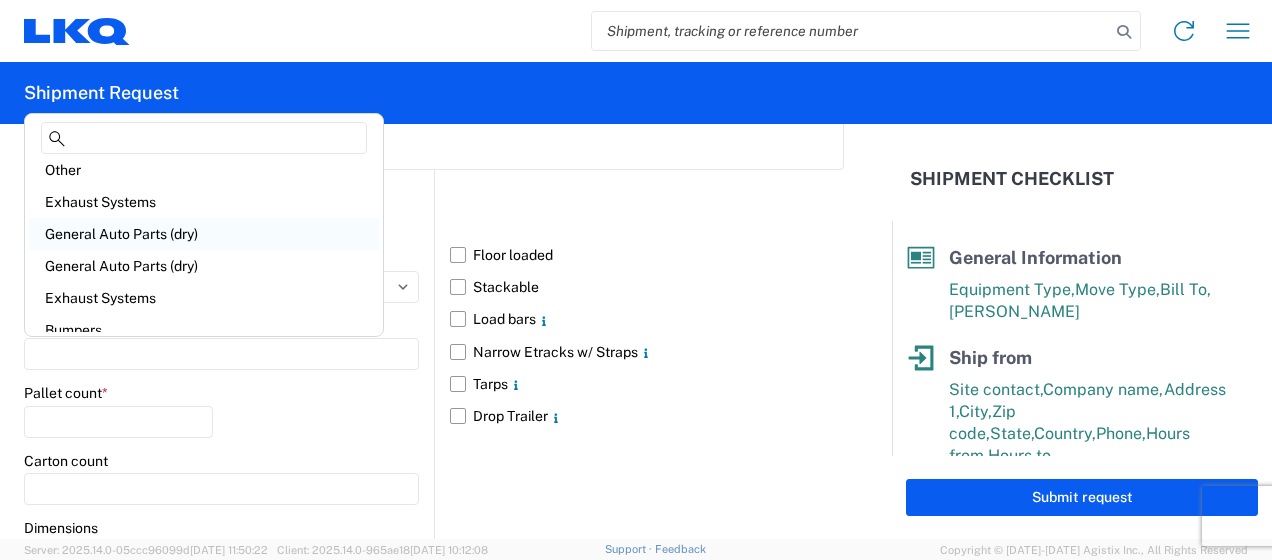 click on "General Auto Parts (dry)" 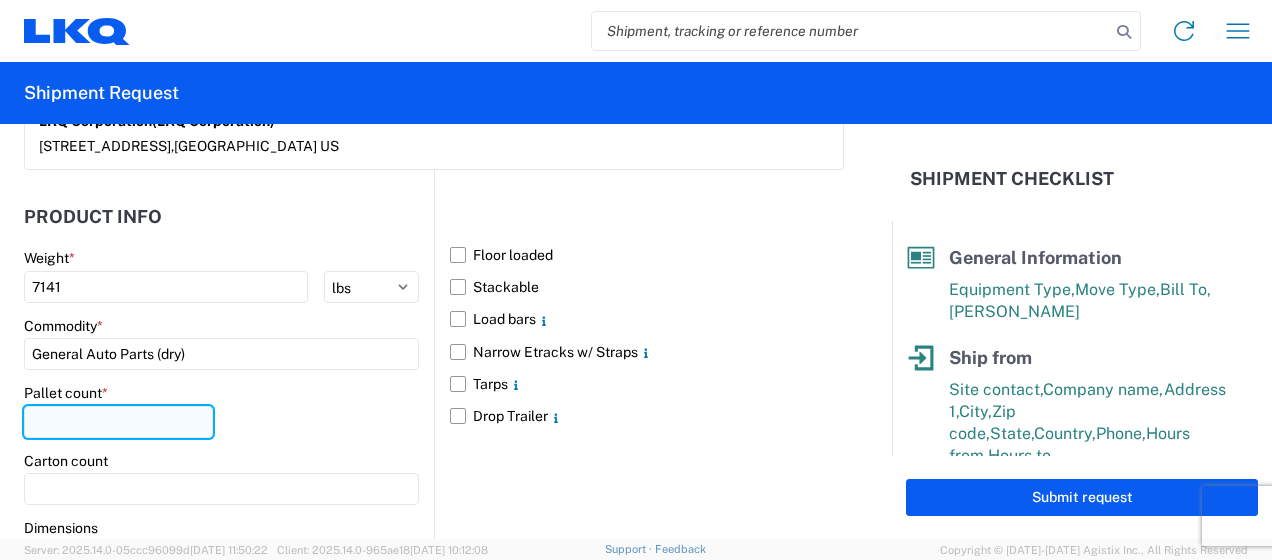 click 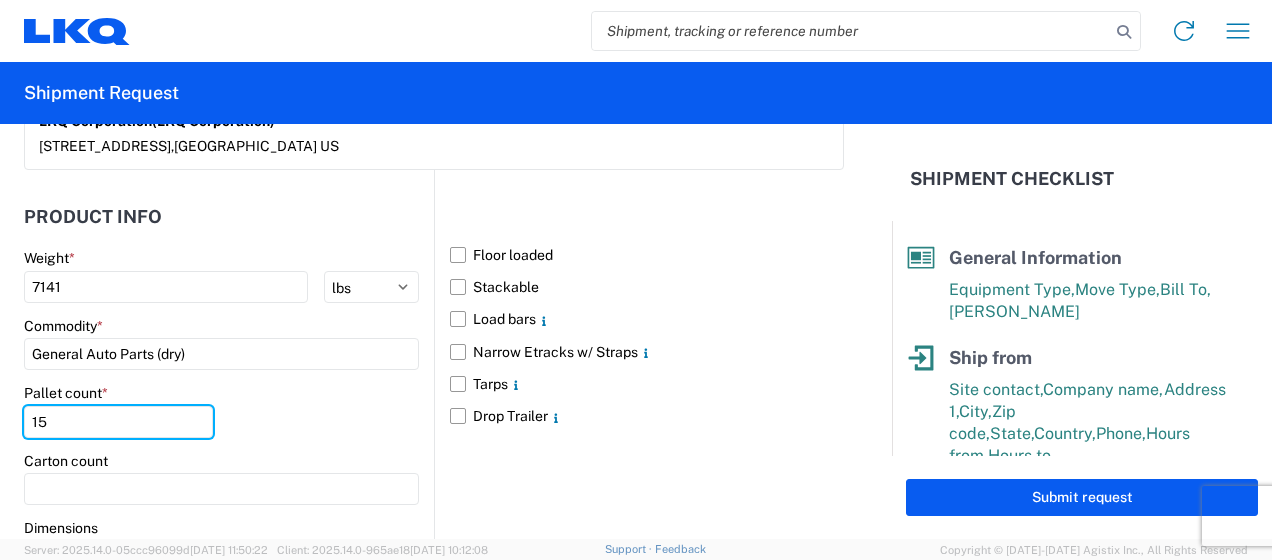 type on "15" 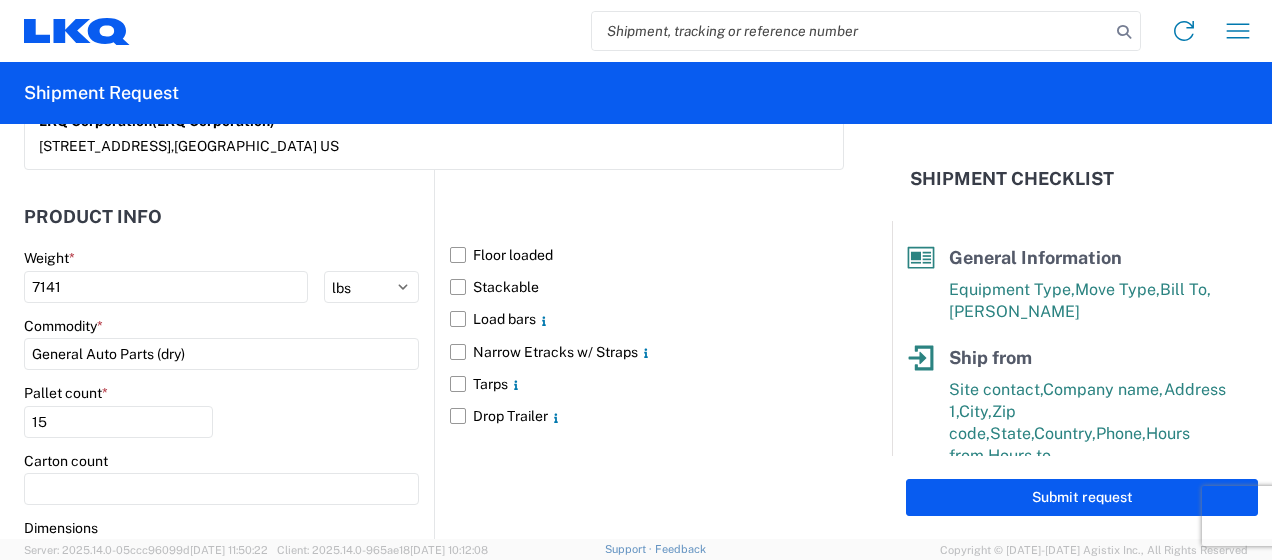 click on "Pallet count  * 15" 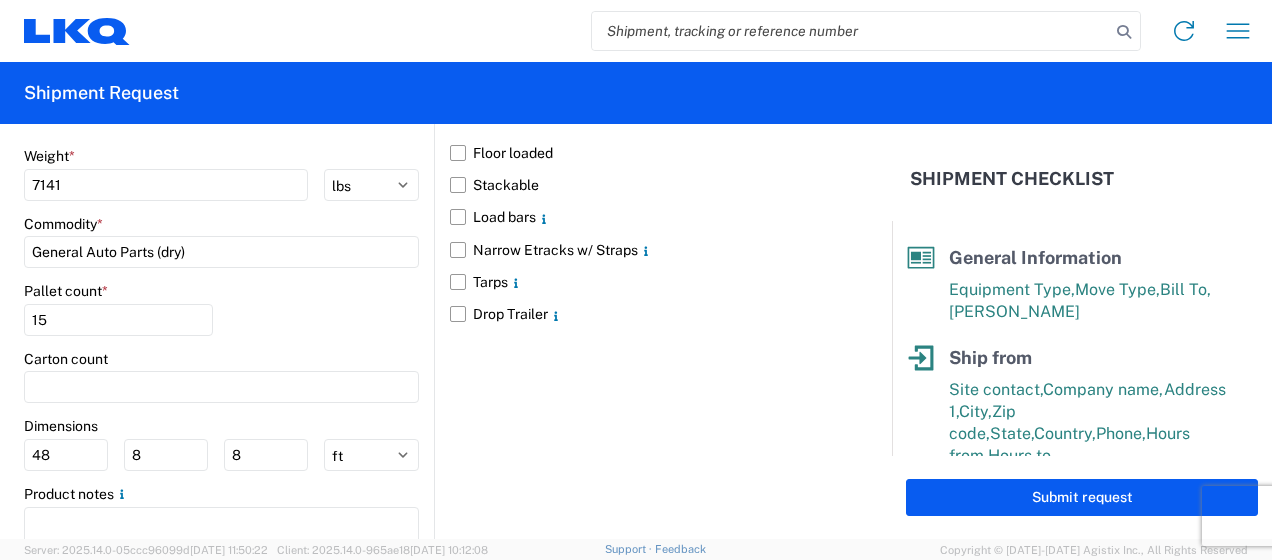 scroll, scrollTop: 1977, scrollLeft: 0, axis: vertical 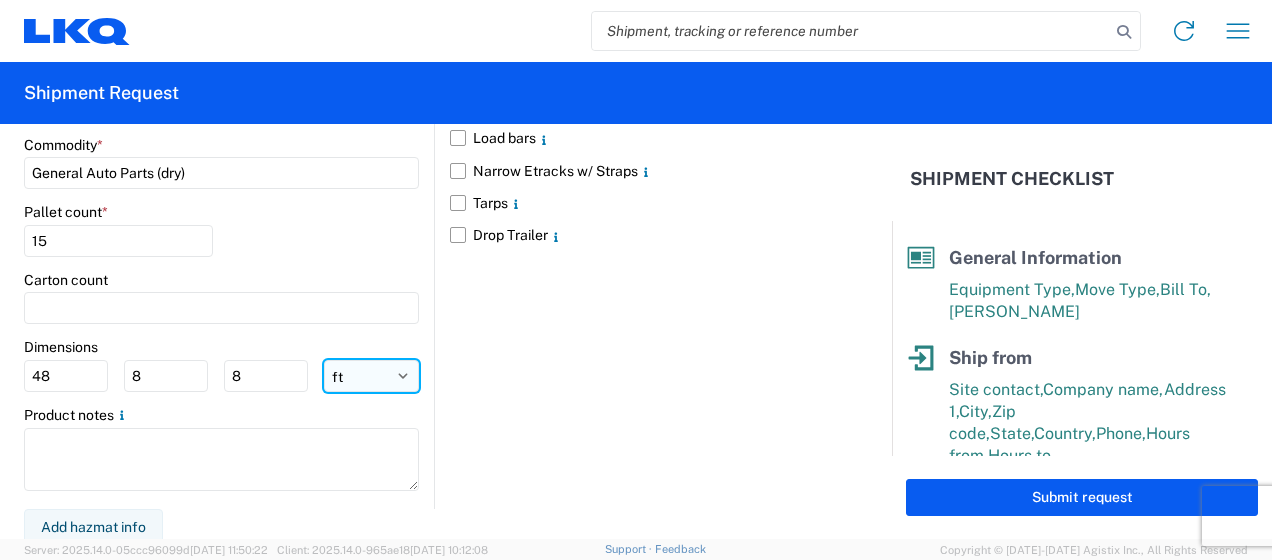 click on "ft in cm" 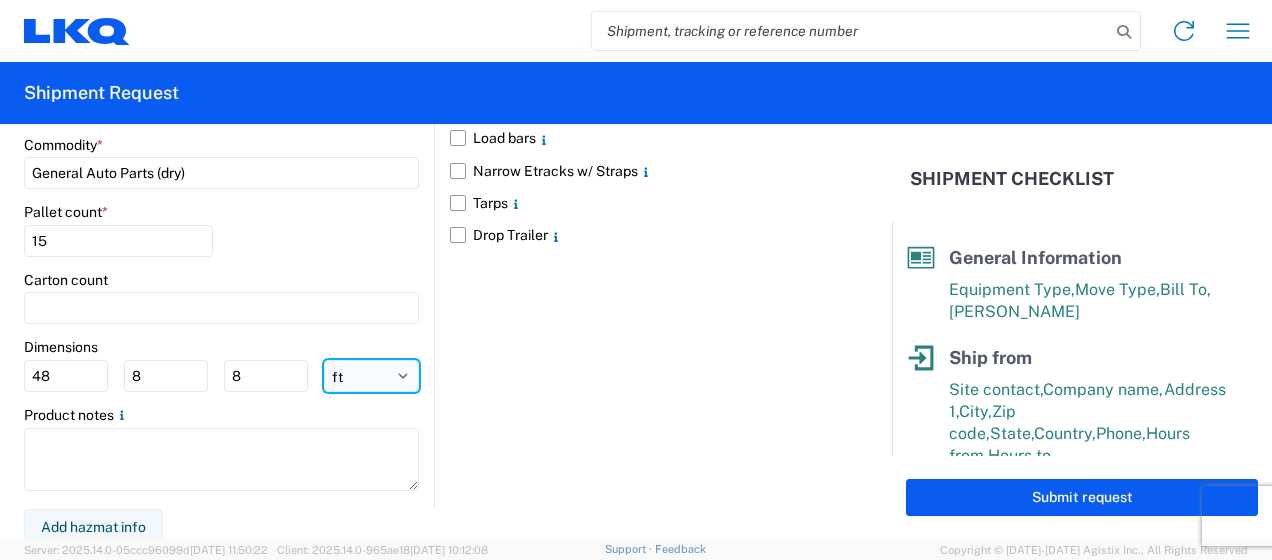select on "IN" 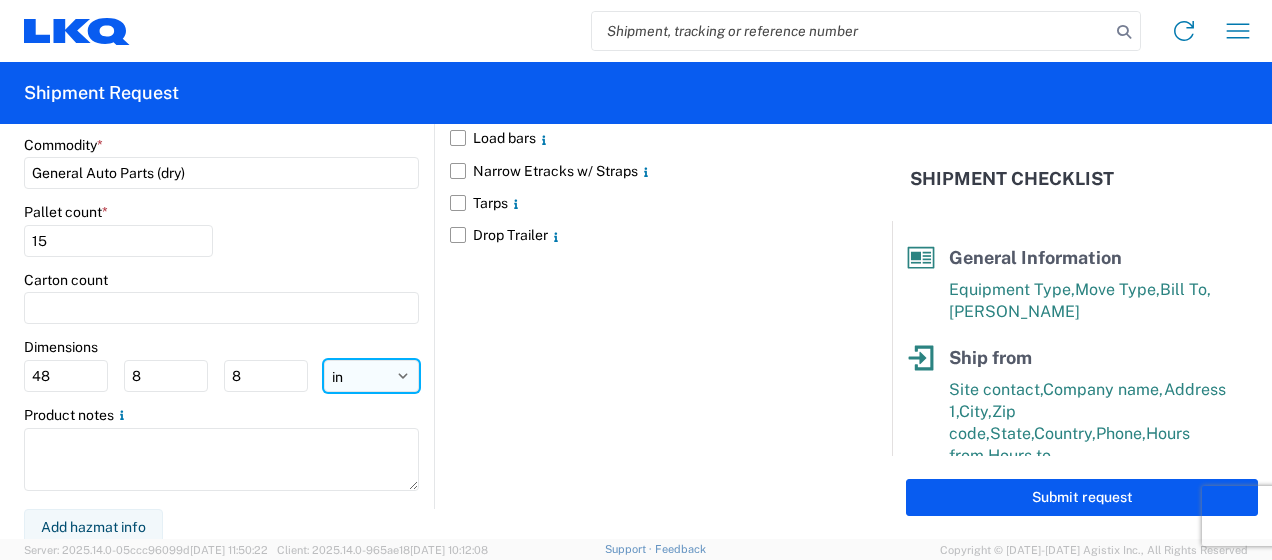 click on "ft in cm" 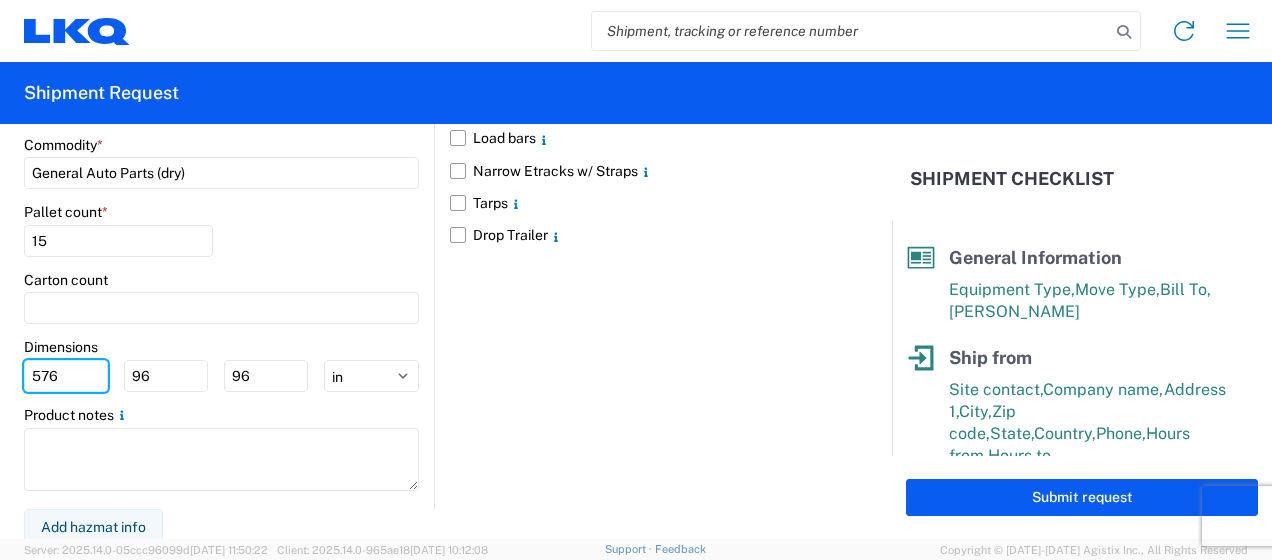 drag, startPoint x: 80, startPoint y: 369, endPoint x: 0, endPoint y: 338, distance: 85.79627 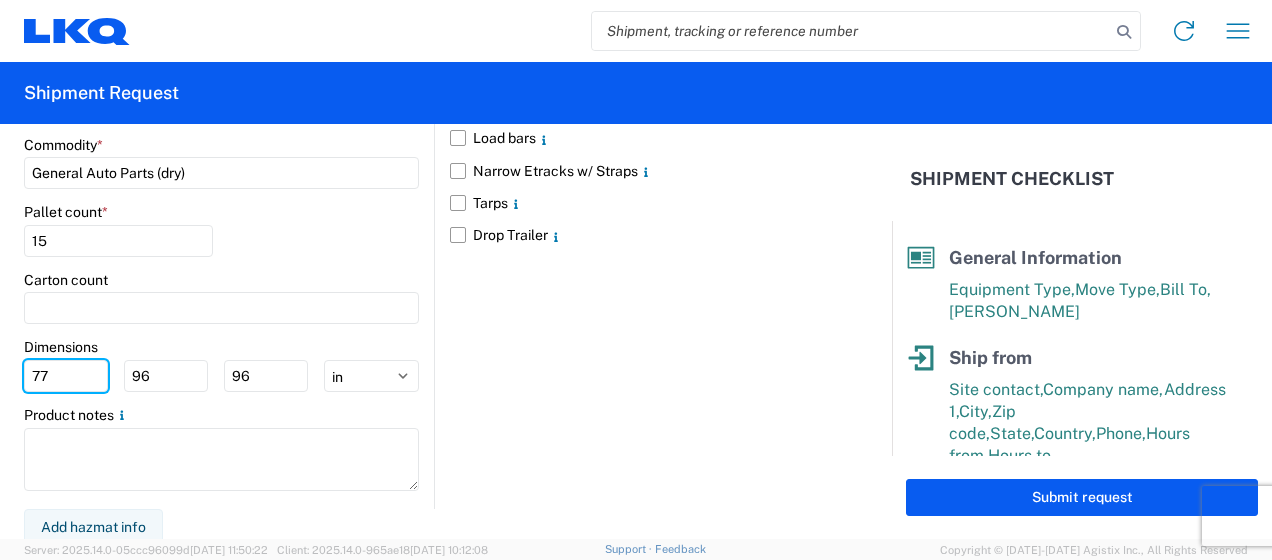 type on "77" 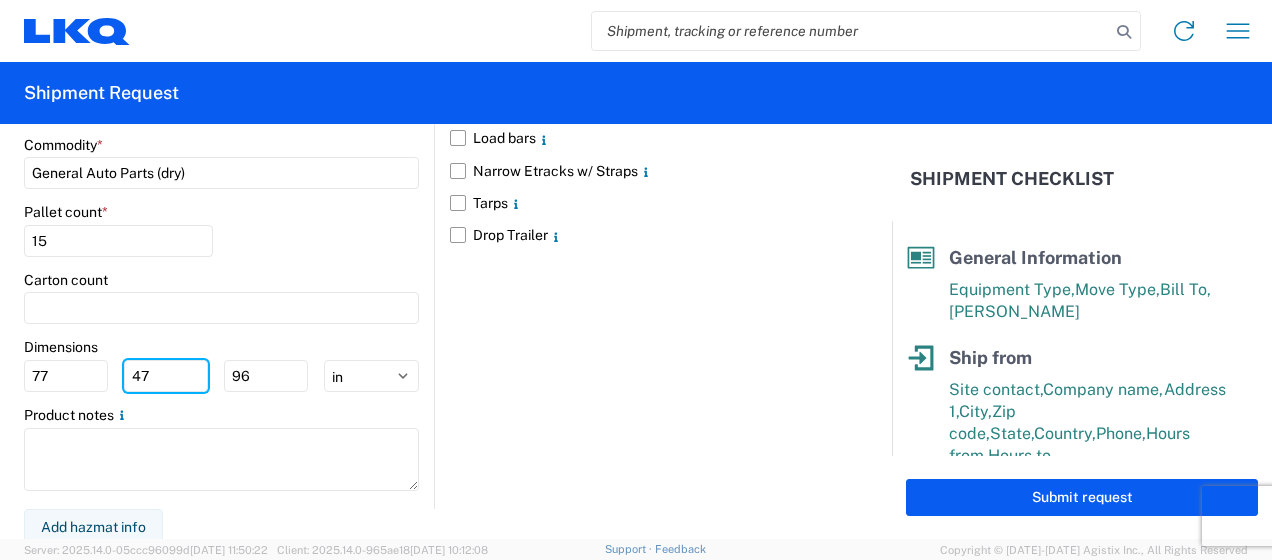 type on "47" 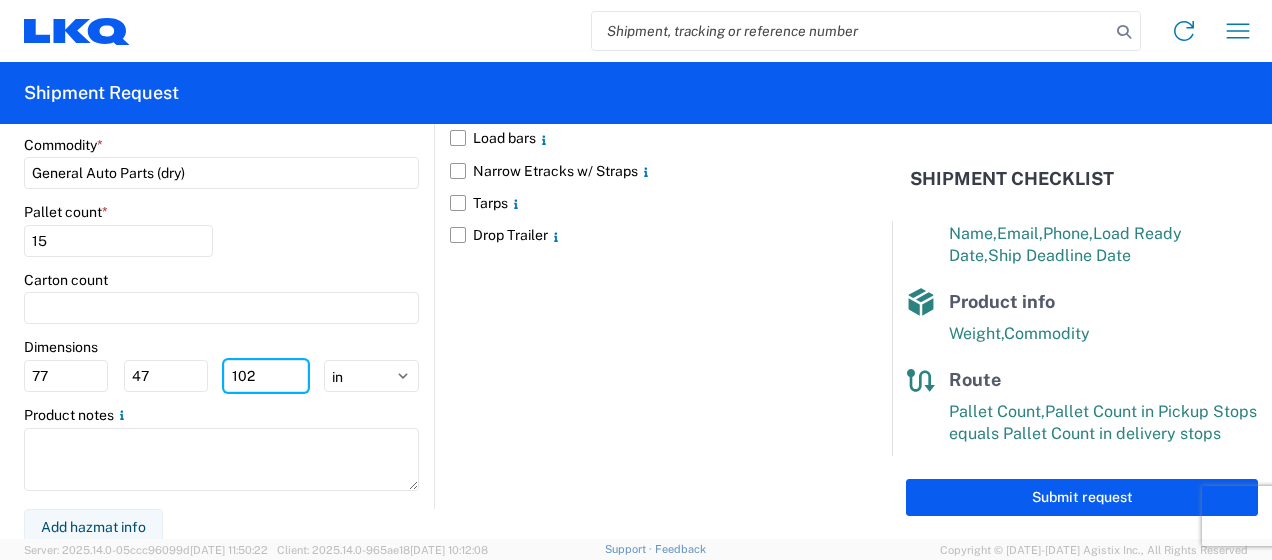 scroll, scrollTop: 409, scrollLeft: 0, axis: vertical 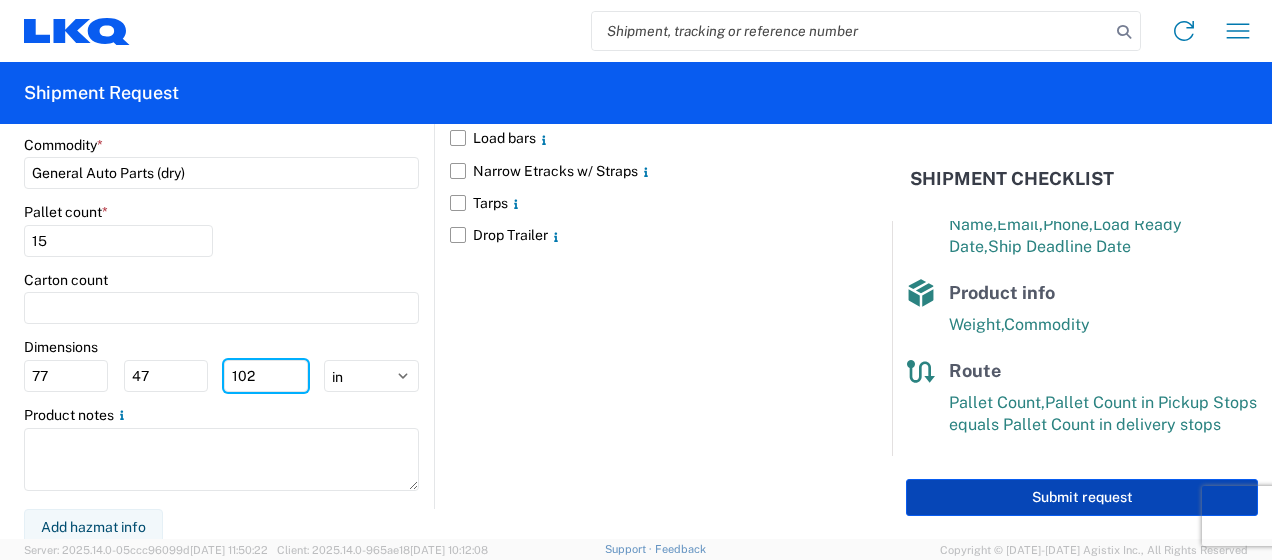 type on "102" 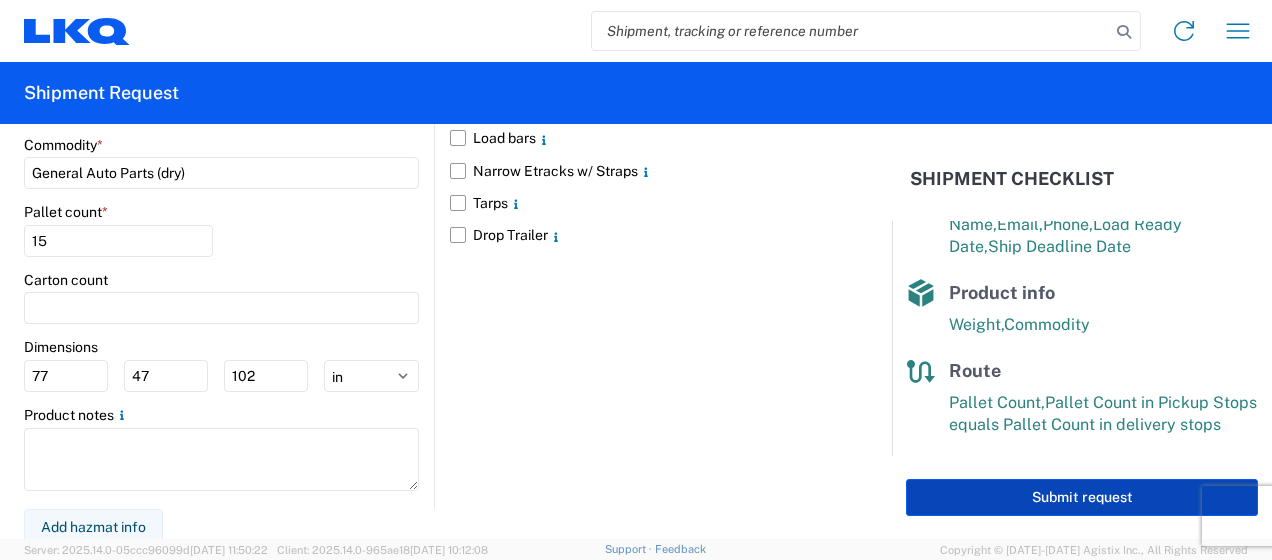 click on "Submit request" 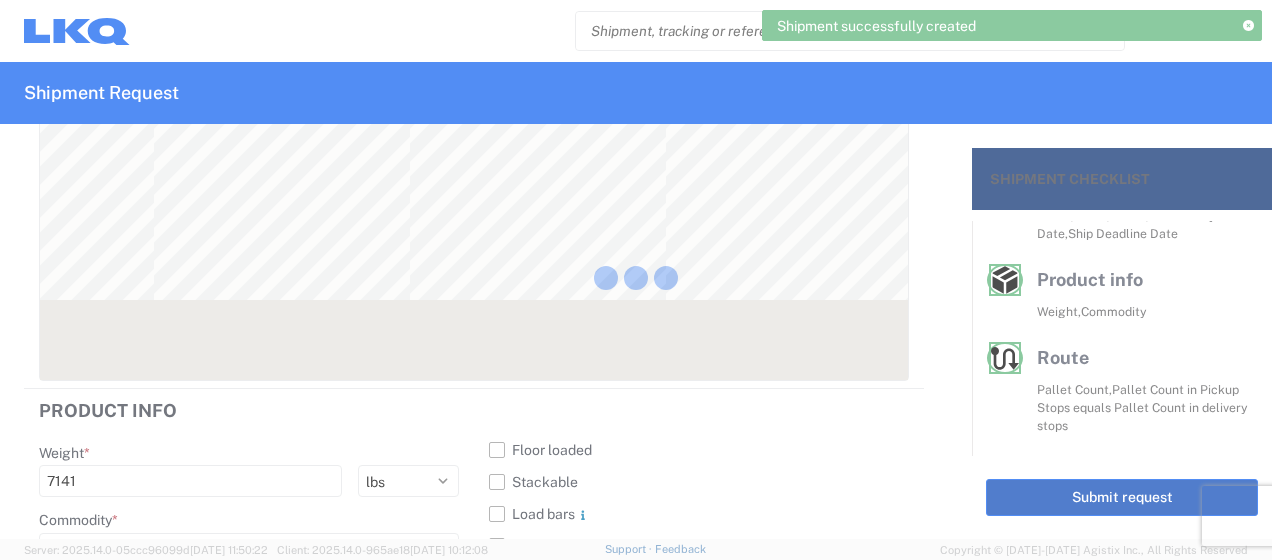 scroll, scrollTop: 373, scrollLeft: 0, axis: vertical 